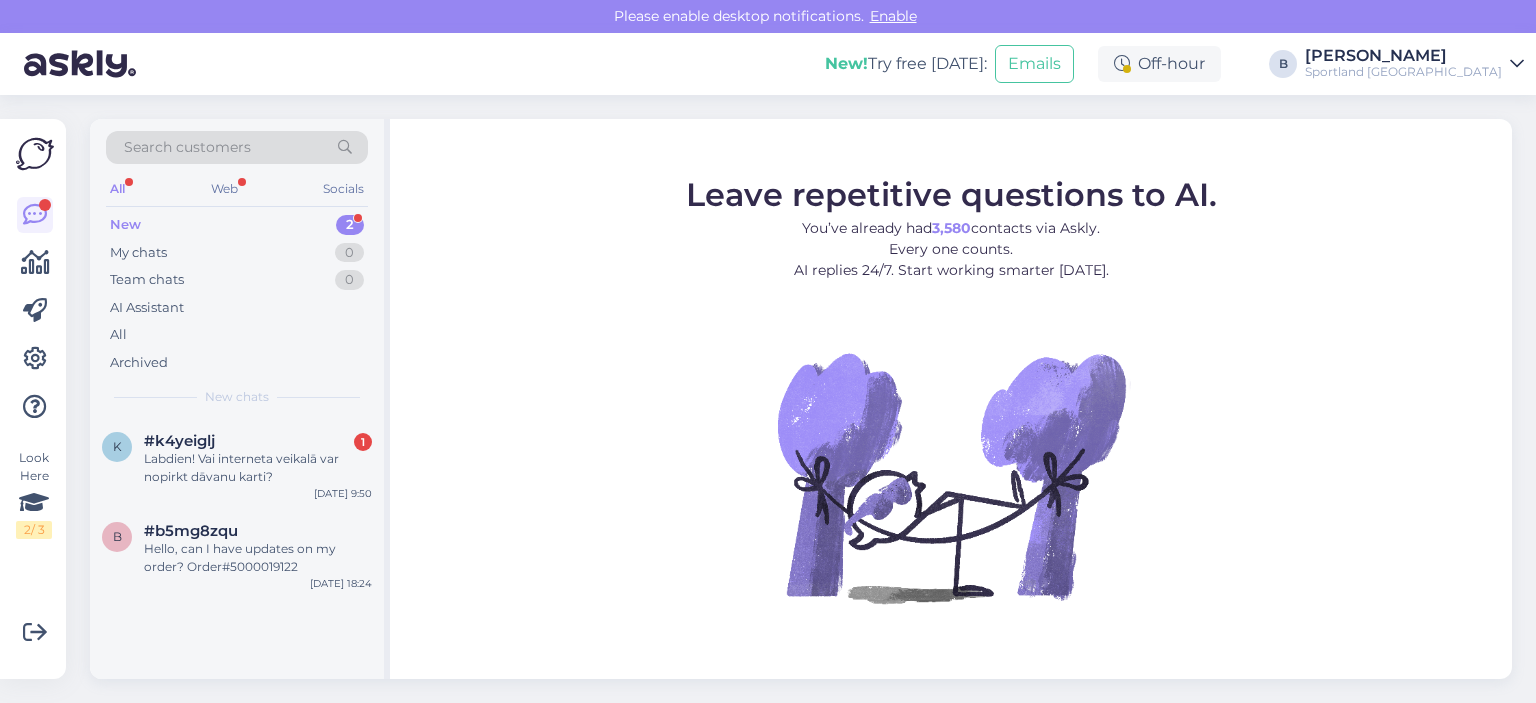 scroll, scrollTop: 0, scrollLeft: 0, axis: both 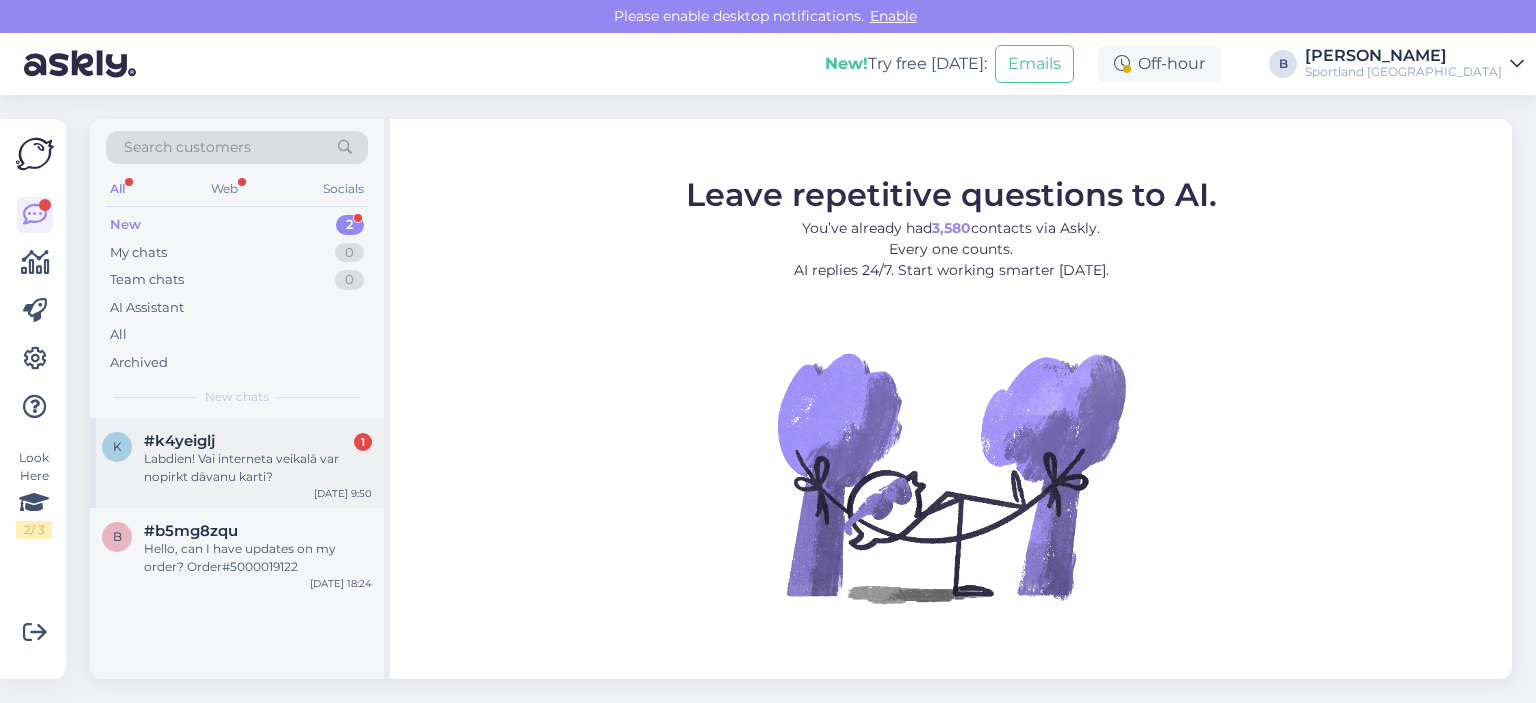 click on "#k4yeiglj 1" at bounding box center [258, 441] 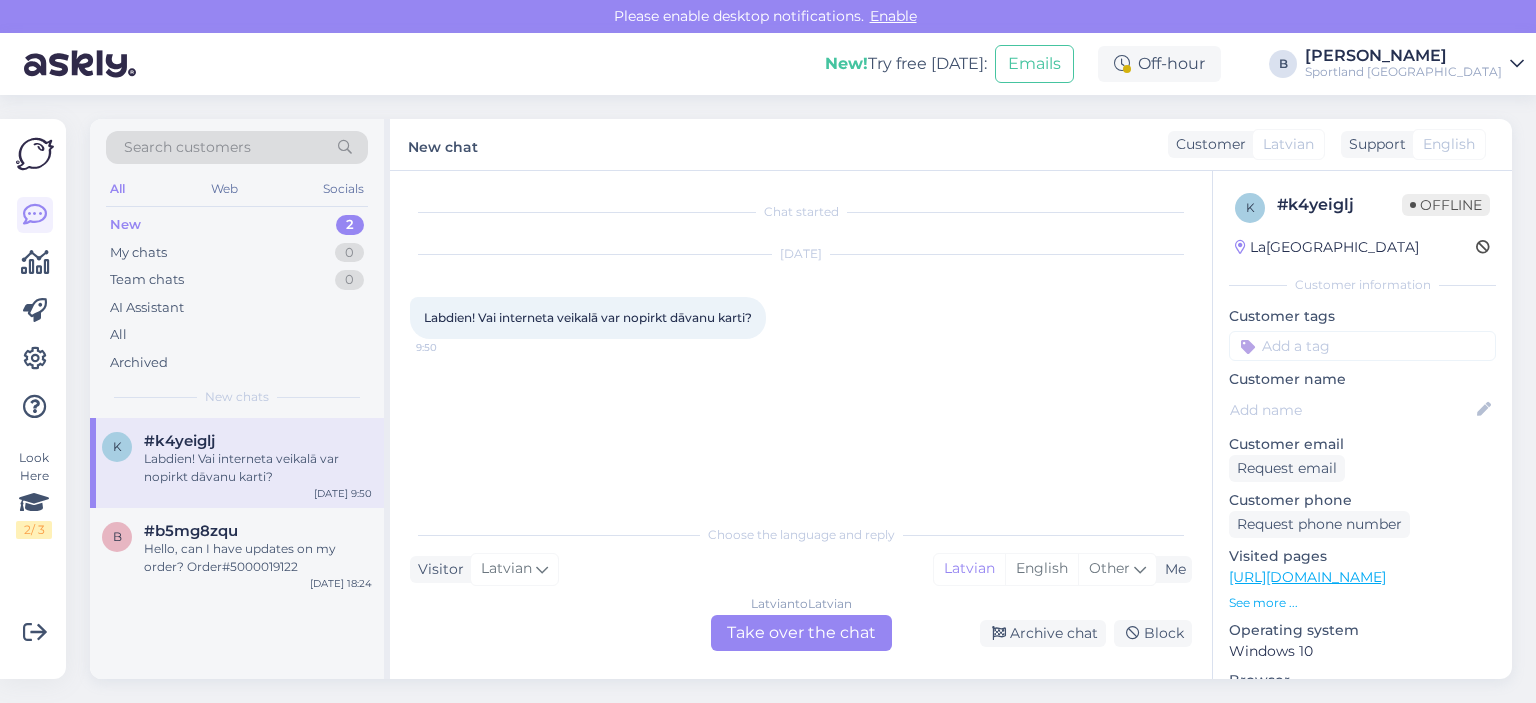 click on "Latvian  to  Latvian Take over the chat" at bounding box center (801, 633) 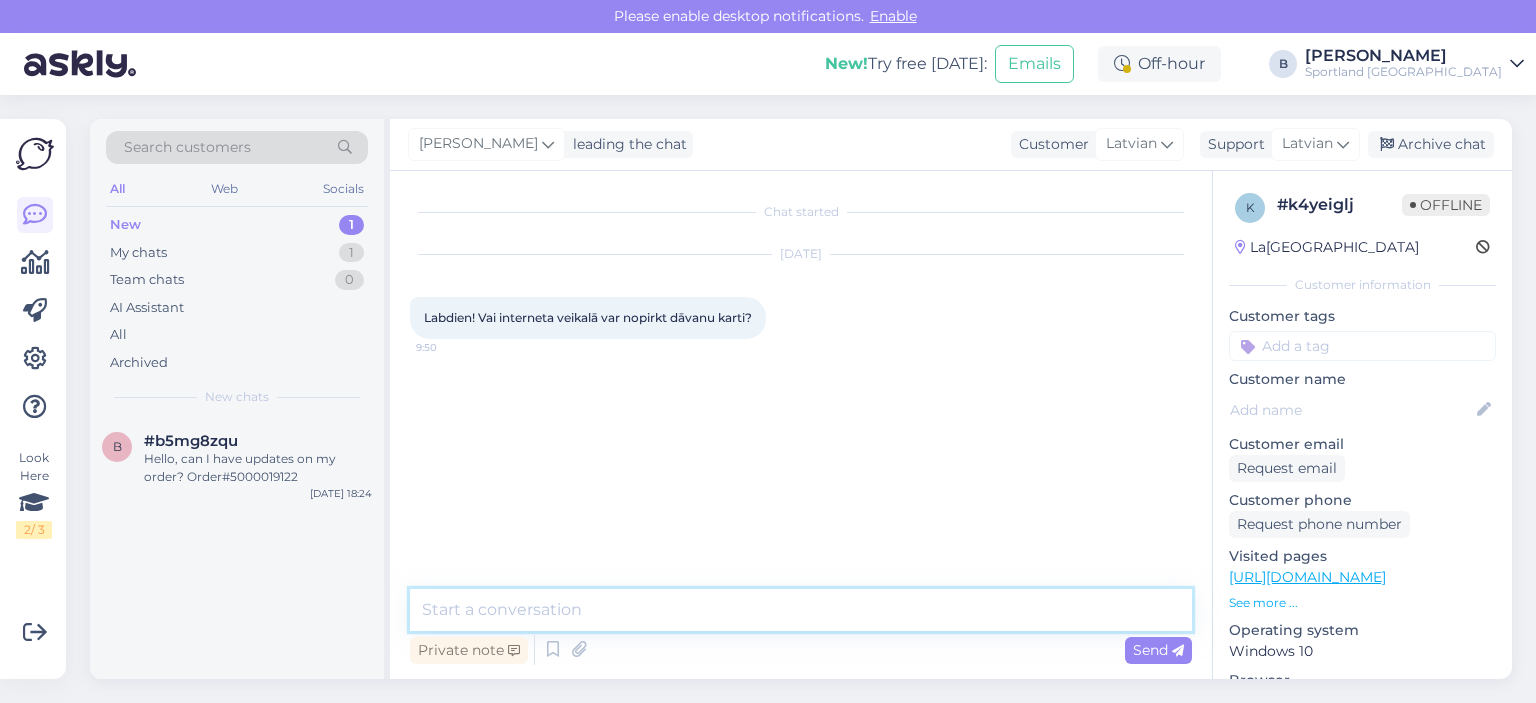 click at bounding box center [801, 610] 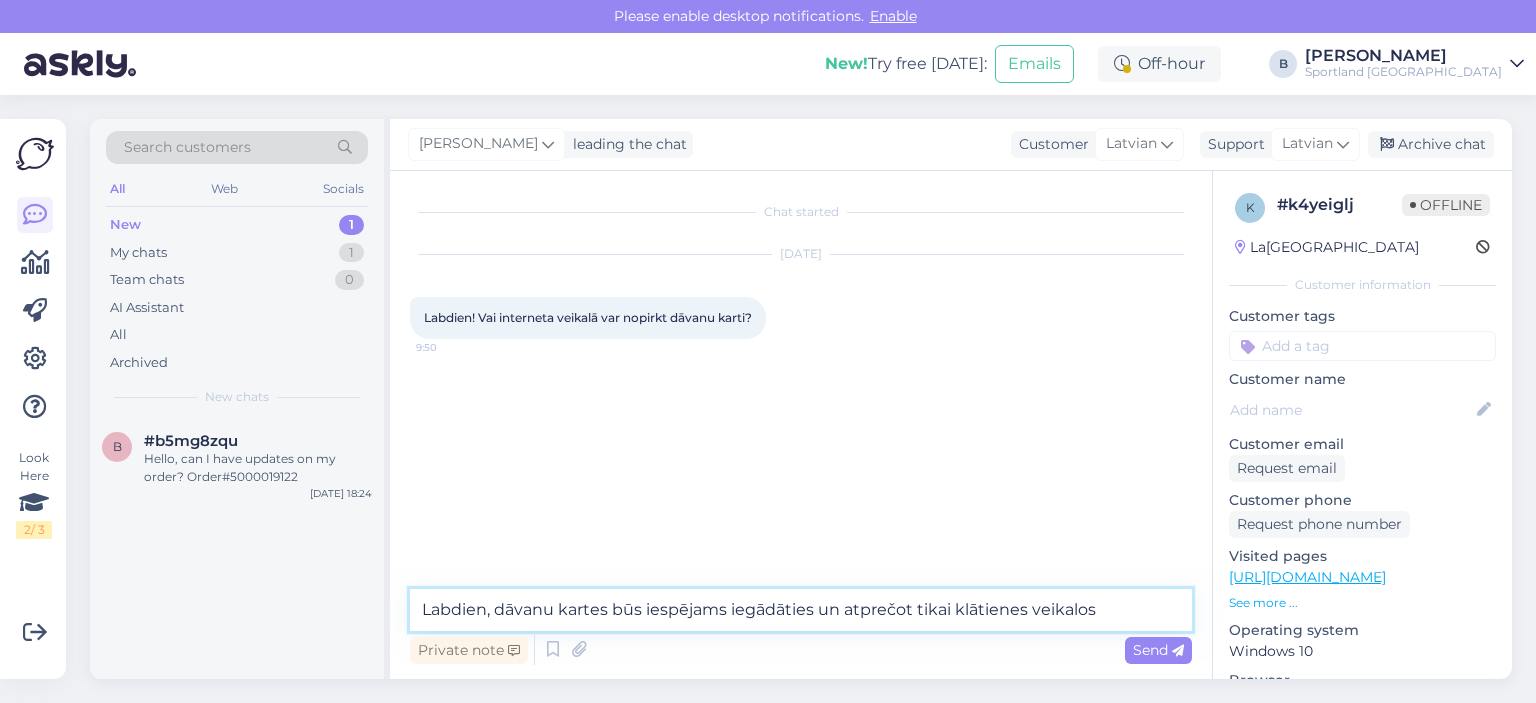 type on "Labdien, dāvanu kartes būs iespējams iegādāties un atprečot tikai klātienes veikalos." 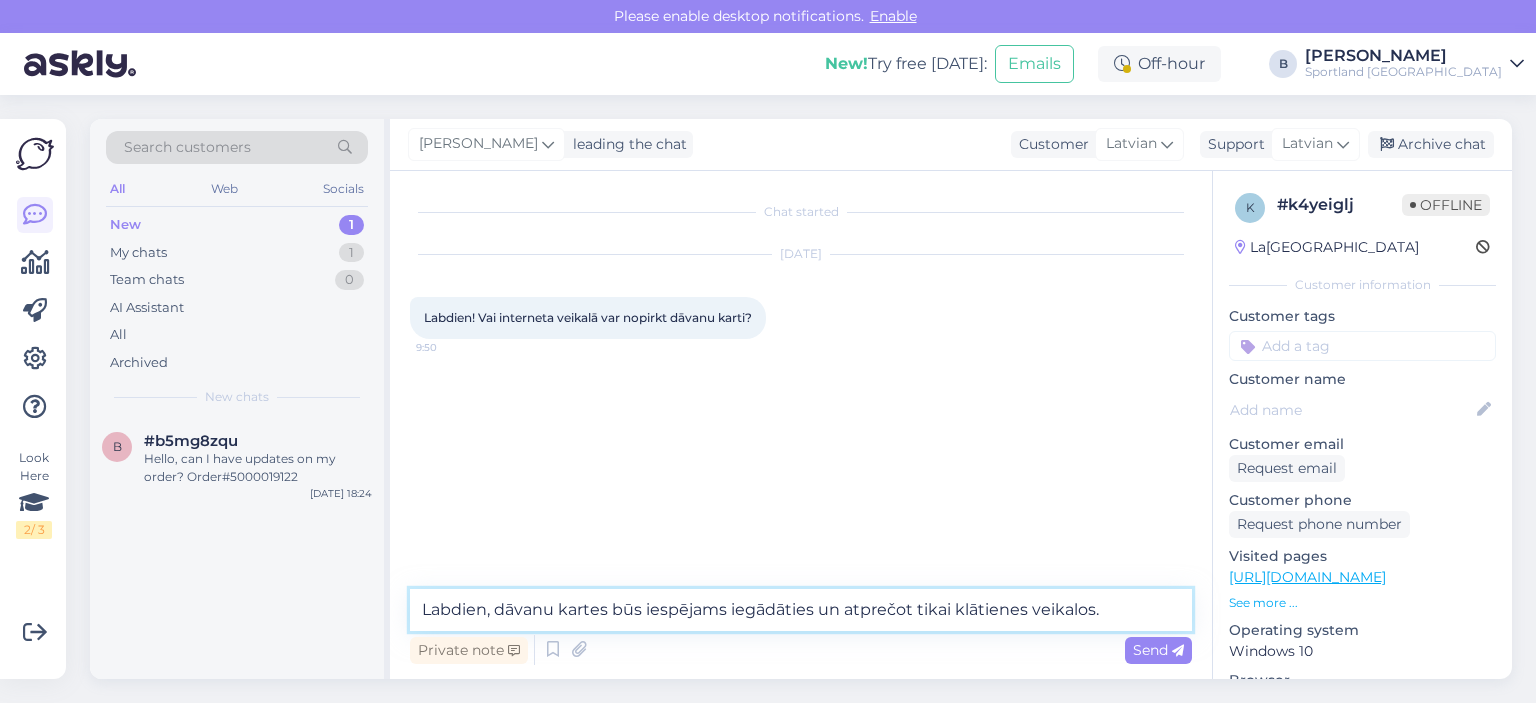 type 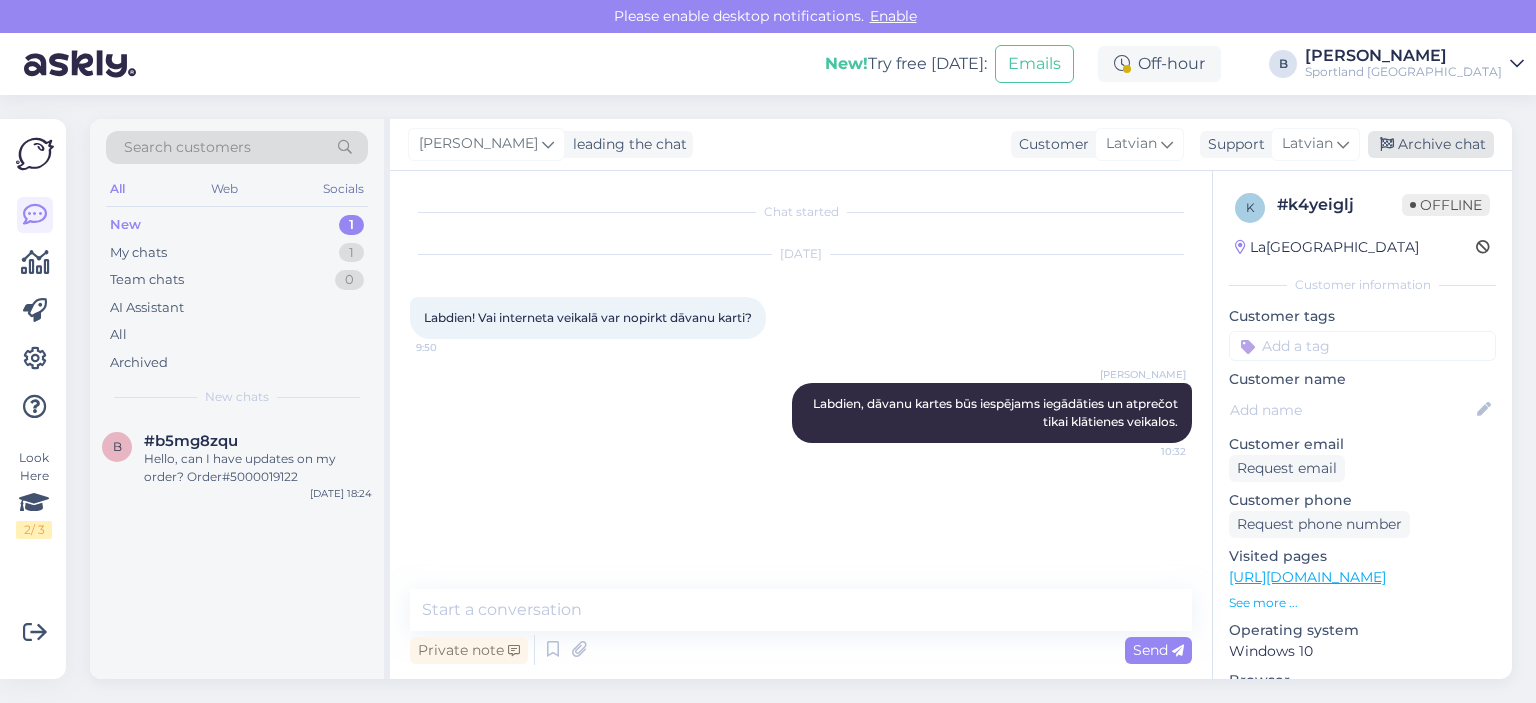 click on "Archive chat" at bounding box center (1431, 144) 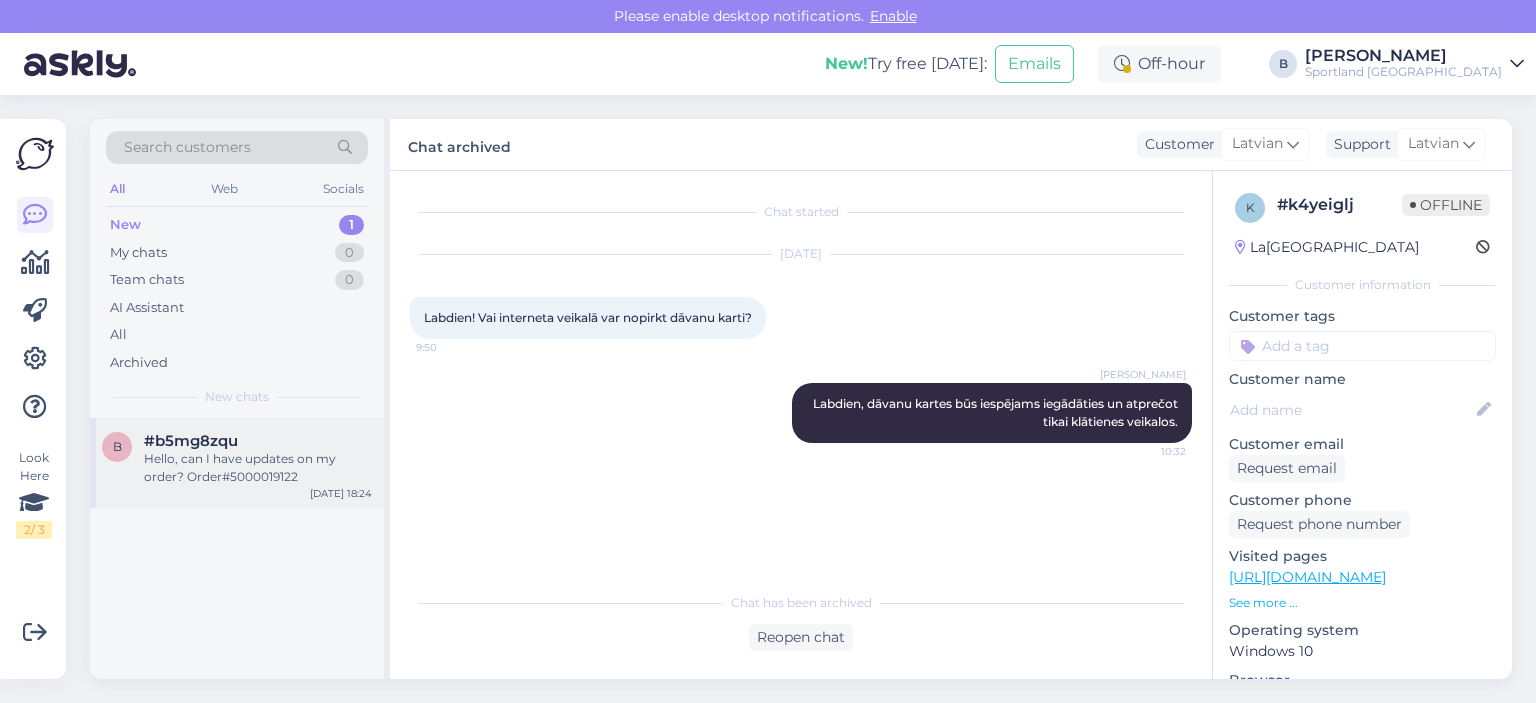 click on "Hello, can I have updates on my order? Order#5000019122" at bounding box center (258, 468) 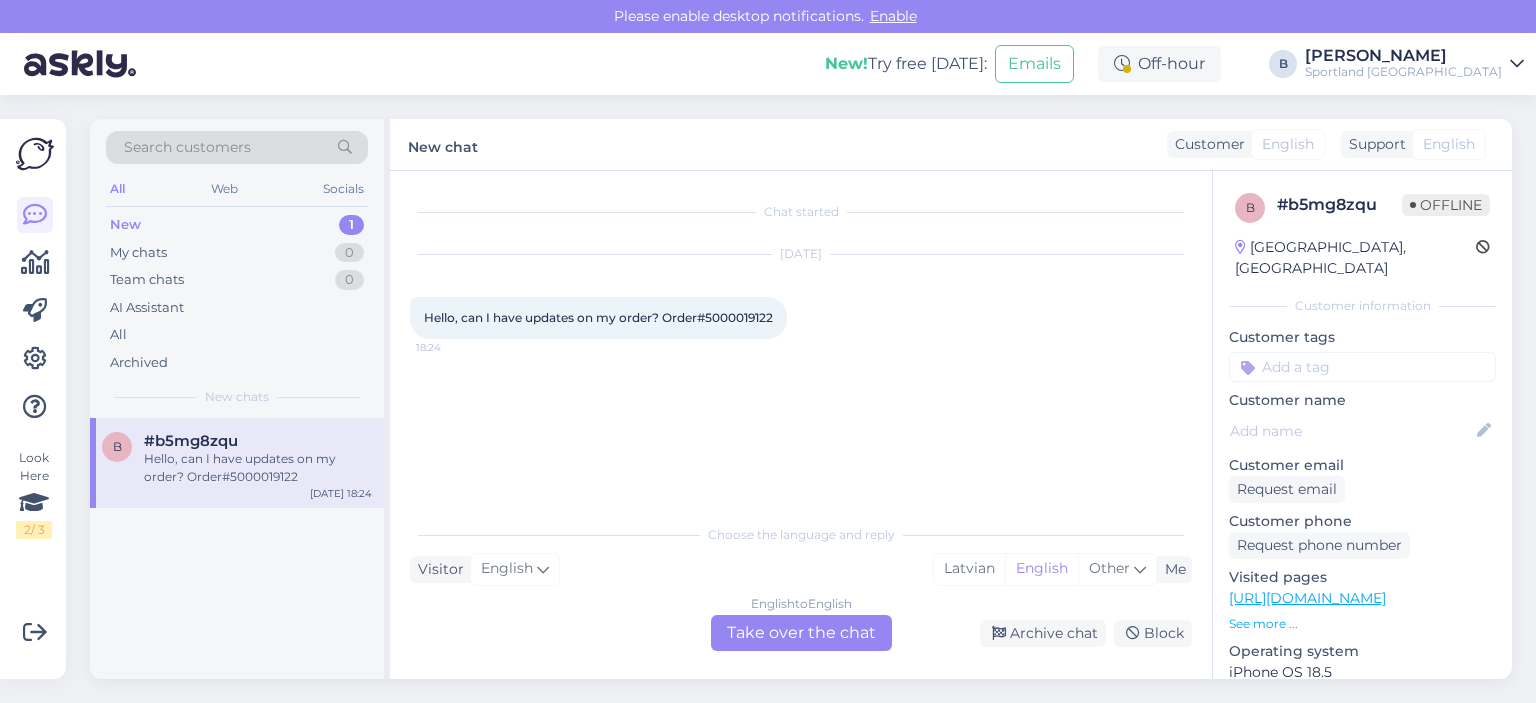 click on "Hello, can I have updates on my order? Order#5000019122" at bounding box center (598, 317) 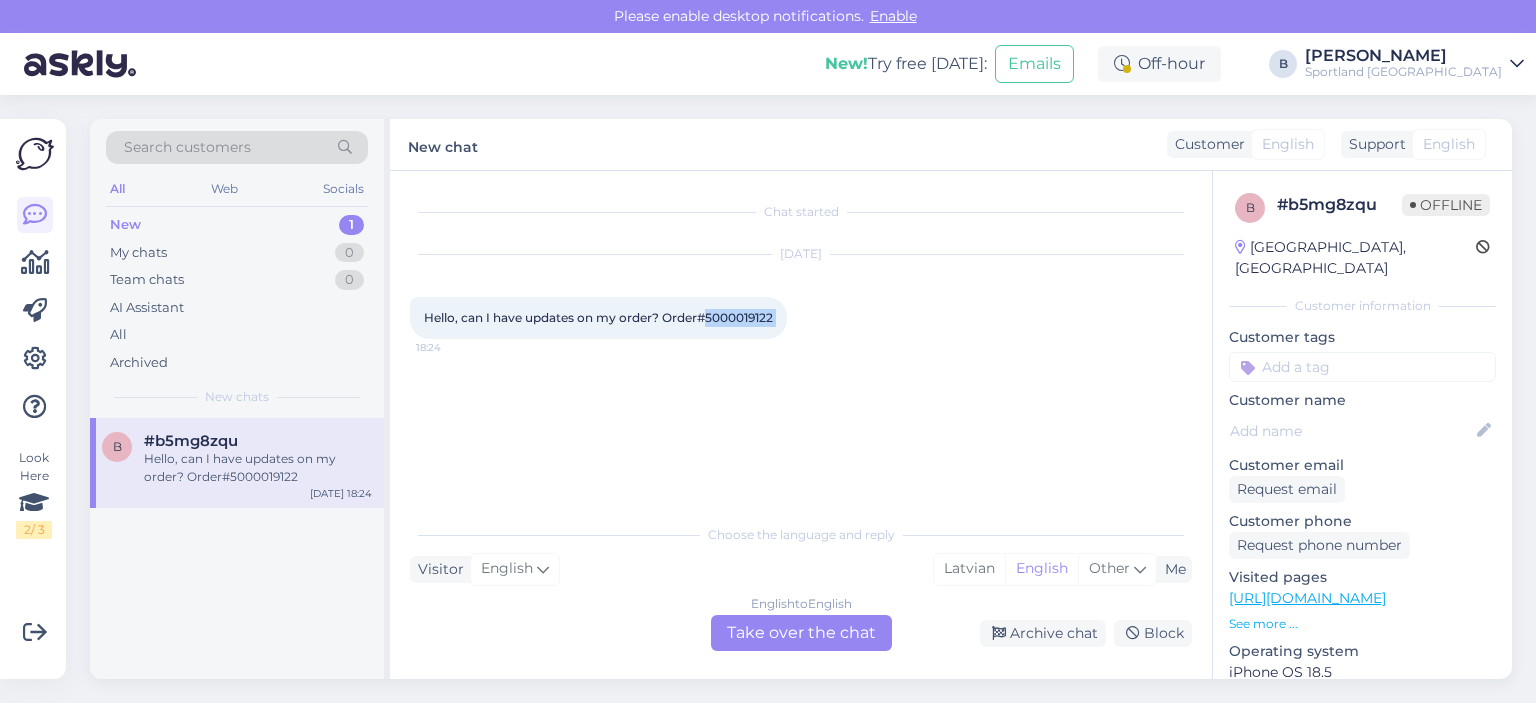 click on "Hello, can I have updates on my order? Order#5000019122" at bounding box center [598, 317] 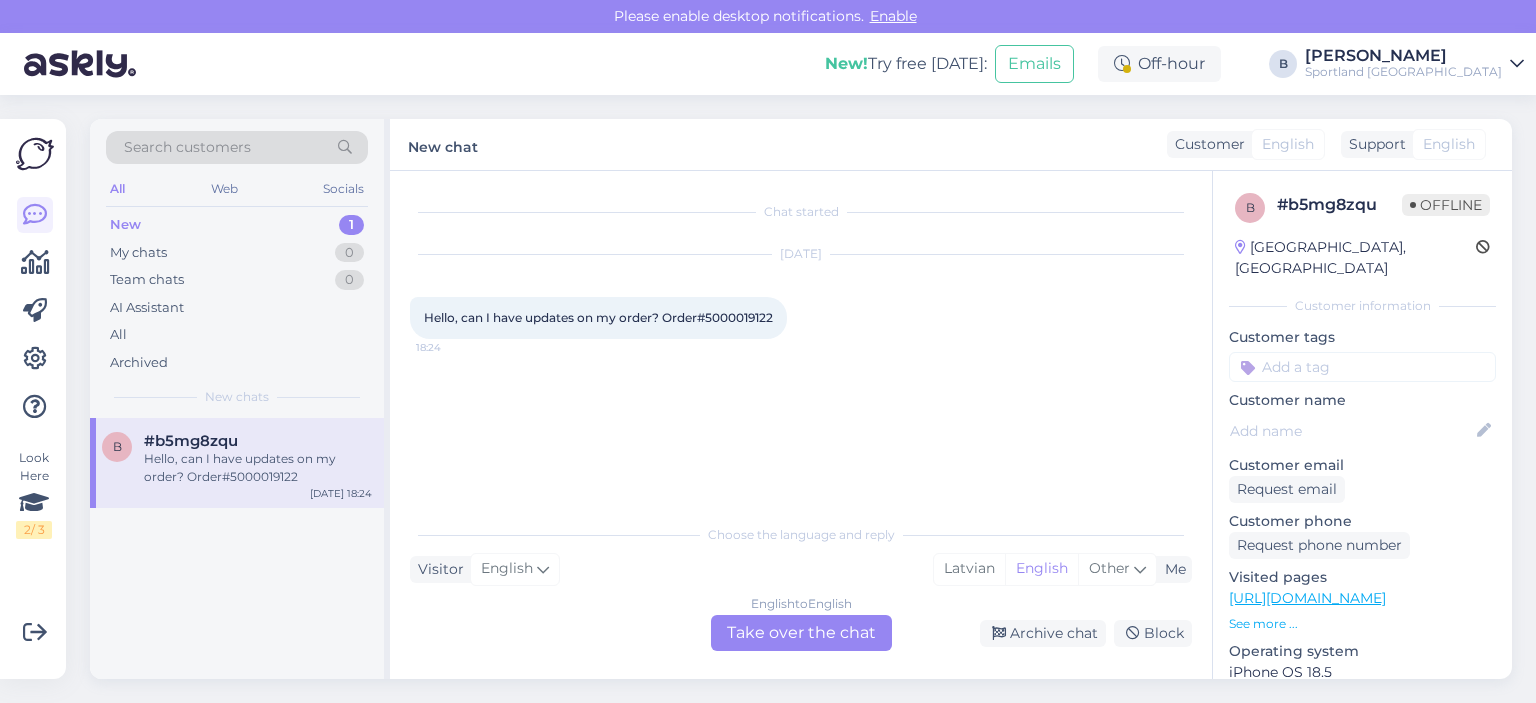 click on "English  to  English Take over the chat" at bounding box center [801, 633] 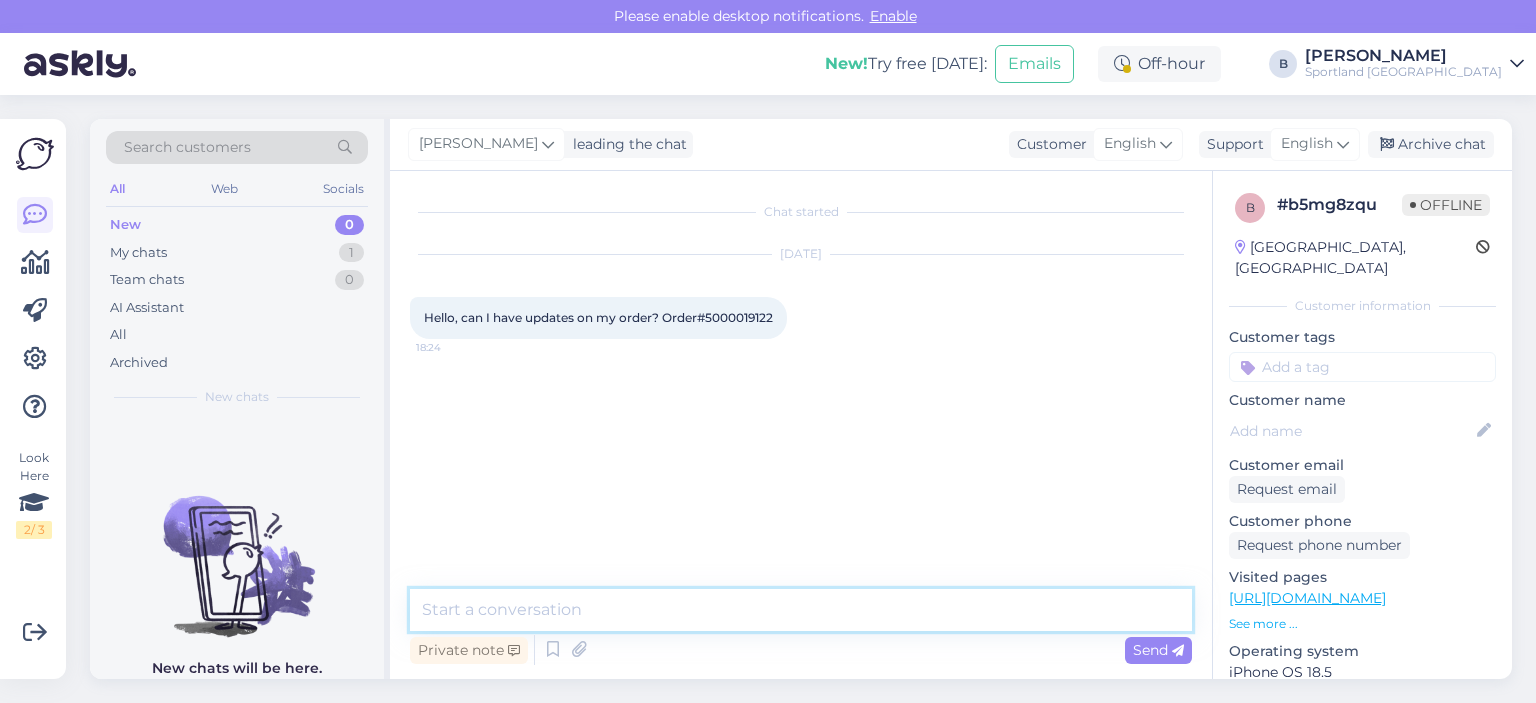 click at bounding box center (801, 610) 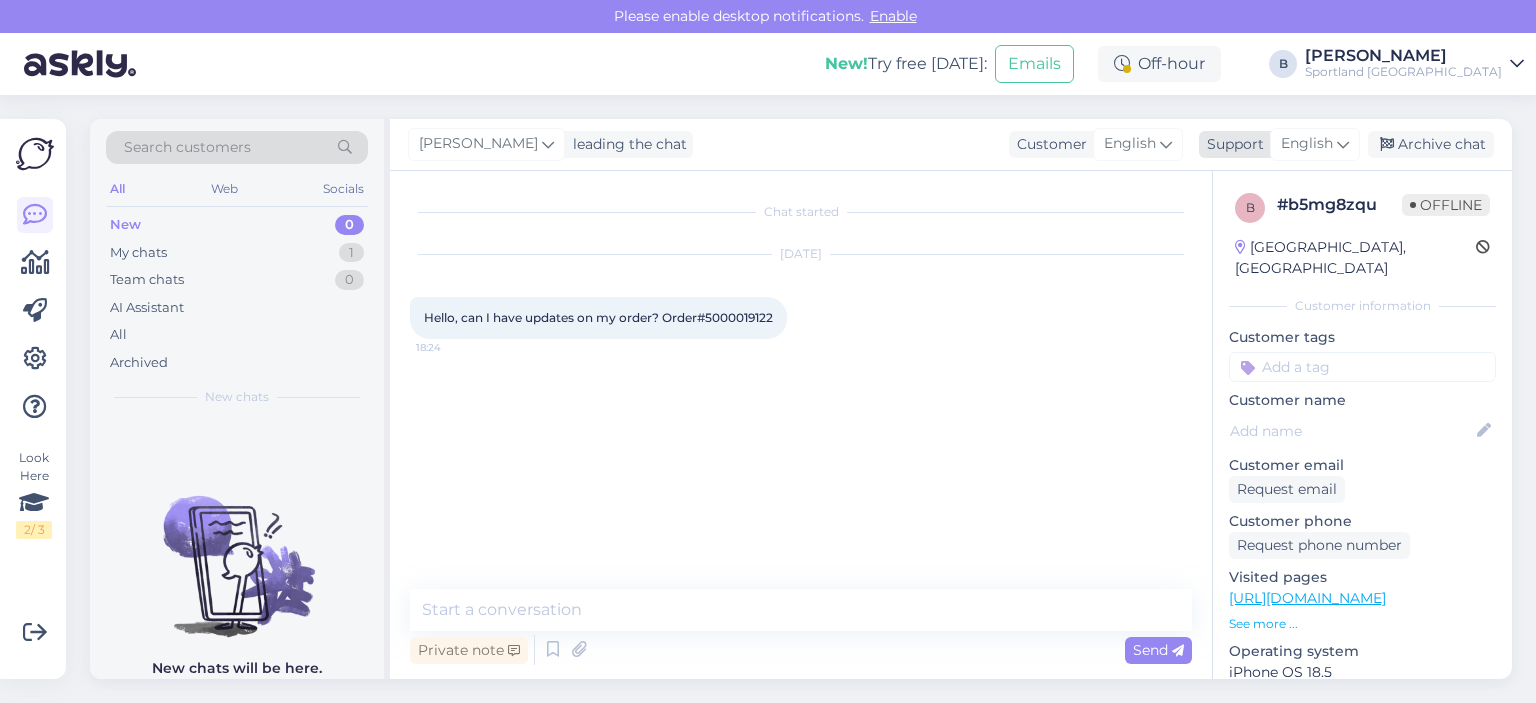 click on "English" at bounding box center (1307, 144) 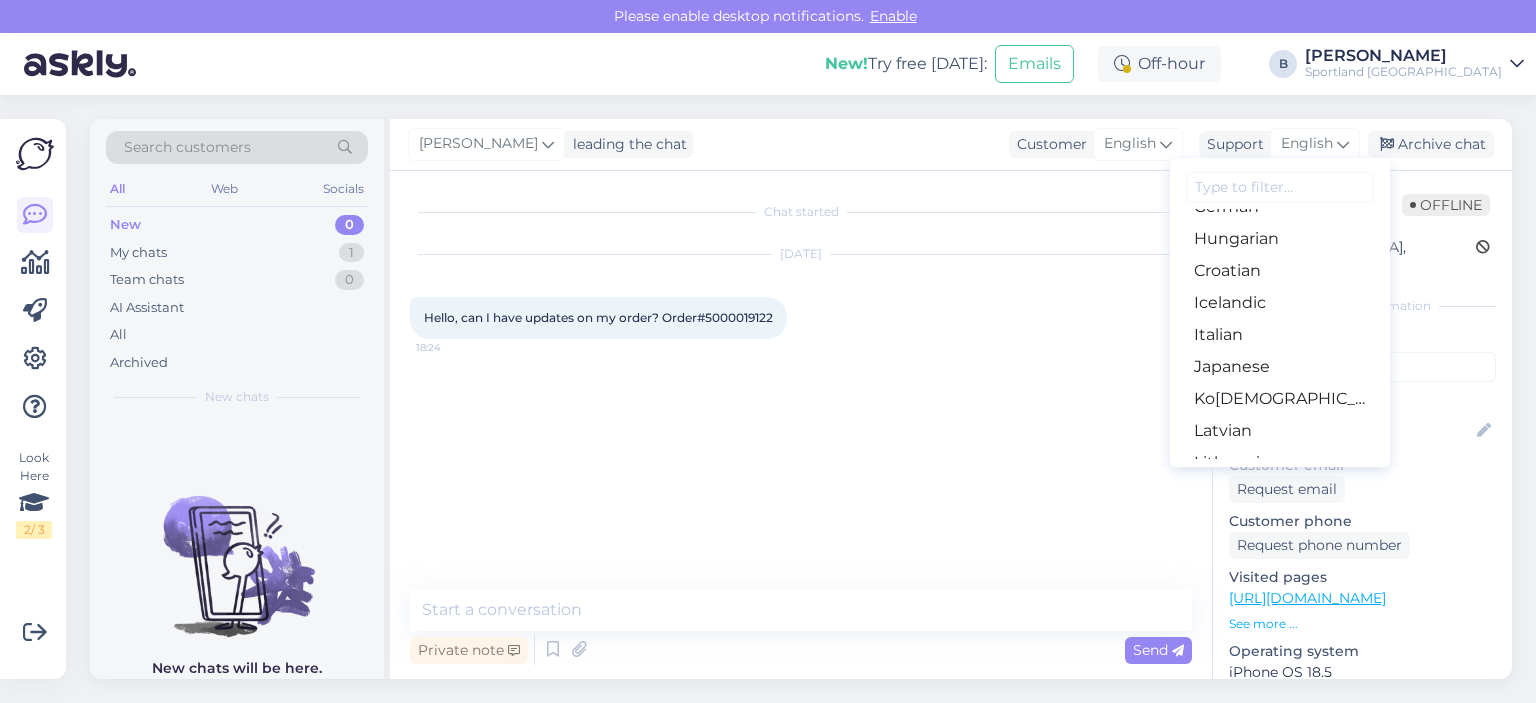 scroll, scrollTop: 400, scrollLeft: 0, axis: vertical 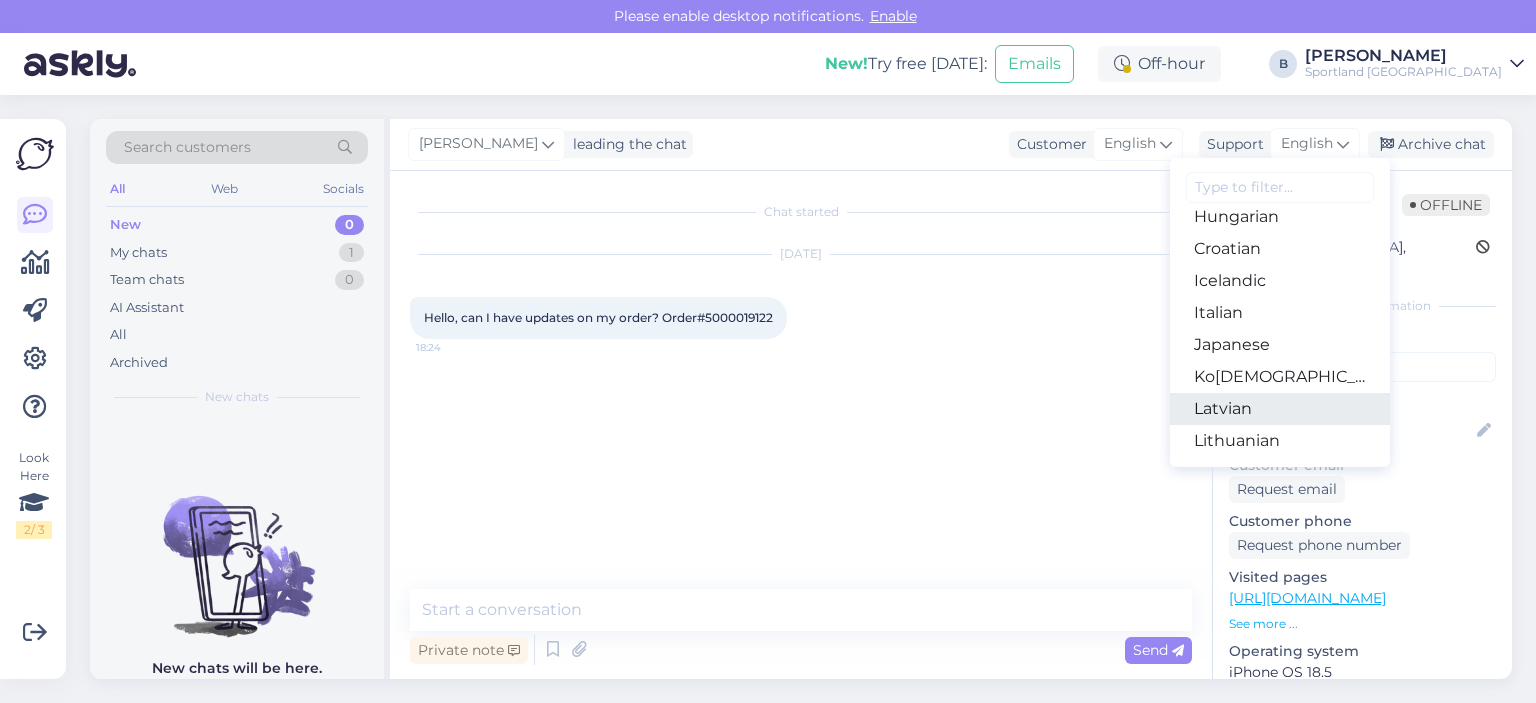 click on "Latvian" at bounding box center (1280, 409) 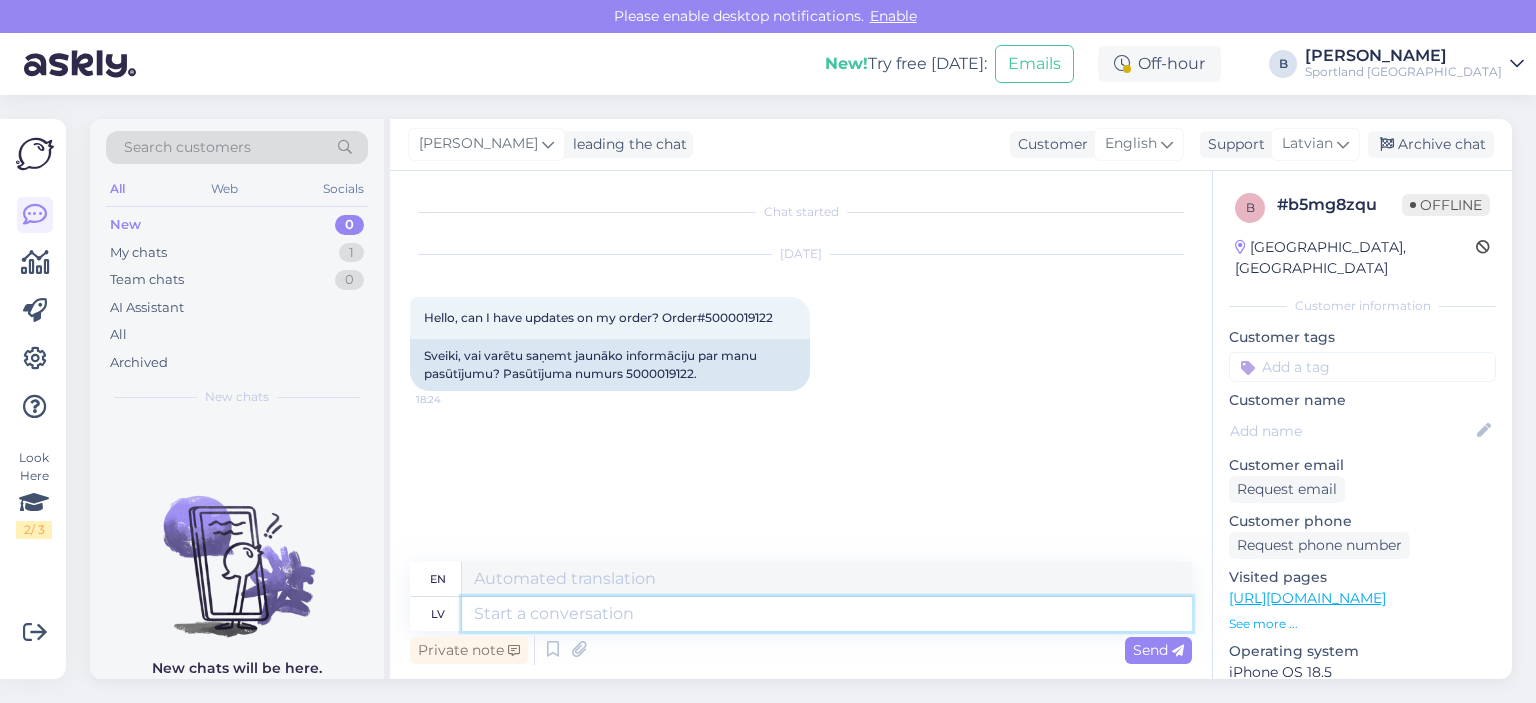 click at bounding box center (827, 614) 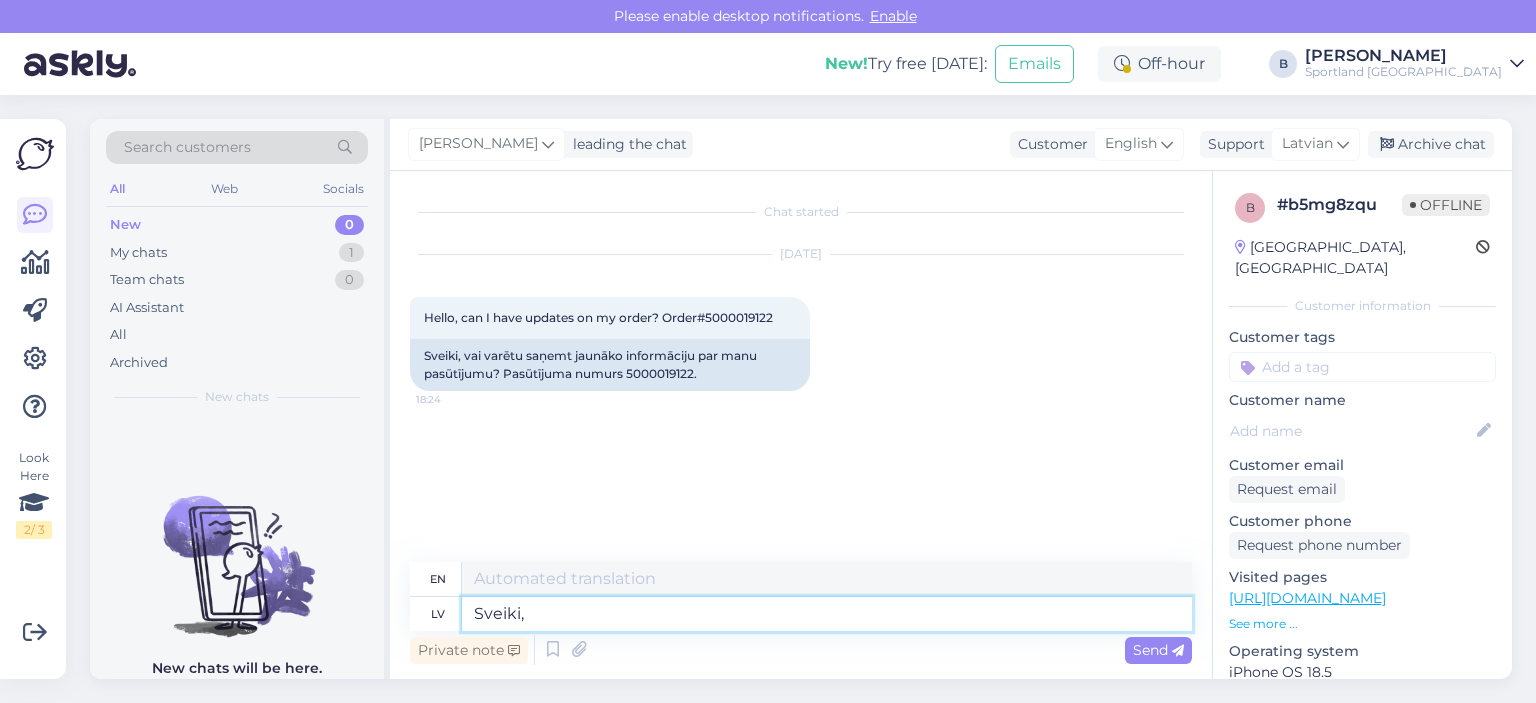 type on "Sveiki, J" 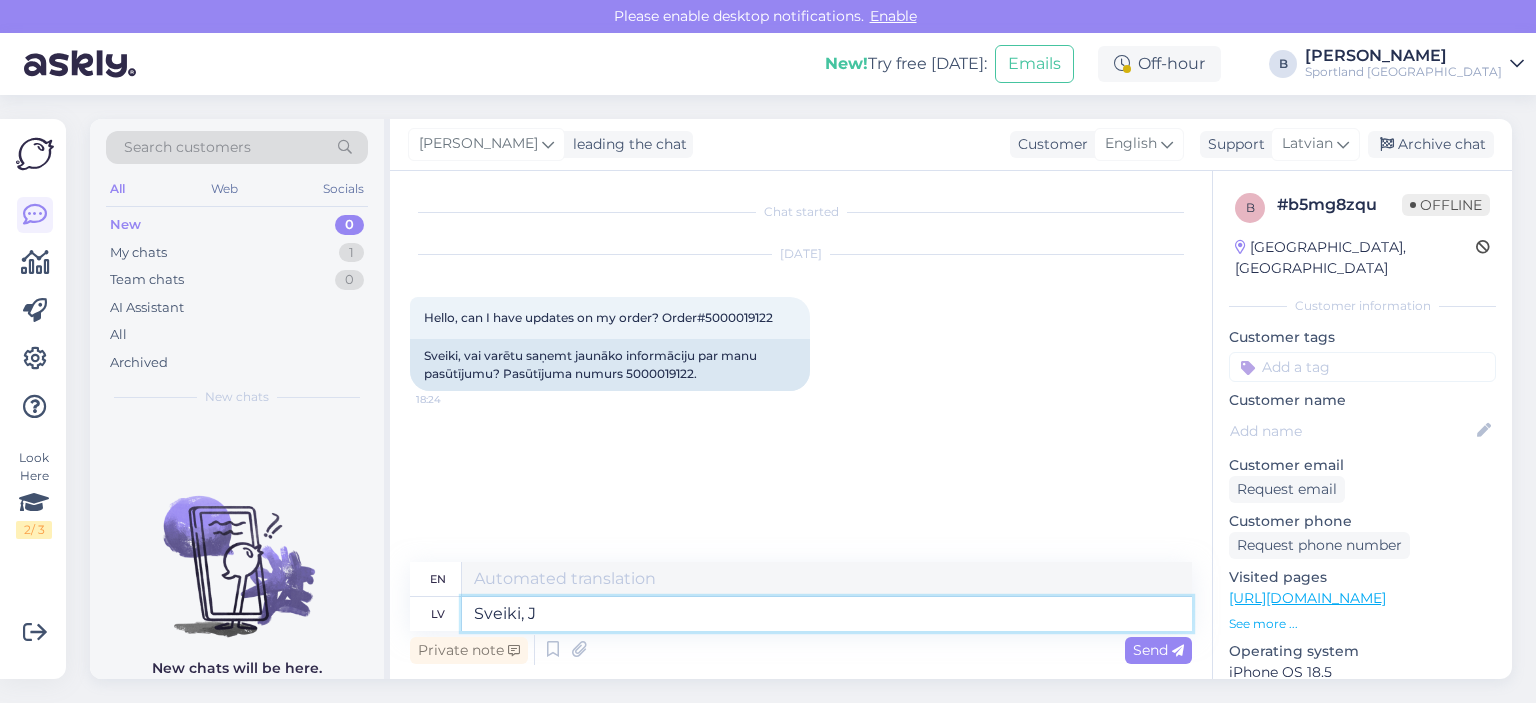 type on "Hello," 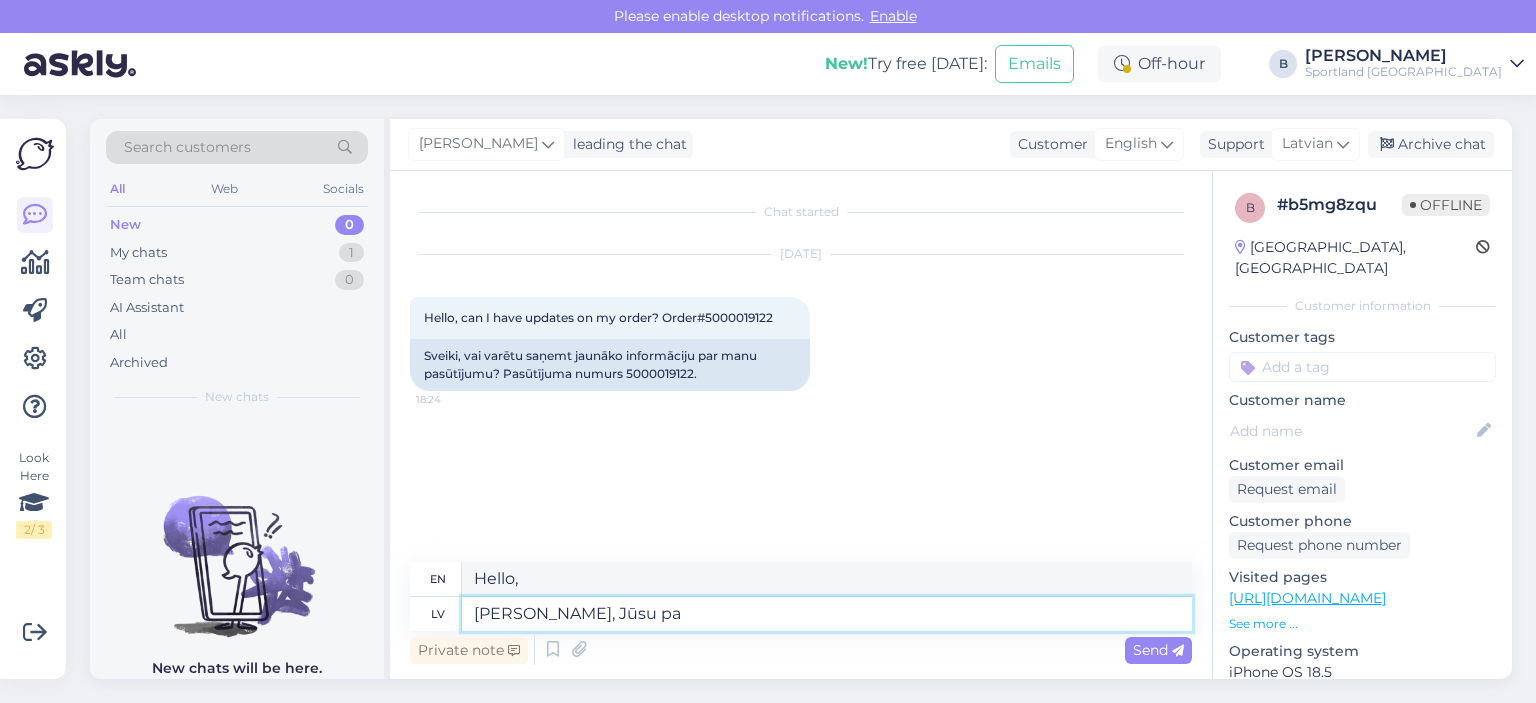 type on "[PERSON_NAME], Jūsu pas" 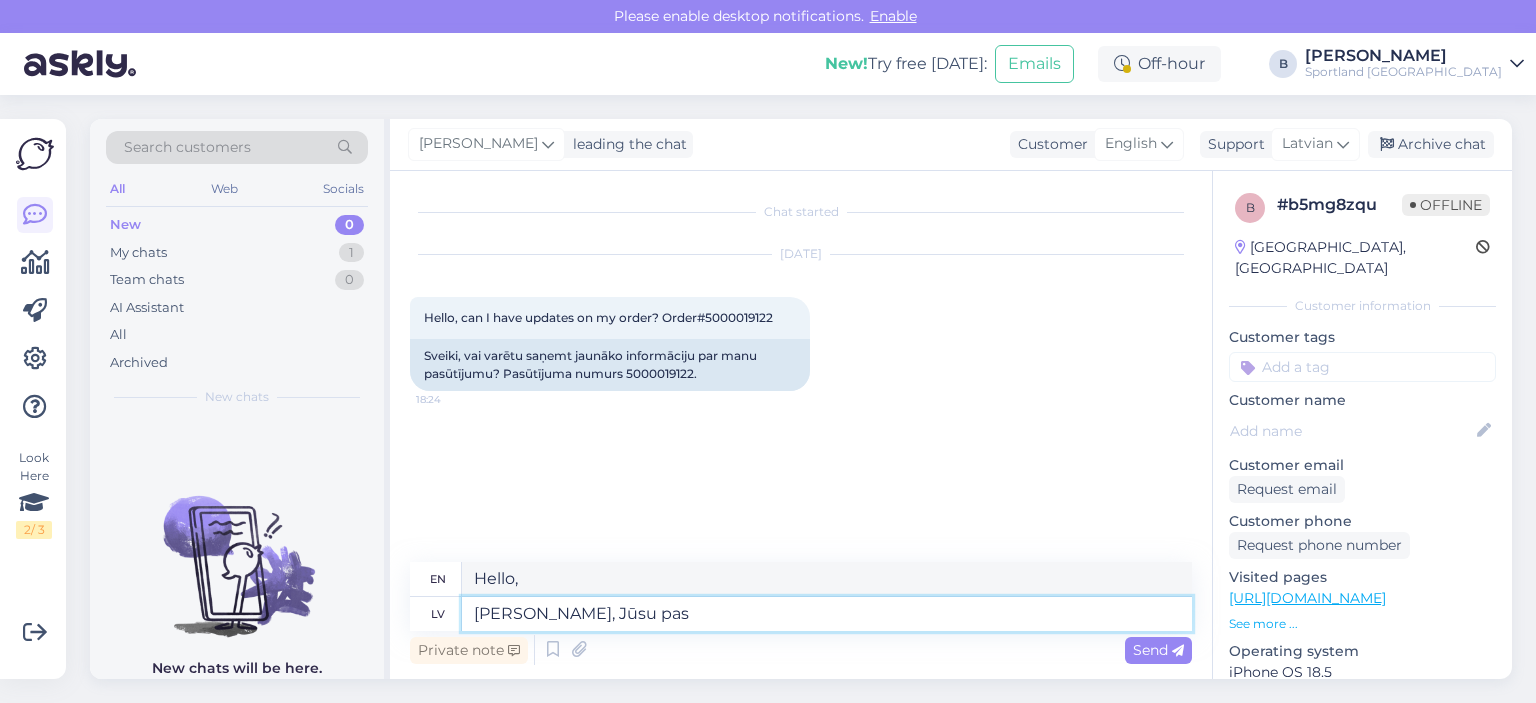 type on "Hello, Your" 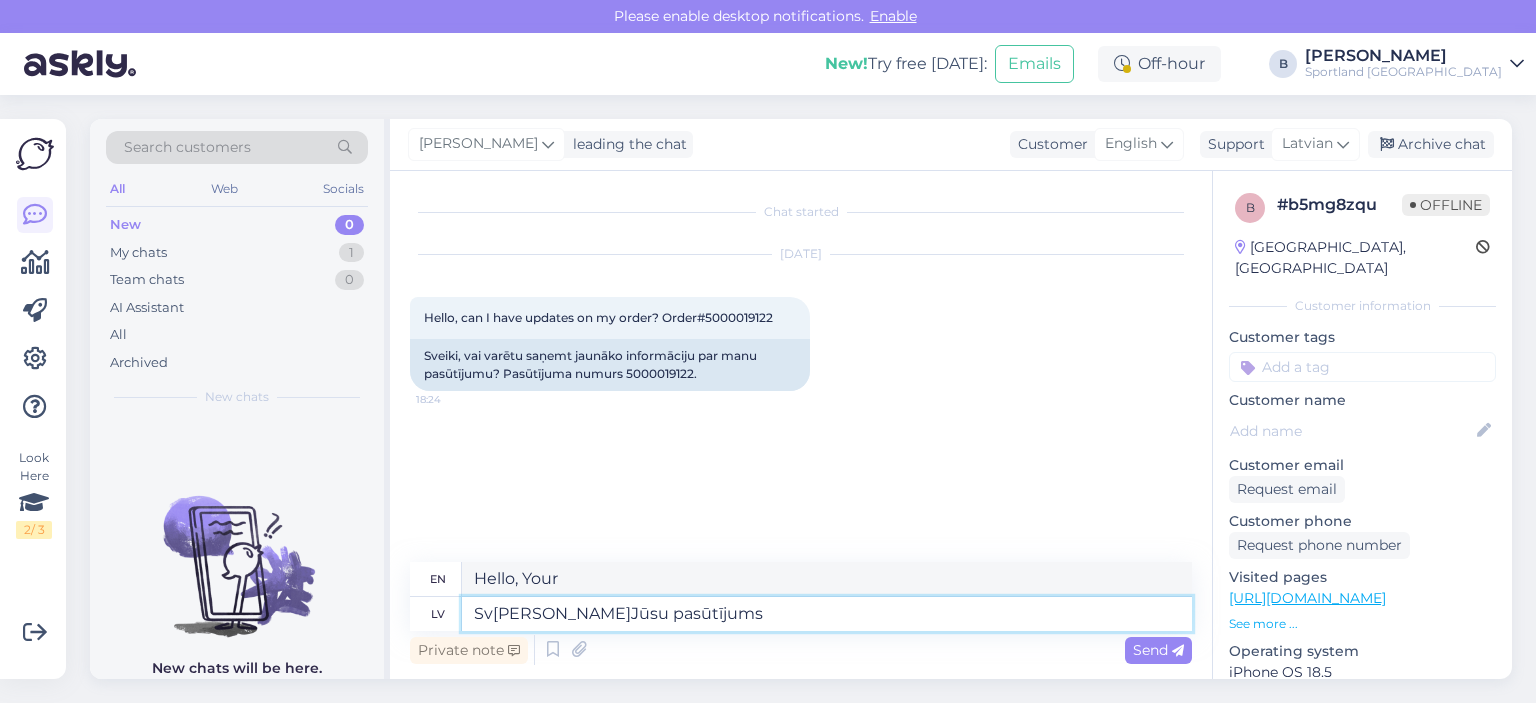 type on "[PERSON_NAME], Jūsu pasūtījums i" 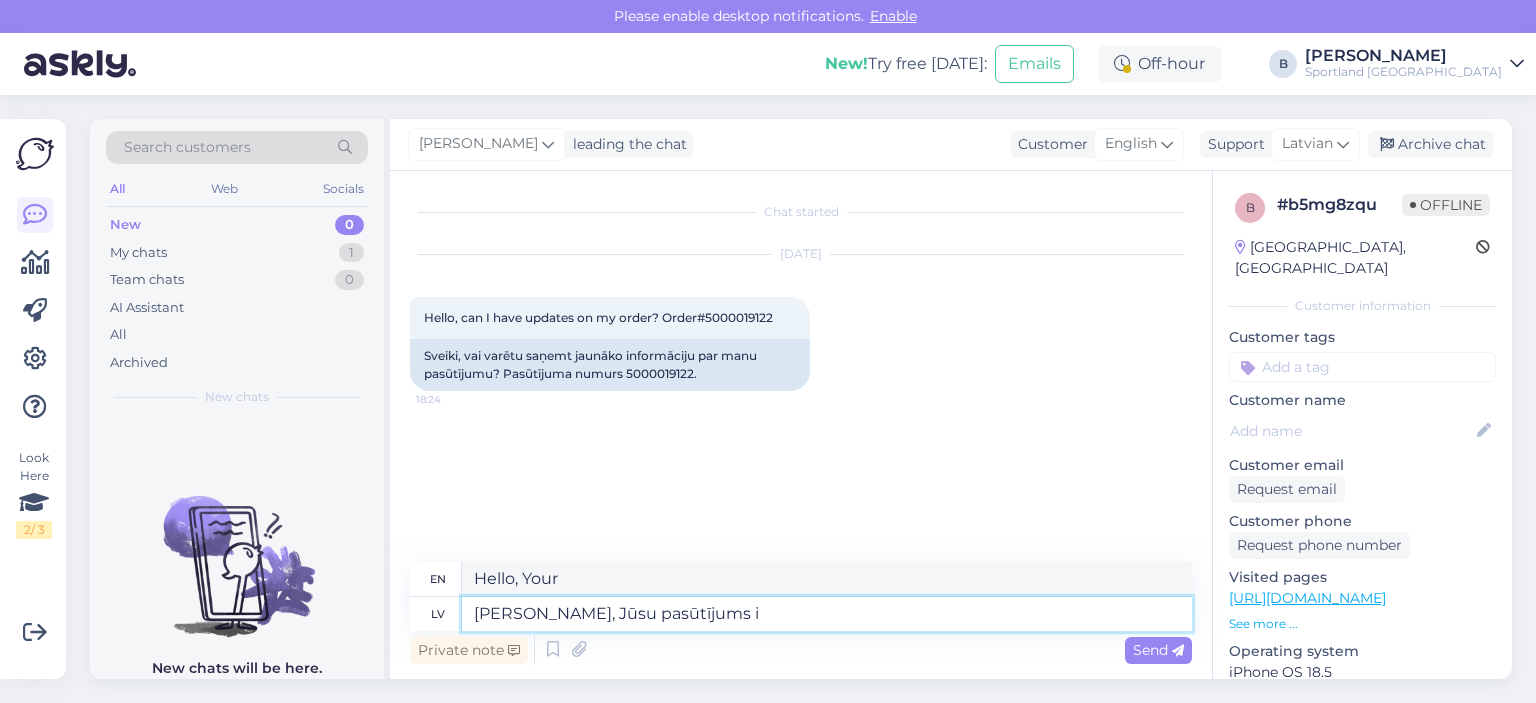 type on "Hello, your order." 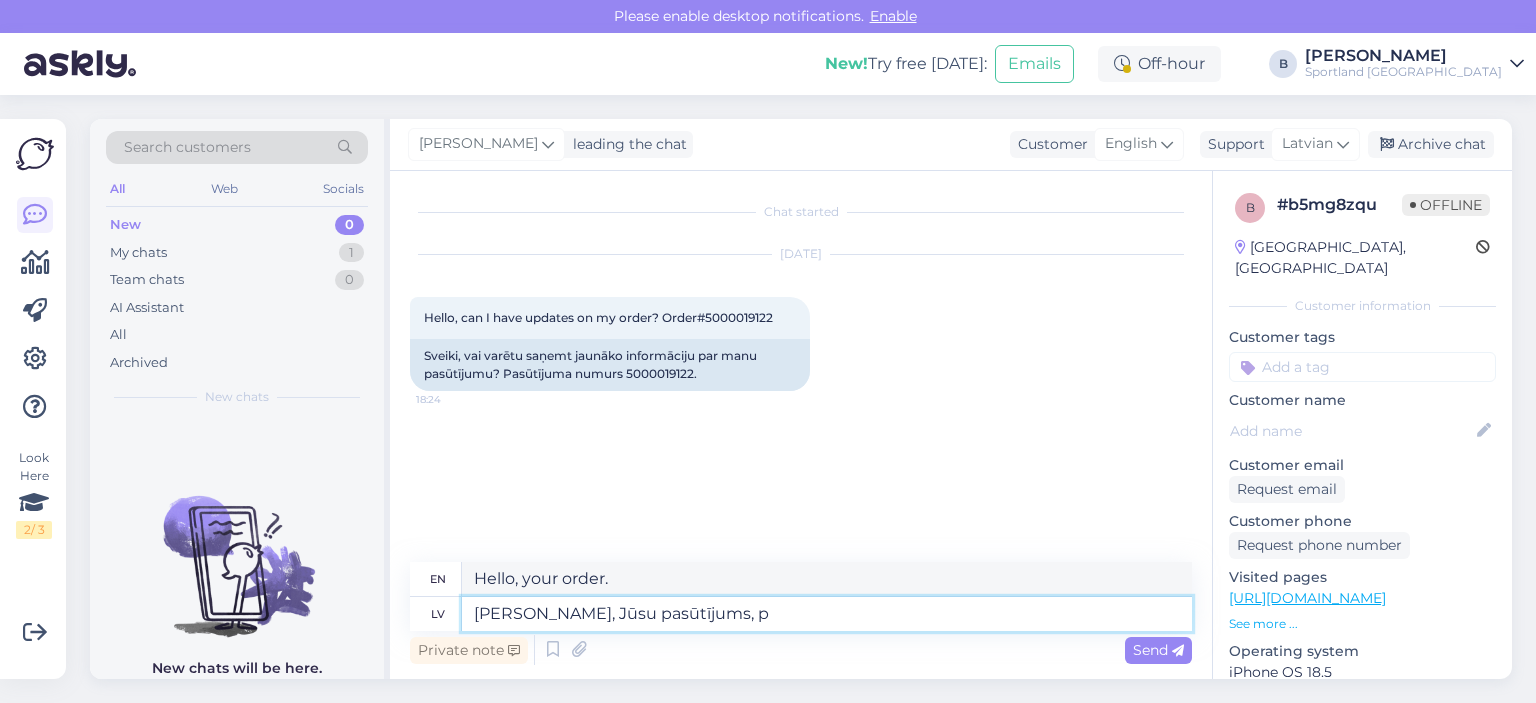 type on "[PERSON_NAME], Jūsu pasūtījums, pa" 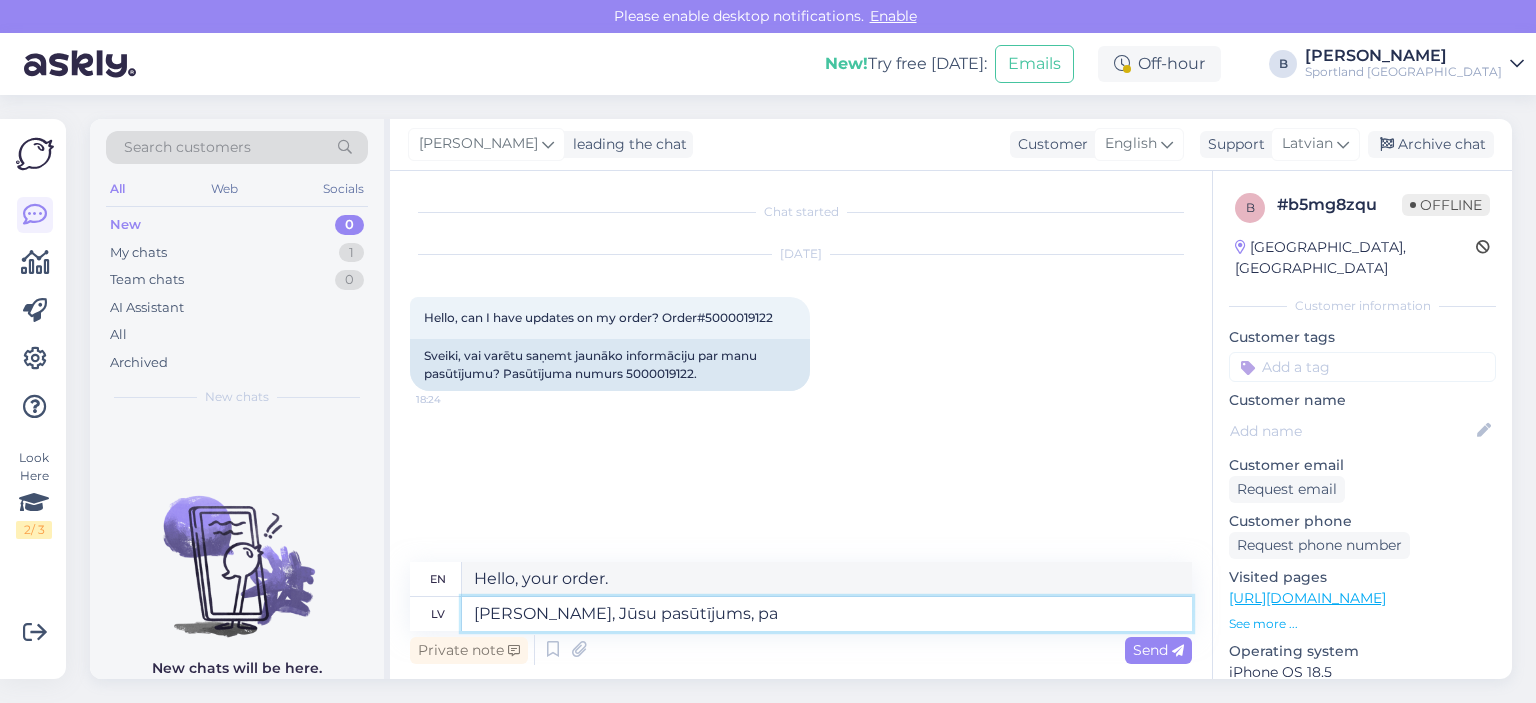 type on "Hello, your order," 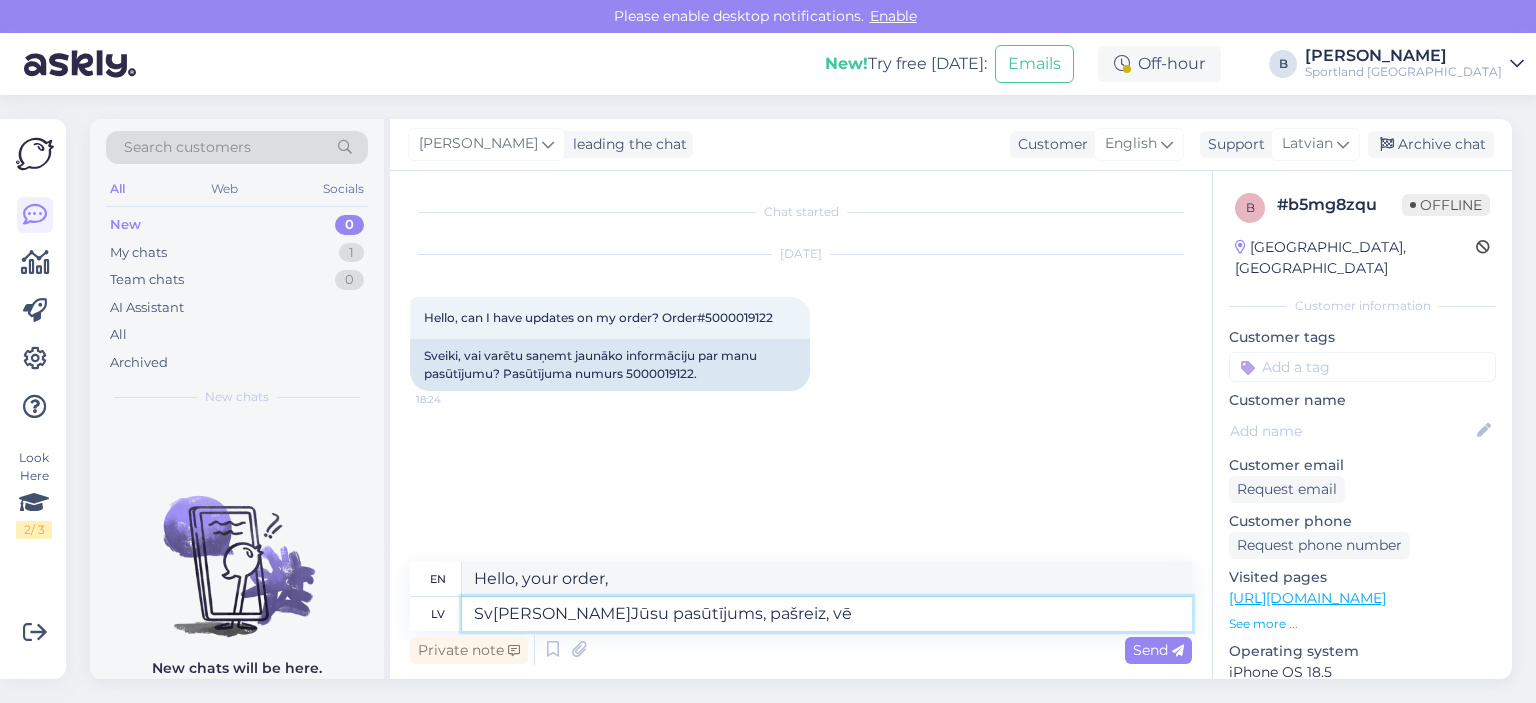 type on "[PERSON_NAME], Jūsu pasūtījums, pašreiz, vēl" 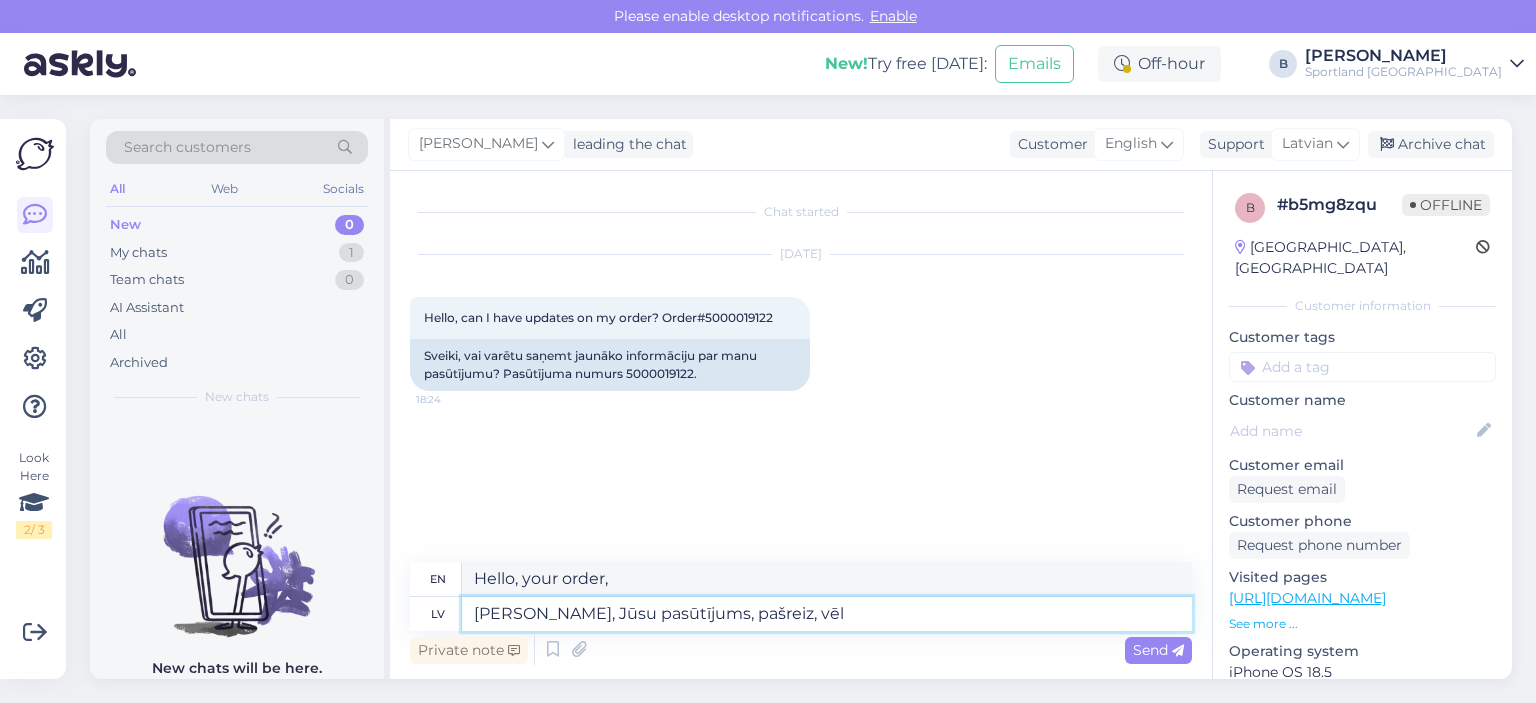 type on "Hello, your order is currently..." 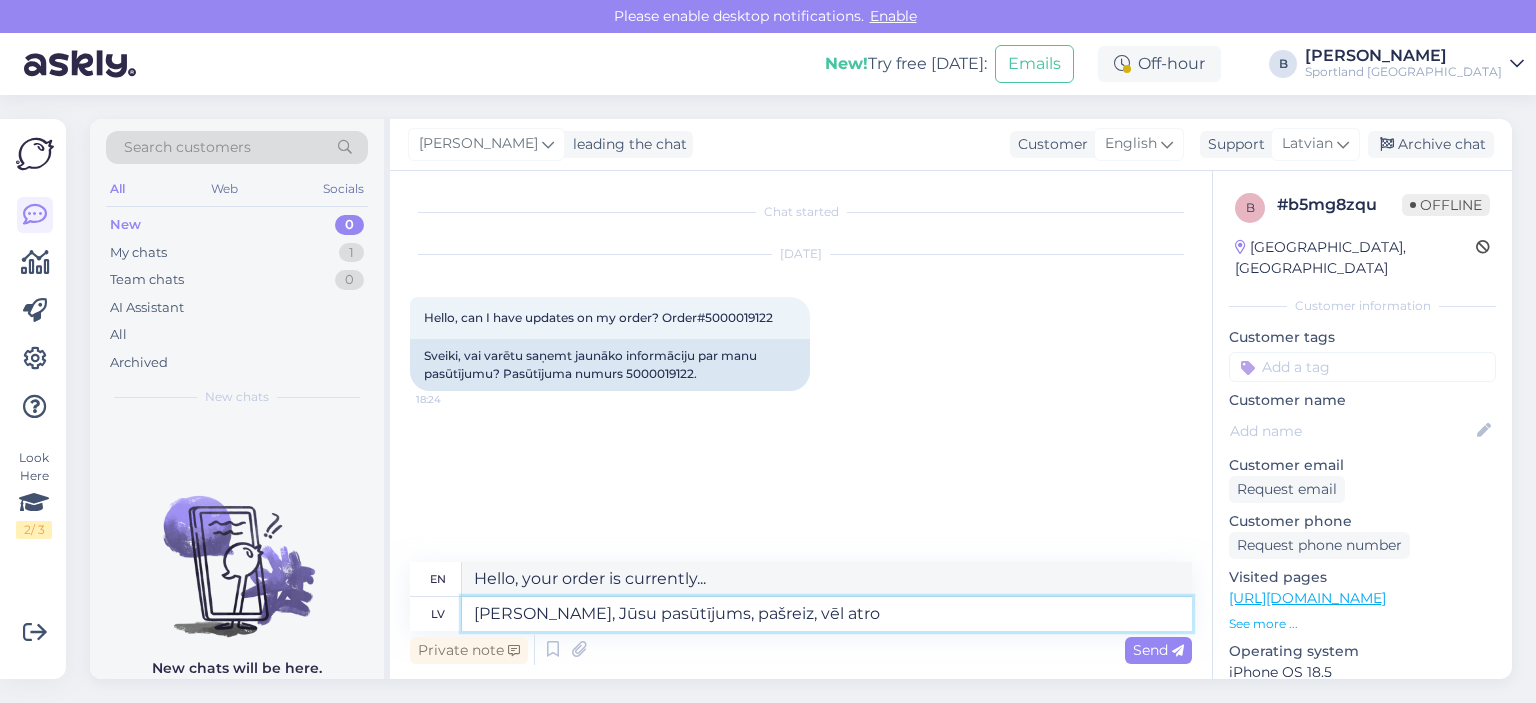type on "Sv[PERSON_NAME]Jūsu pasūtījums, pašreiz, vēl atrod" 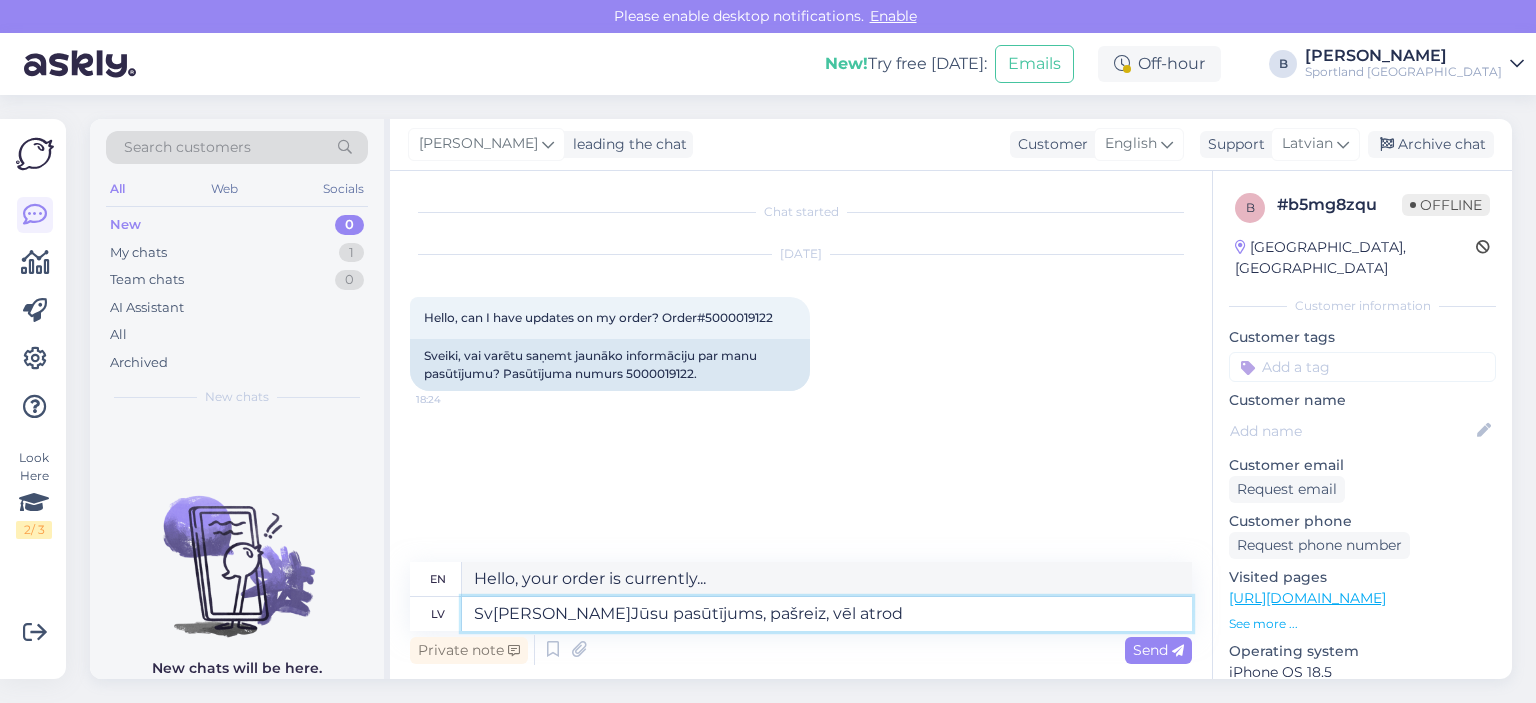 type on "Hello, your order is currently still..." 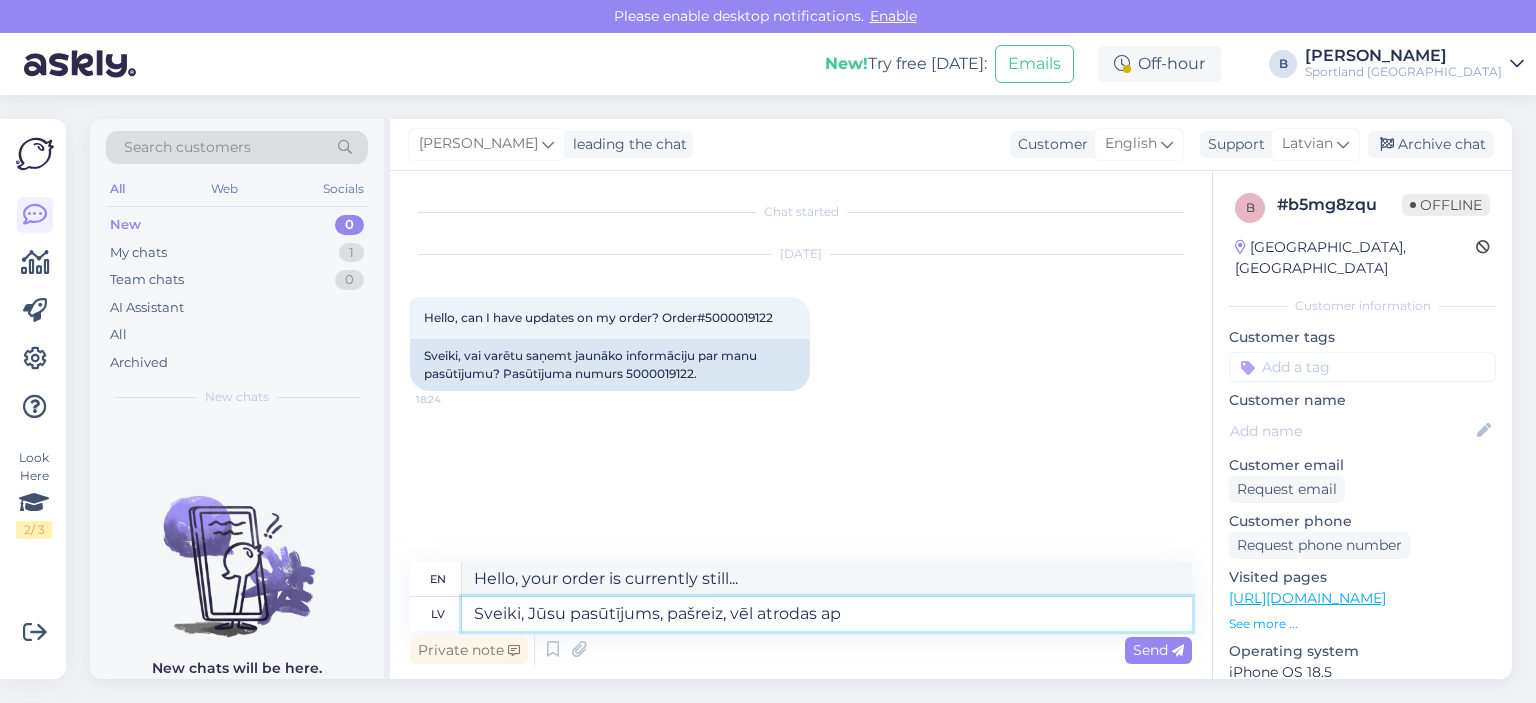 type on "Sveiki, Jūsu pasūtījums, pašreiz, vēl atrodas aps" 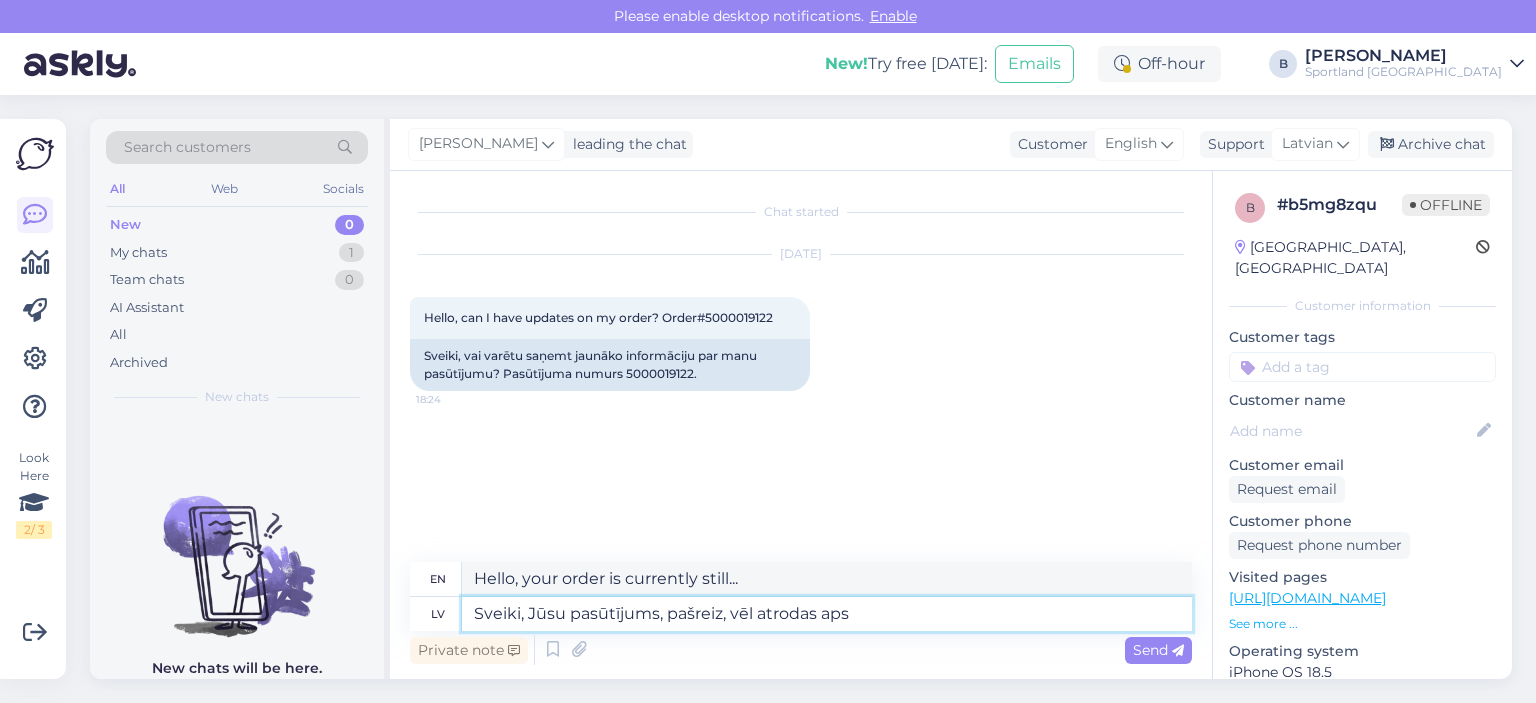 type on "Hello, your order is currently still located..." 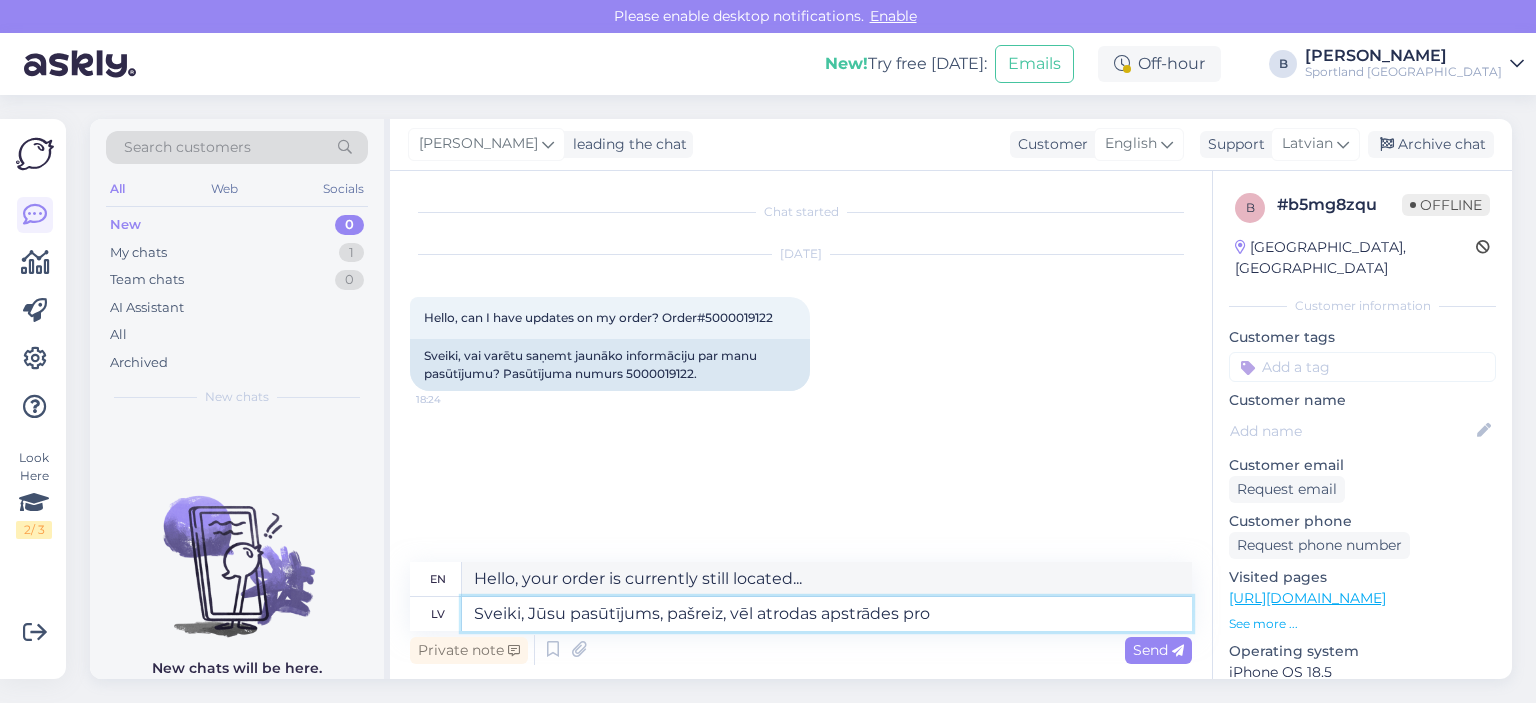 type on "Sveiki, Jūsu pasūtījums, pašreiz, vēl atrodas apstrādes proc" 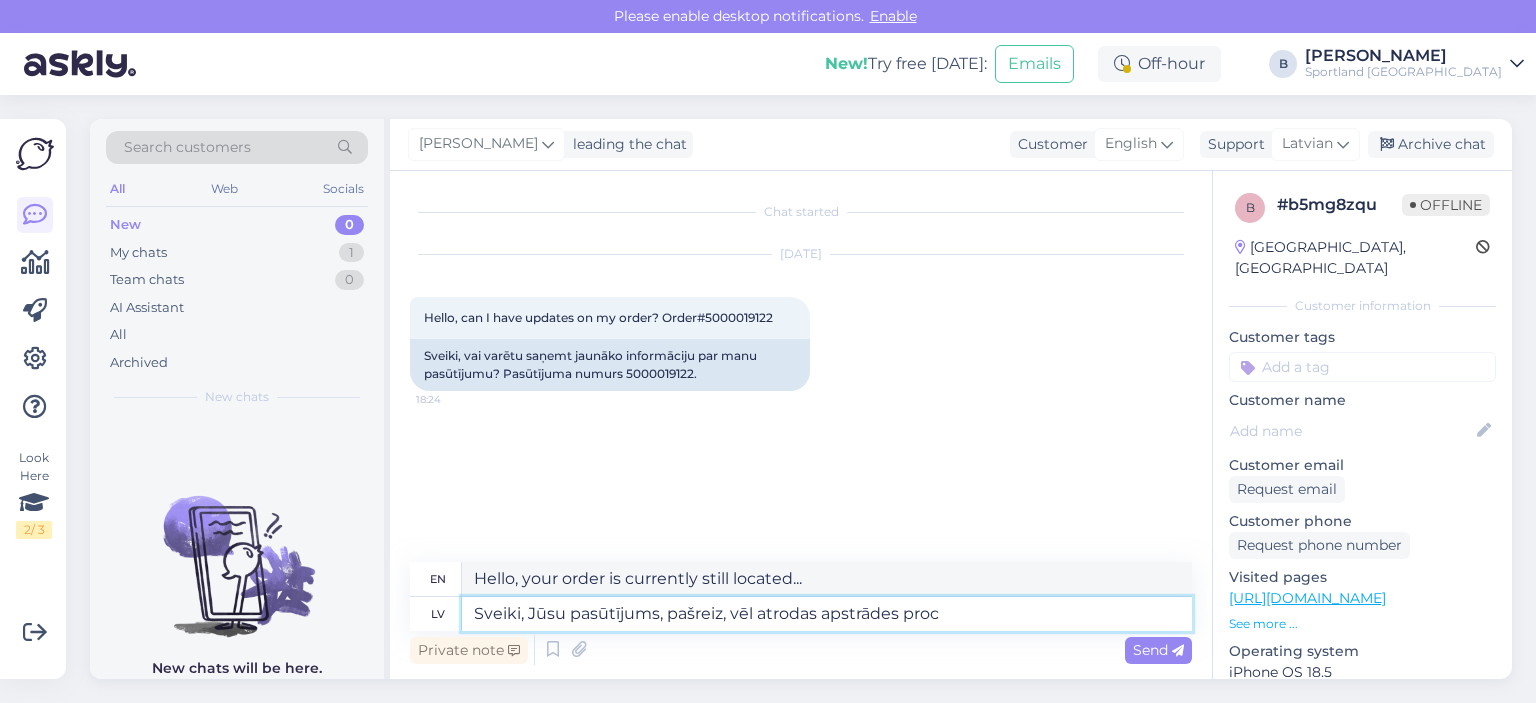 type on "Hello, your order is currently still being processed." 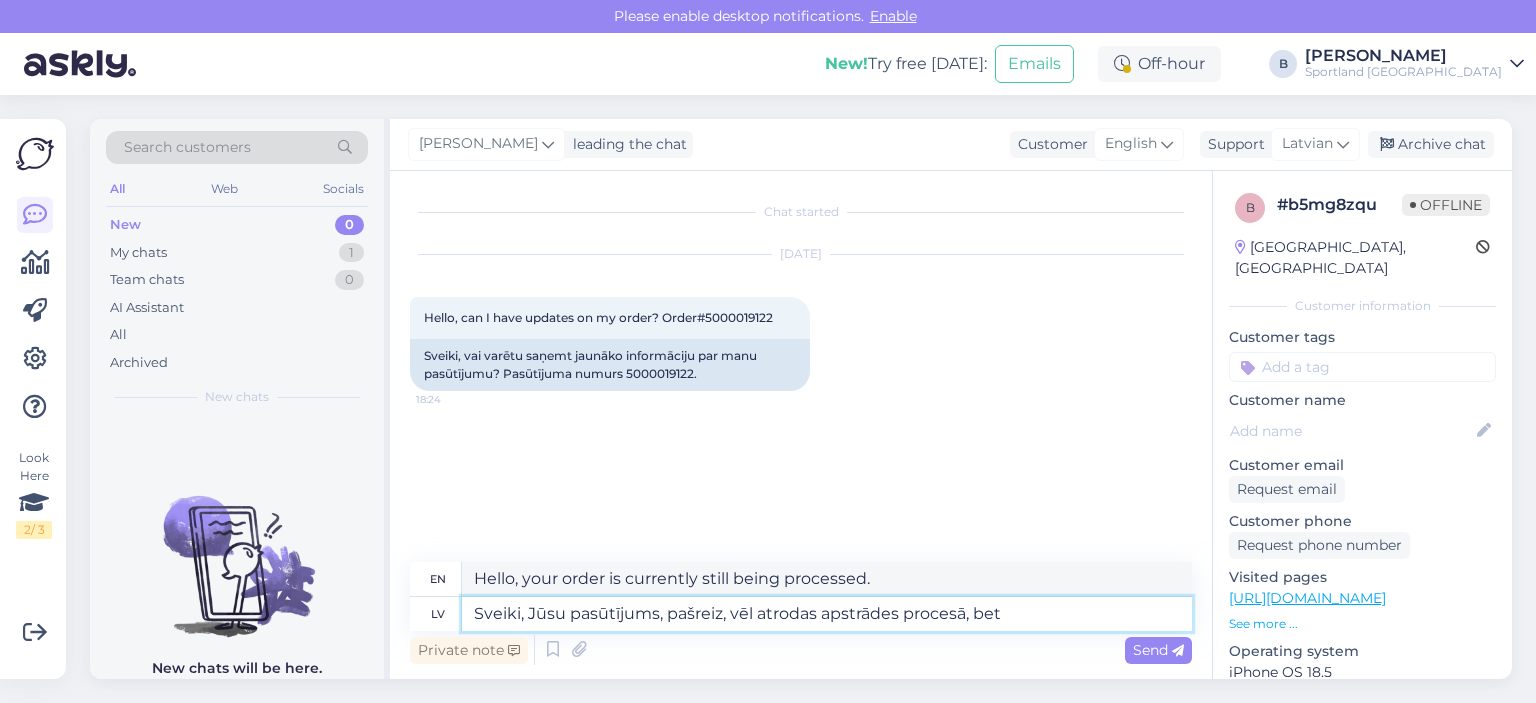 type on "Sveiki, Jūsu pasūtījums, pašreiz, vēl atrodas apstrādes procesā, bet" 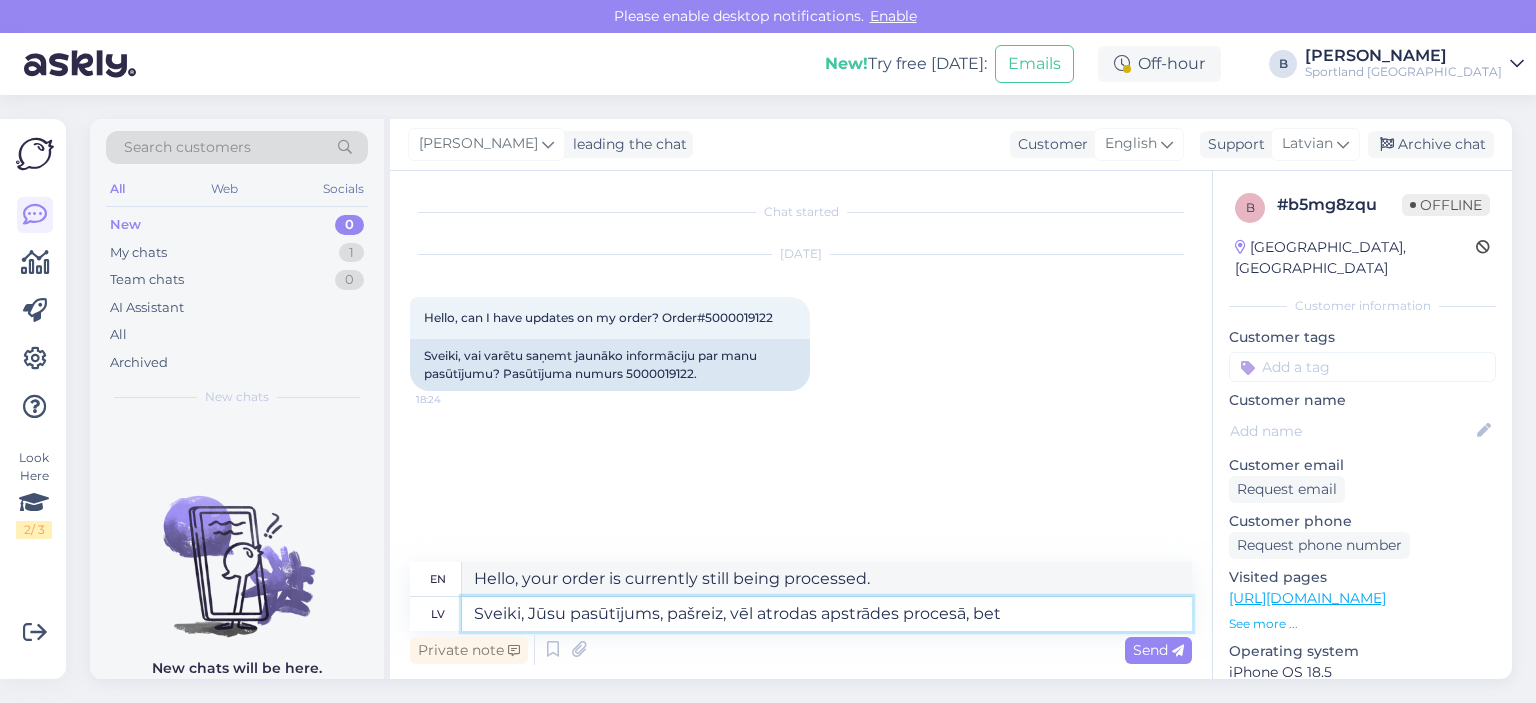 type on "Hello, your order is currently still being processed, but" 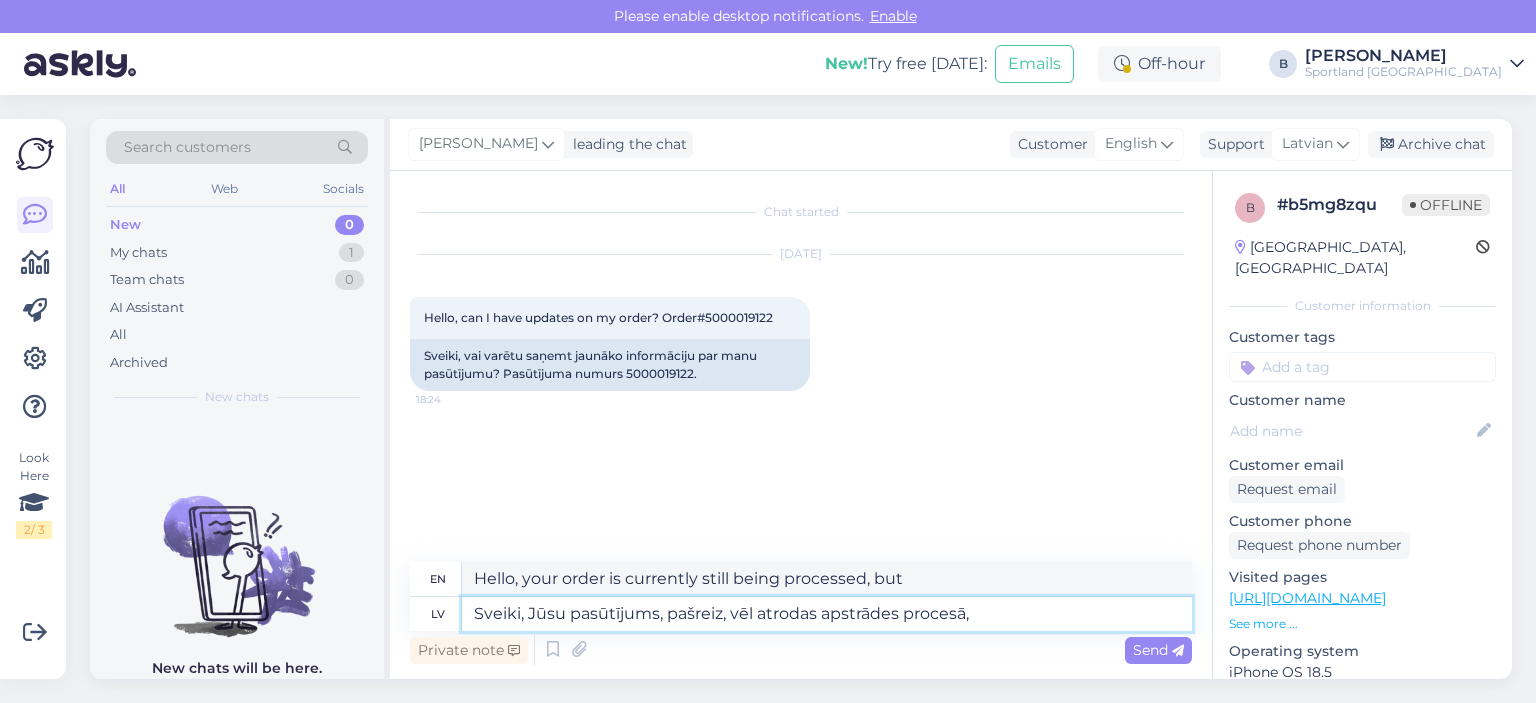 type on "Sveiki, Jūsu pasūtījums, pašreiz, vēl atrodas apstrādes procesā" 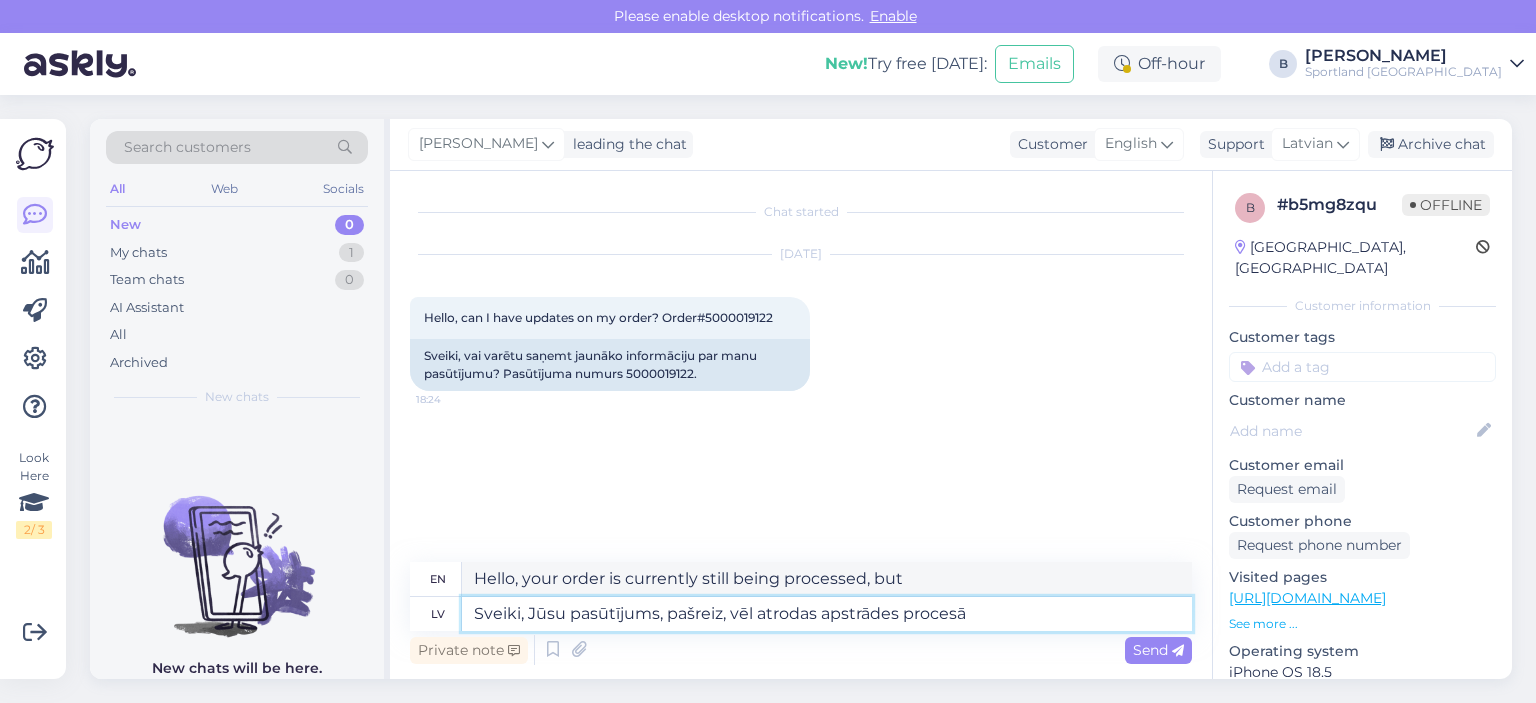 type on "Hello, your order is currently still being processed." 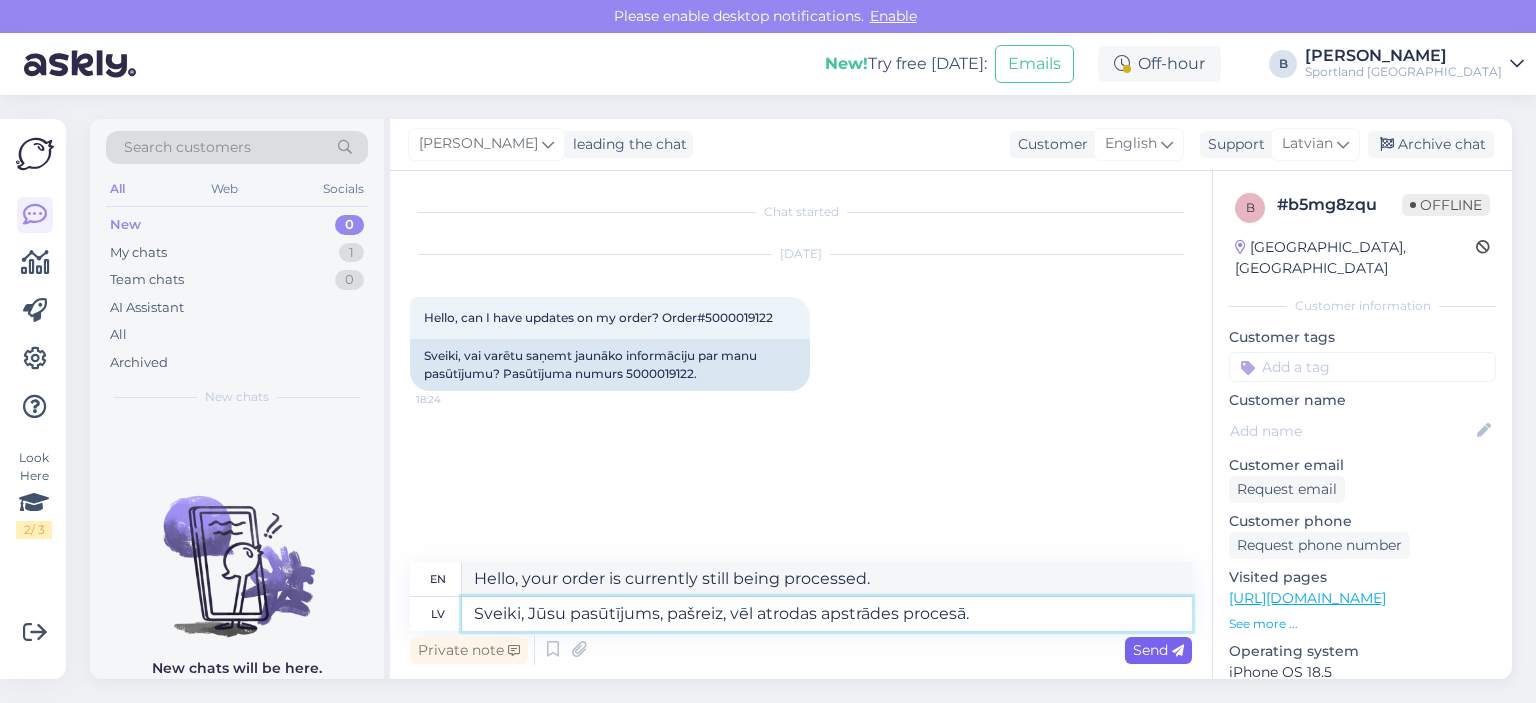 type on "Sveiki, Jūsu pasūtījums, pašreiz, vēl atrodas apstrādes procesā." 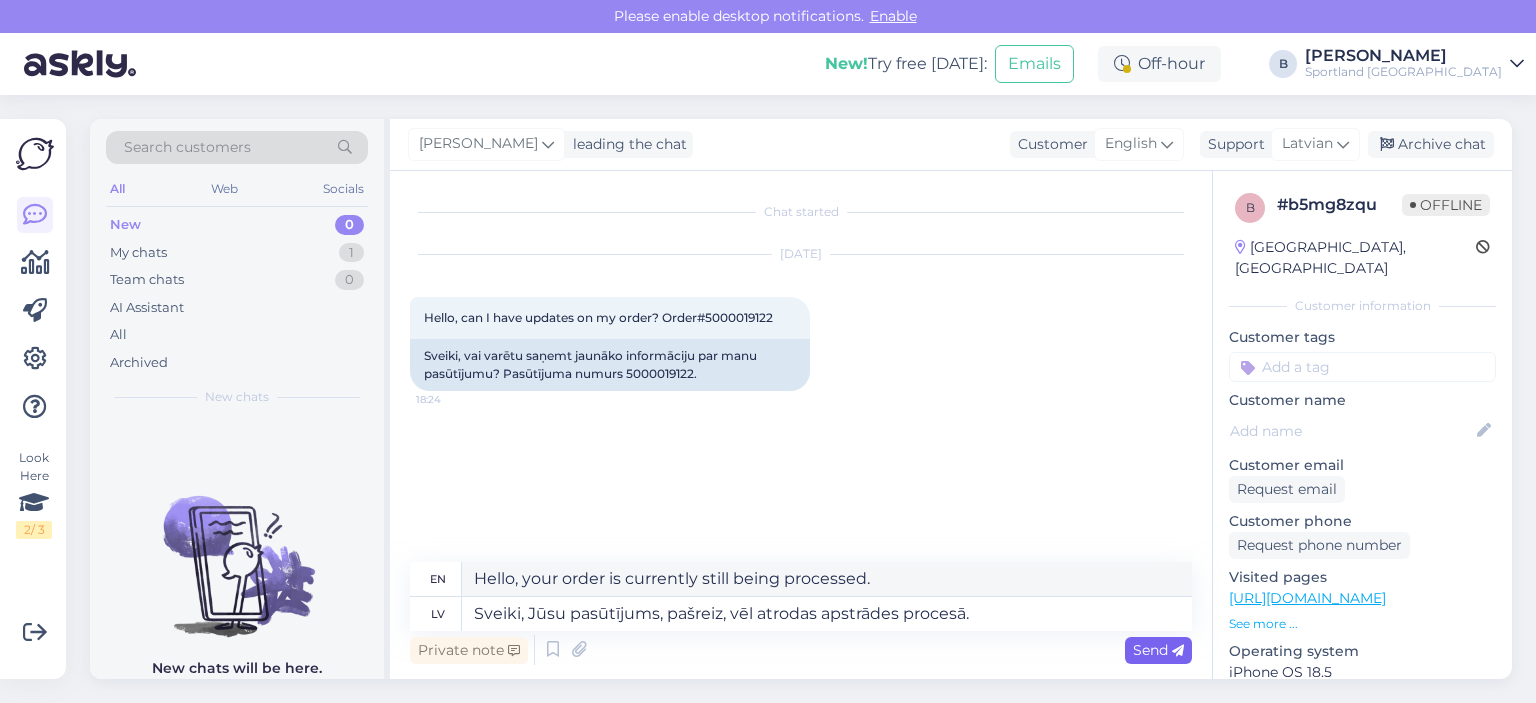 click on "Send" at bounding box center (1158, 650) 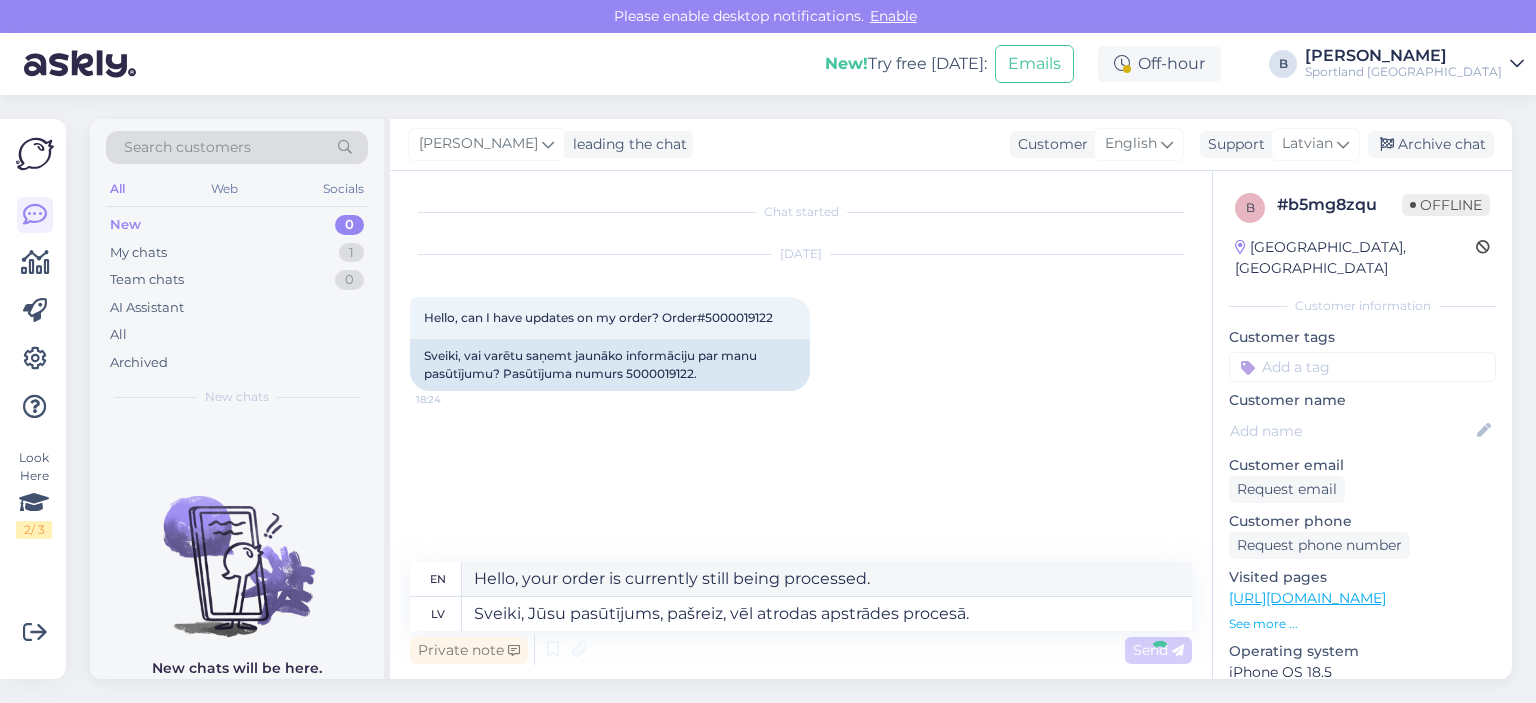 type 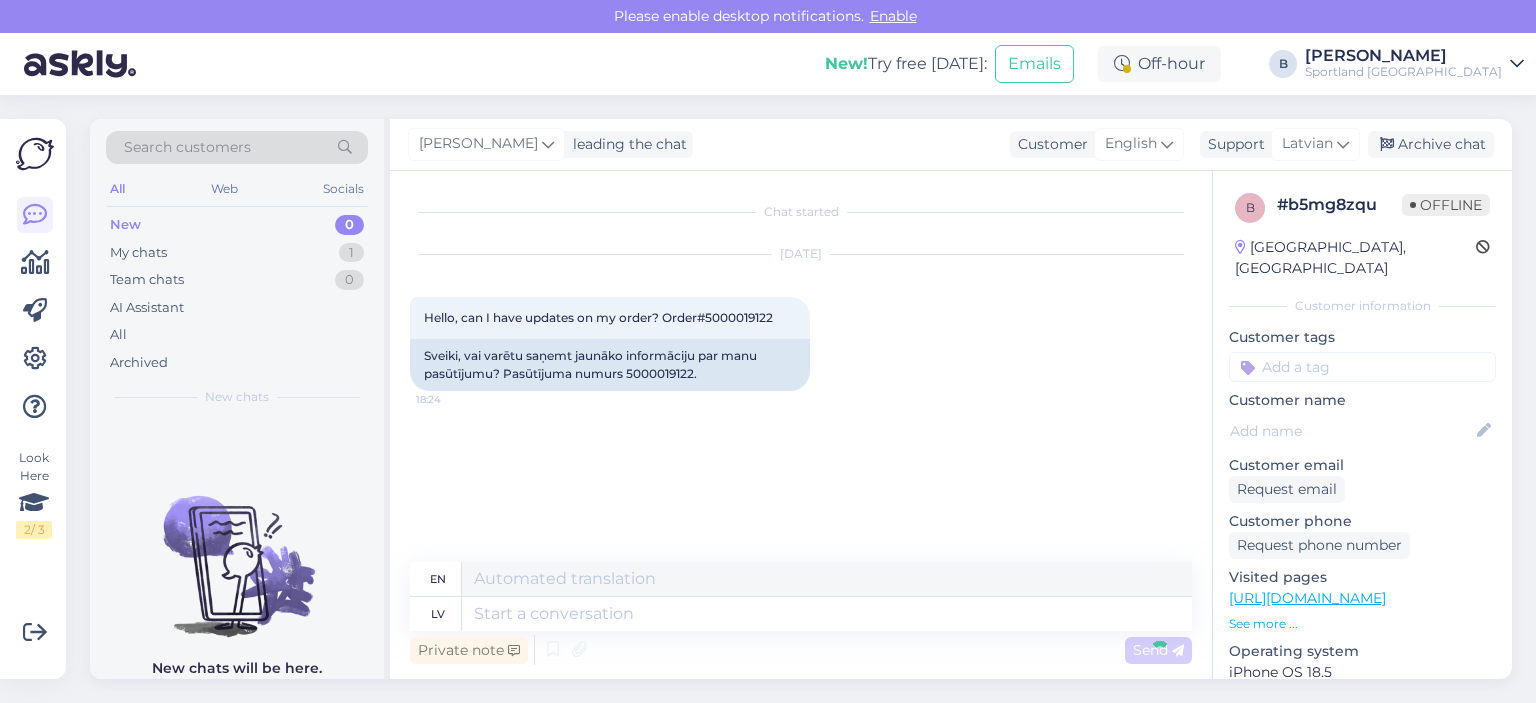 scroll, scrollTop: 48, scrollLeft: 0, axis: vertical 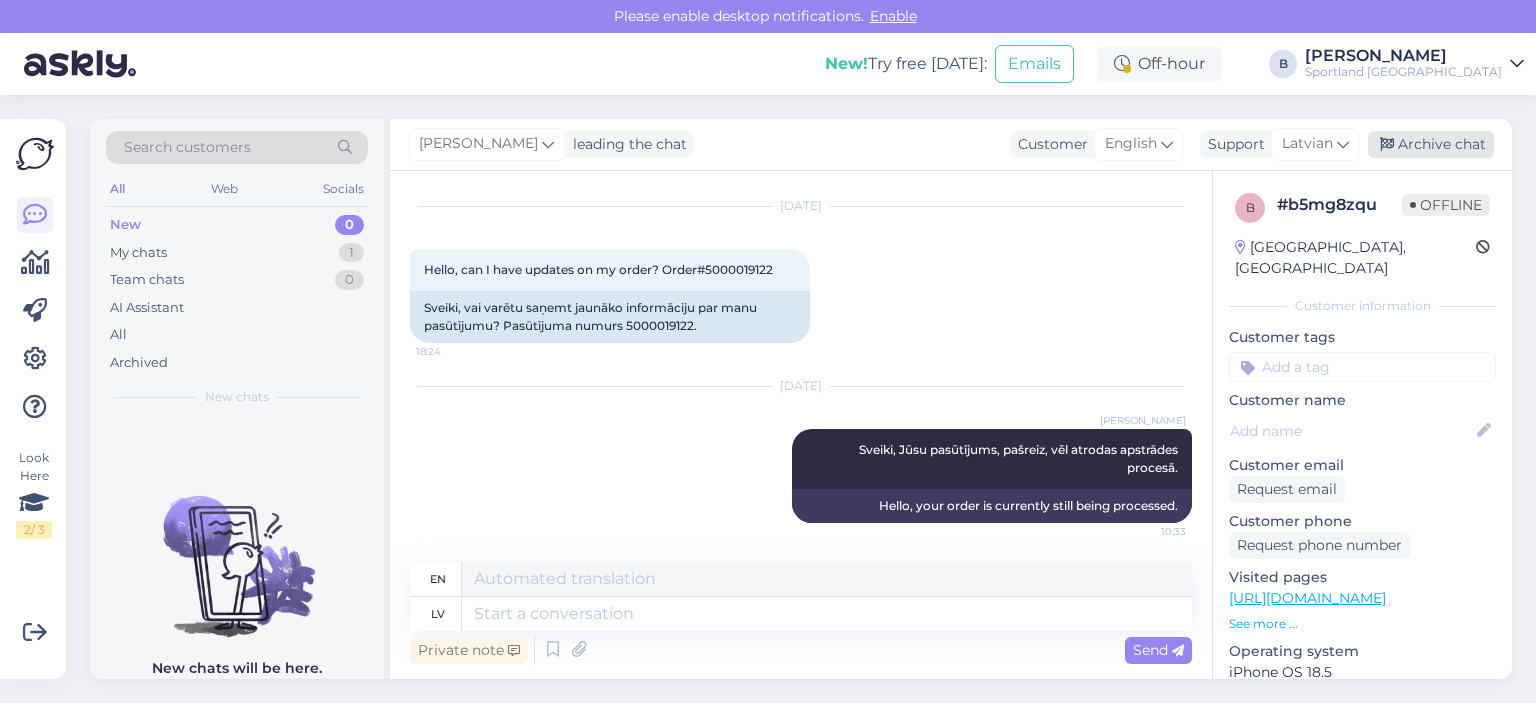 click on "Archive chat" at bounding box center [1431, 144] 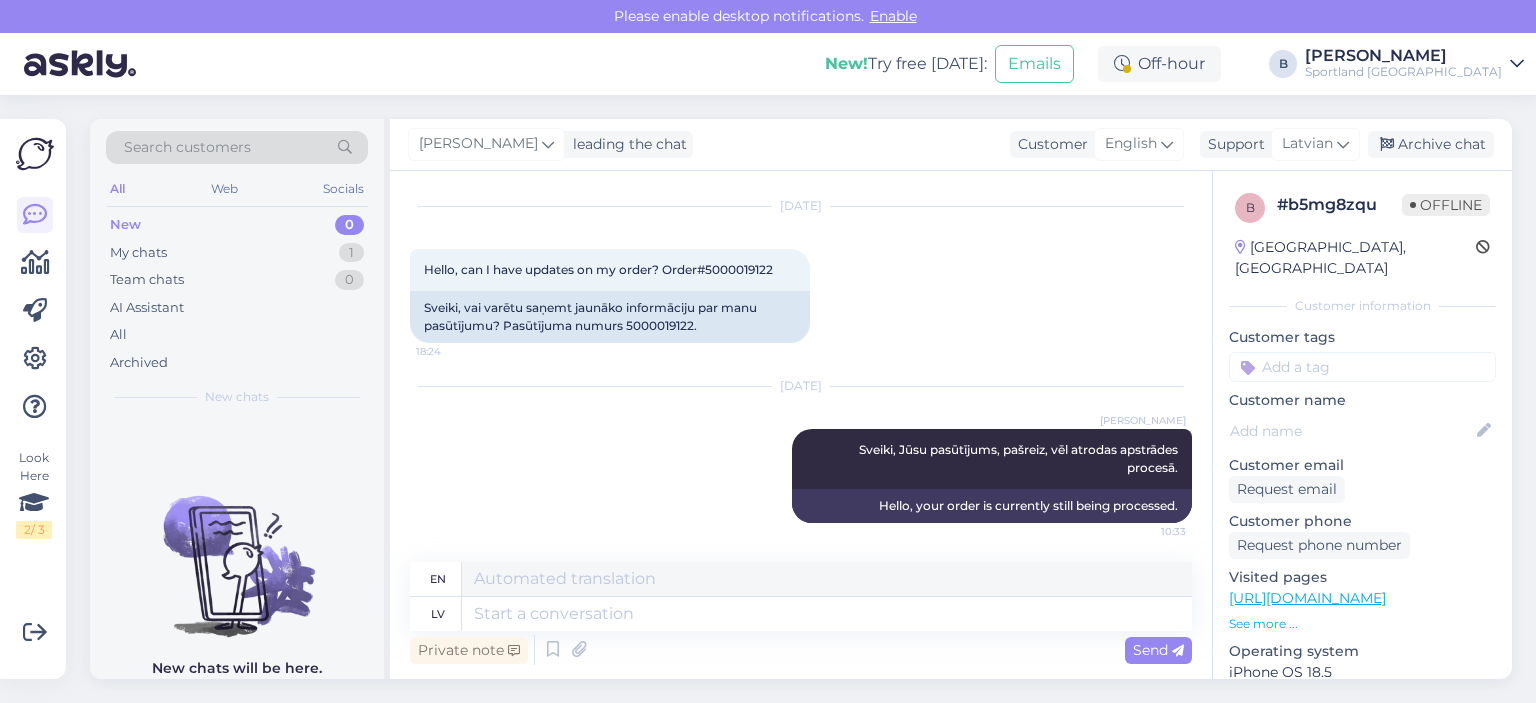 scroll, scrollTop: 28, scrollLeft: 0, axis: vertical 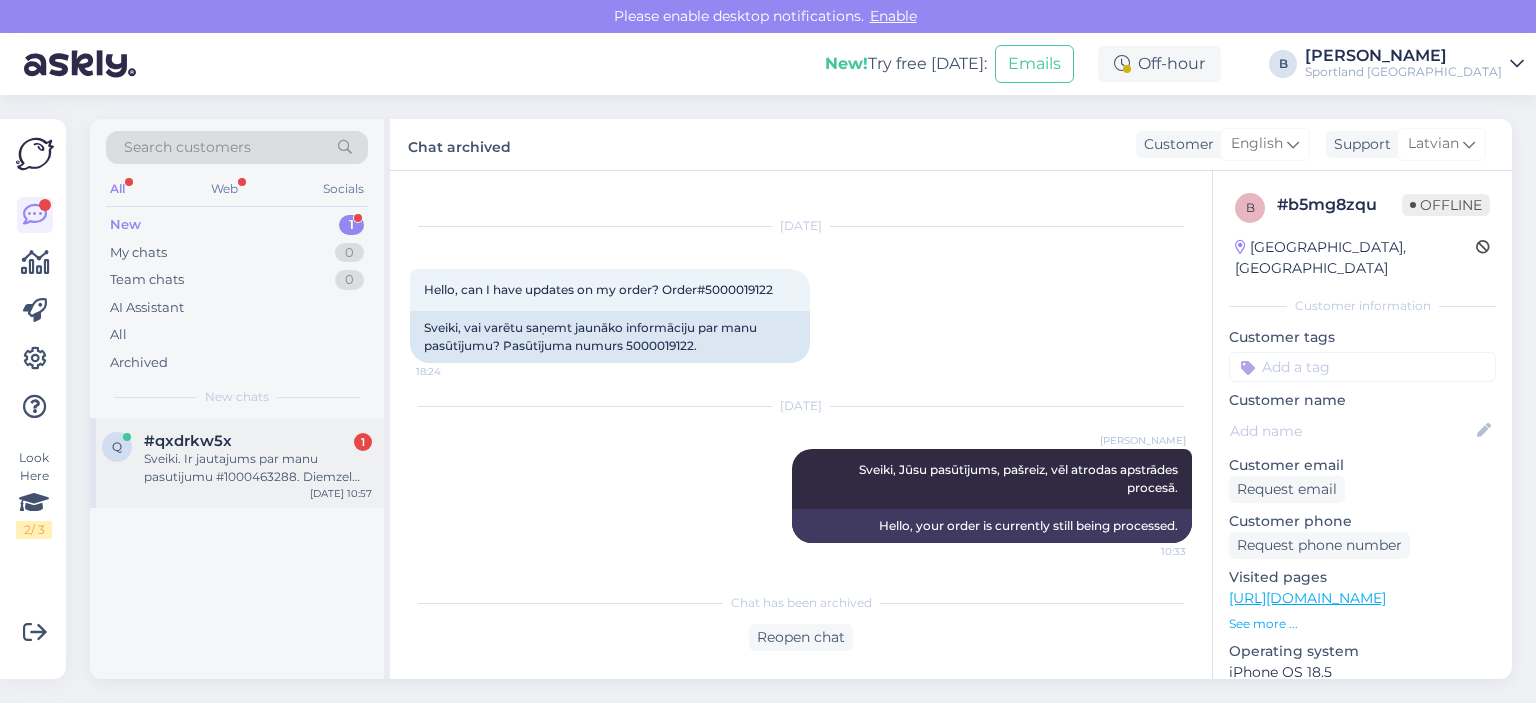 click on "#qxdrkw5x 1" at bounding box center [258, 441] 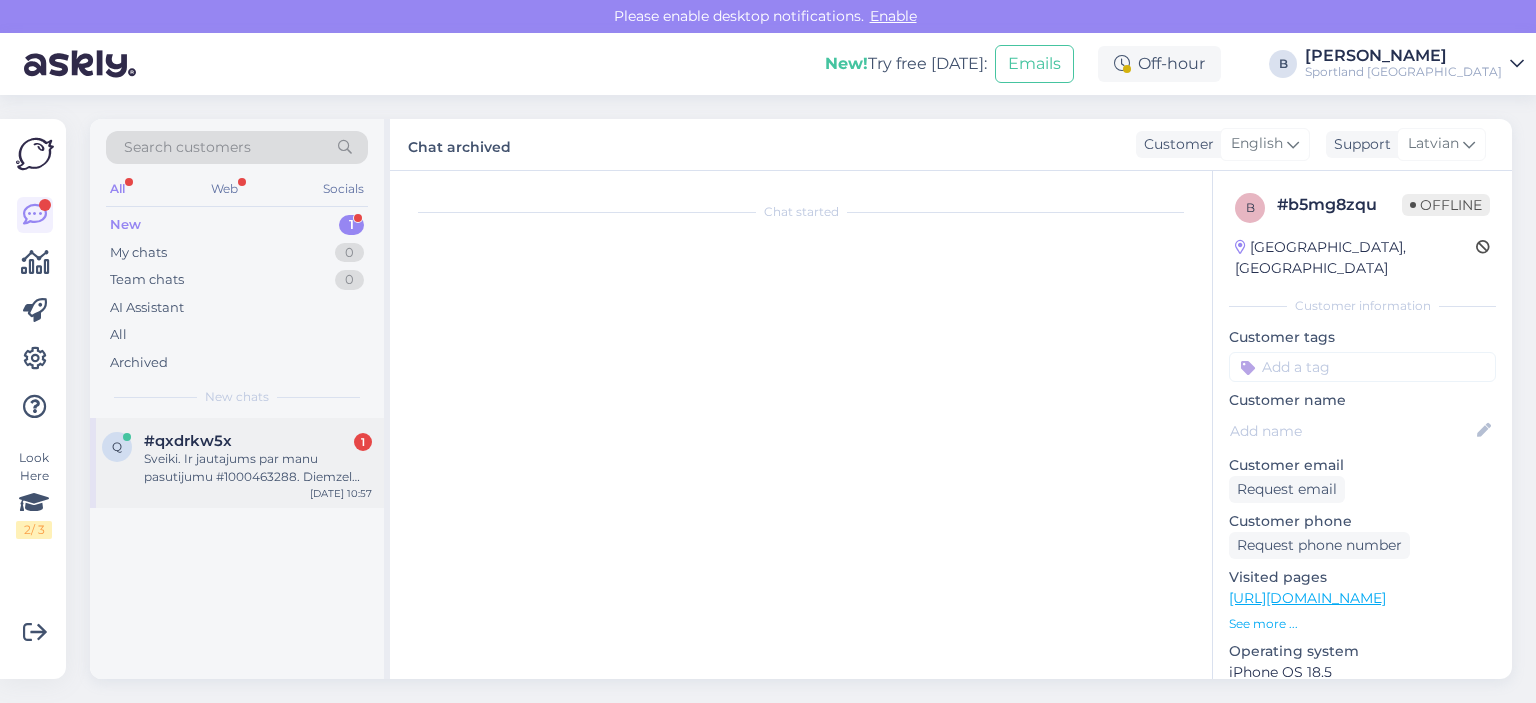 scroll, scrollTop: 588, scrollLeft: 0, axis: vertical 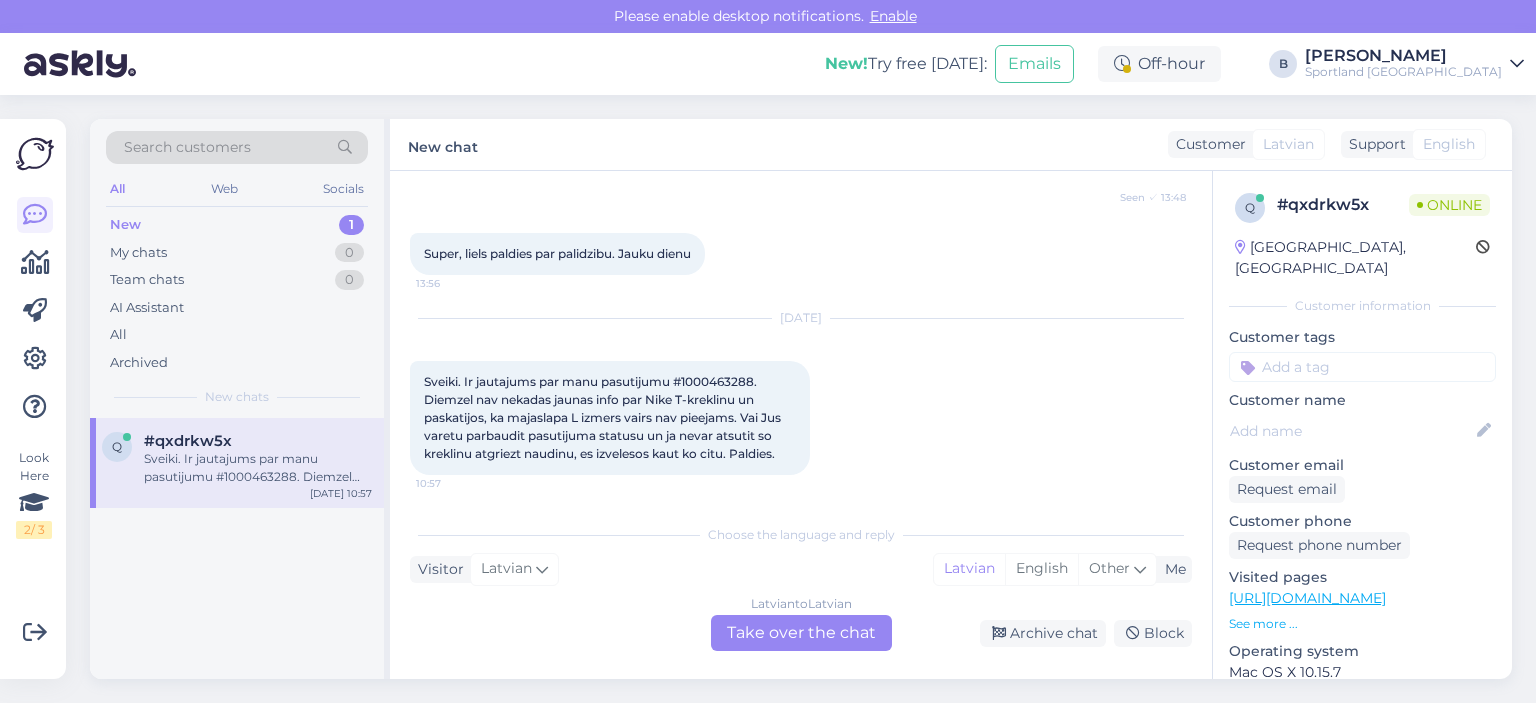 click on "Latvian  to  Latvian Take over the chat" at bounding box center (801, 633) 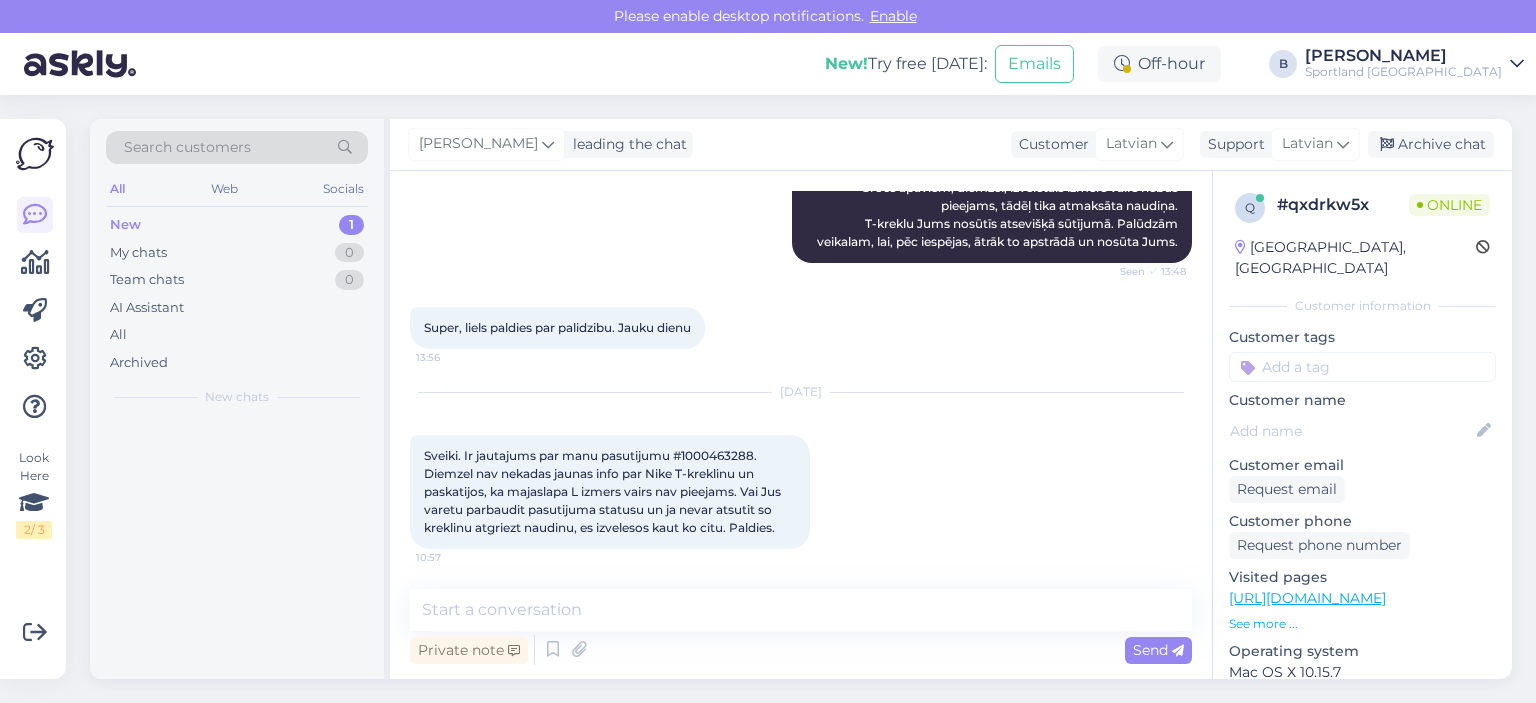 scroll, scrollTop: 514, scrollLeft: 0, axis: vertical 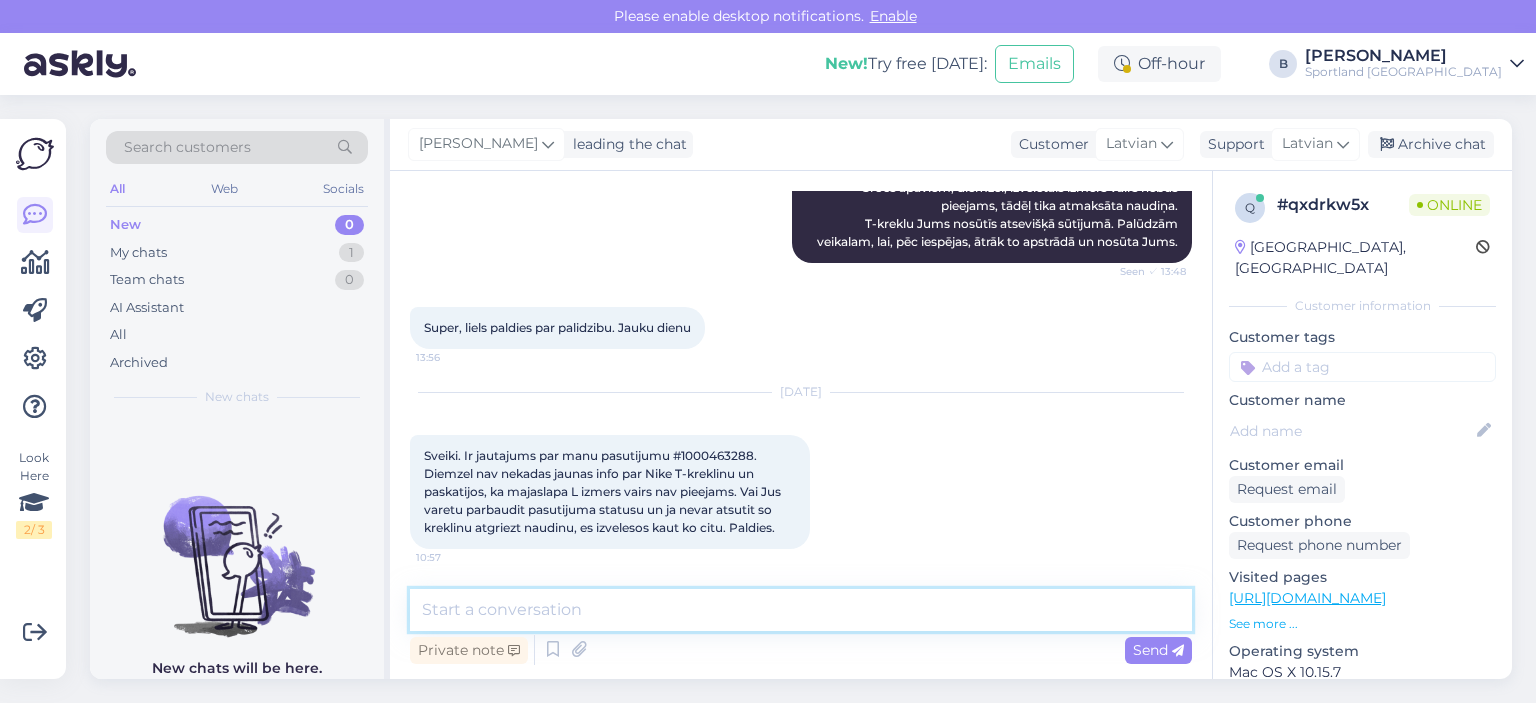 click at bounding box center (801, 610) 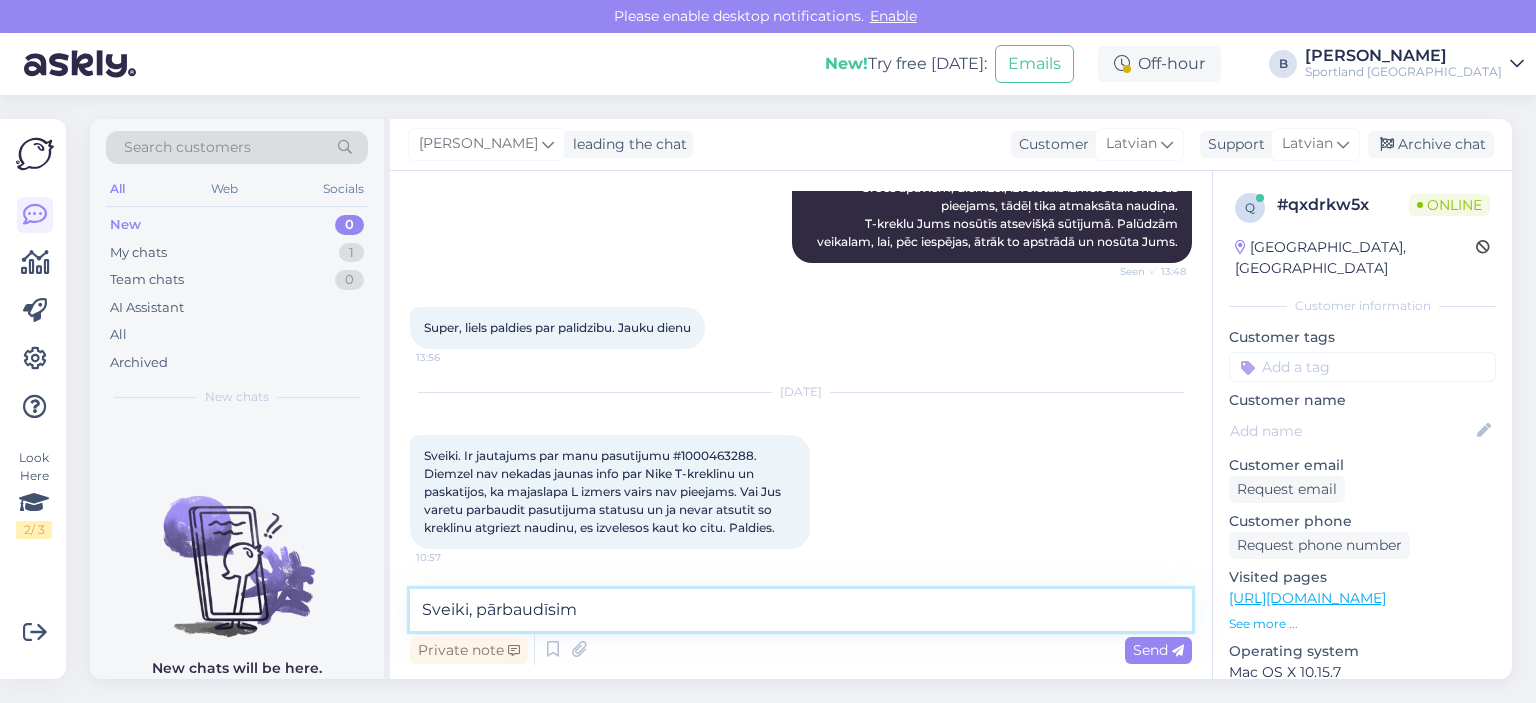type on "Sveiki, pārbaudīsim." 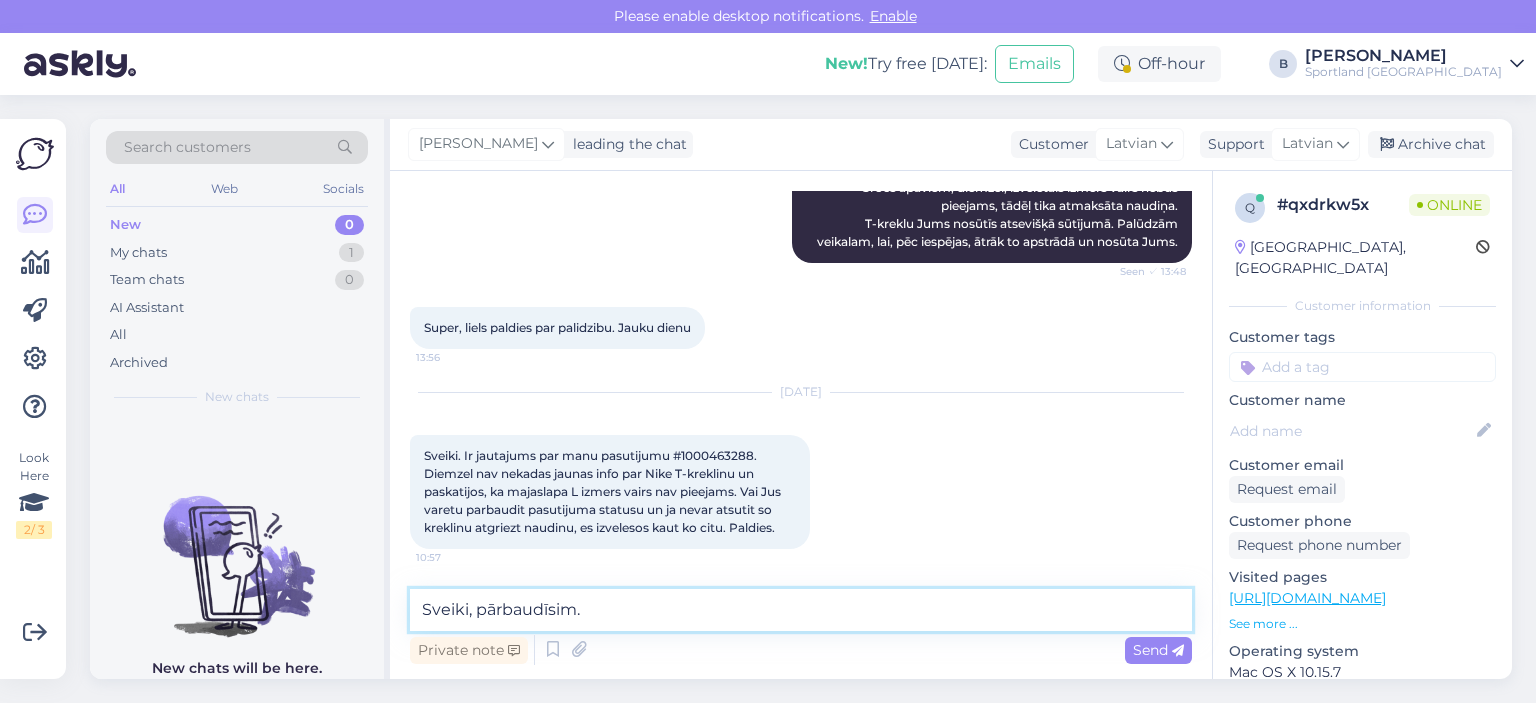 type 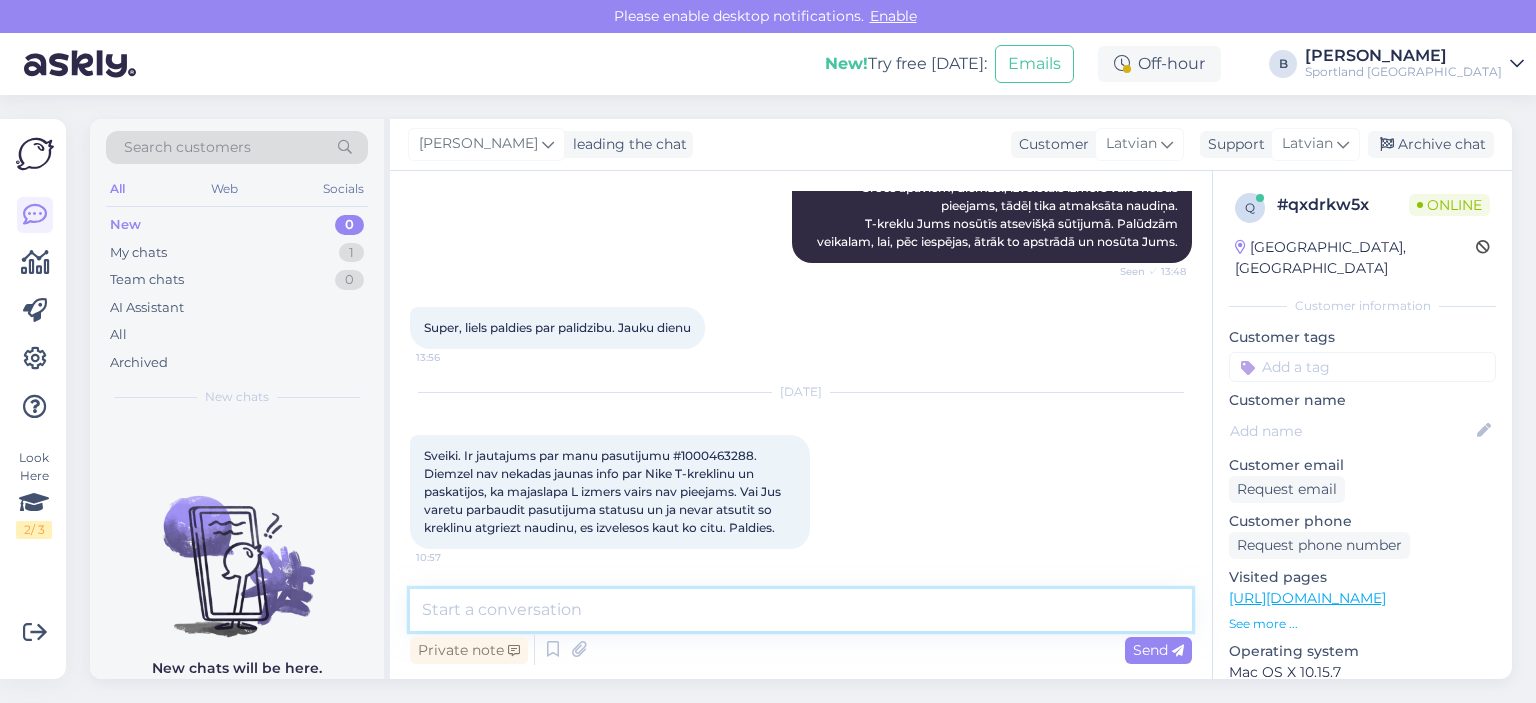 scroll, scrollTop: 600, scrollLeft: 0, axis: vertical 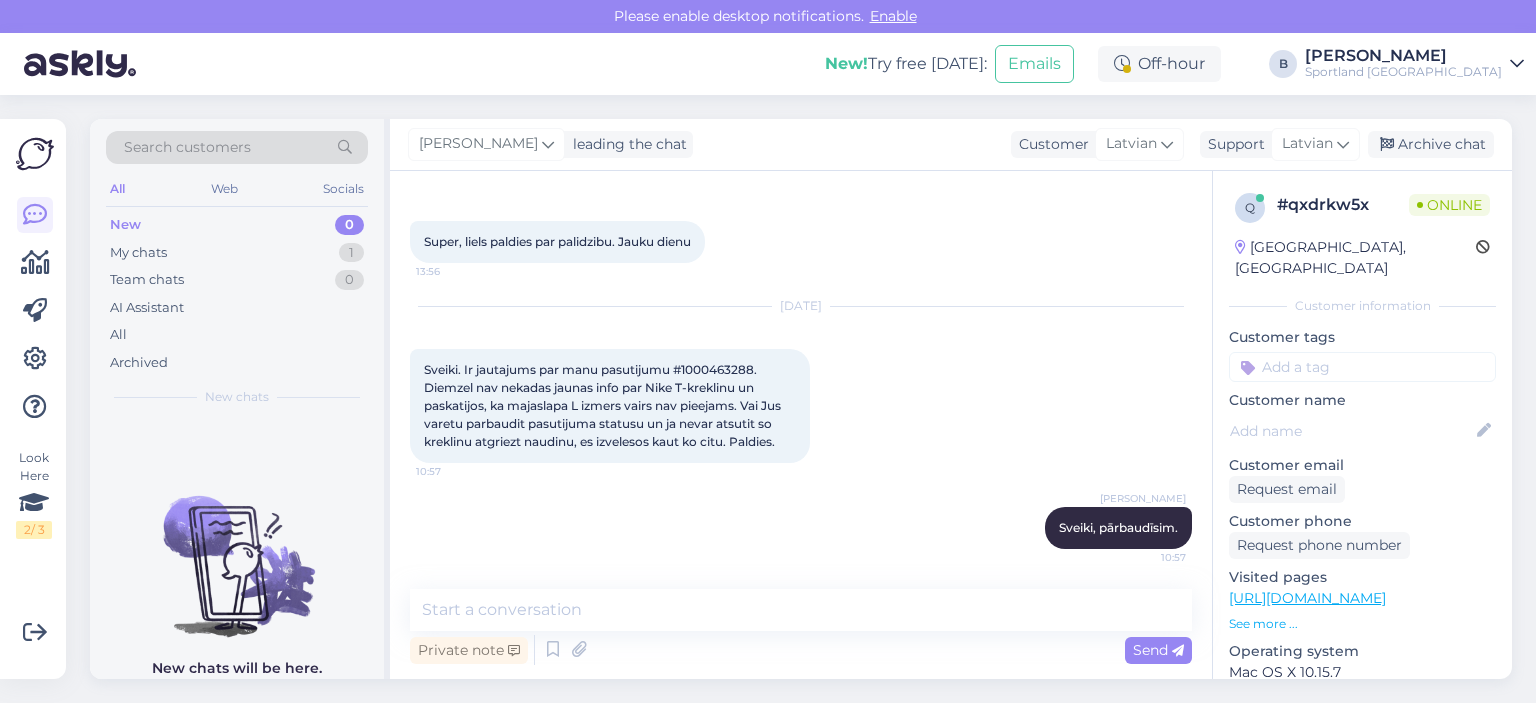 click on "Sveiki. Ir jautajums par manu pasutijumu #1000463288. Diemzel nav nekadas jaunas info par Nike T-kreklinu un paskatijos, ka majaslapa L izmers vairs nav pieejams. Vai Jus varetu parbaudit pasutijuma statusu un ja nevar atsutit so kreklinu atgriezt naudinu, es izvelesos kaut ko citu. Paldies." at bounding box center (604, 405) 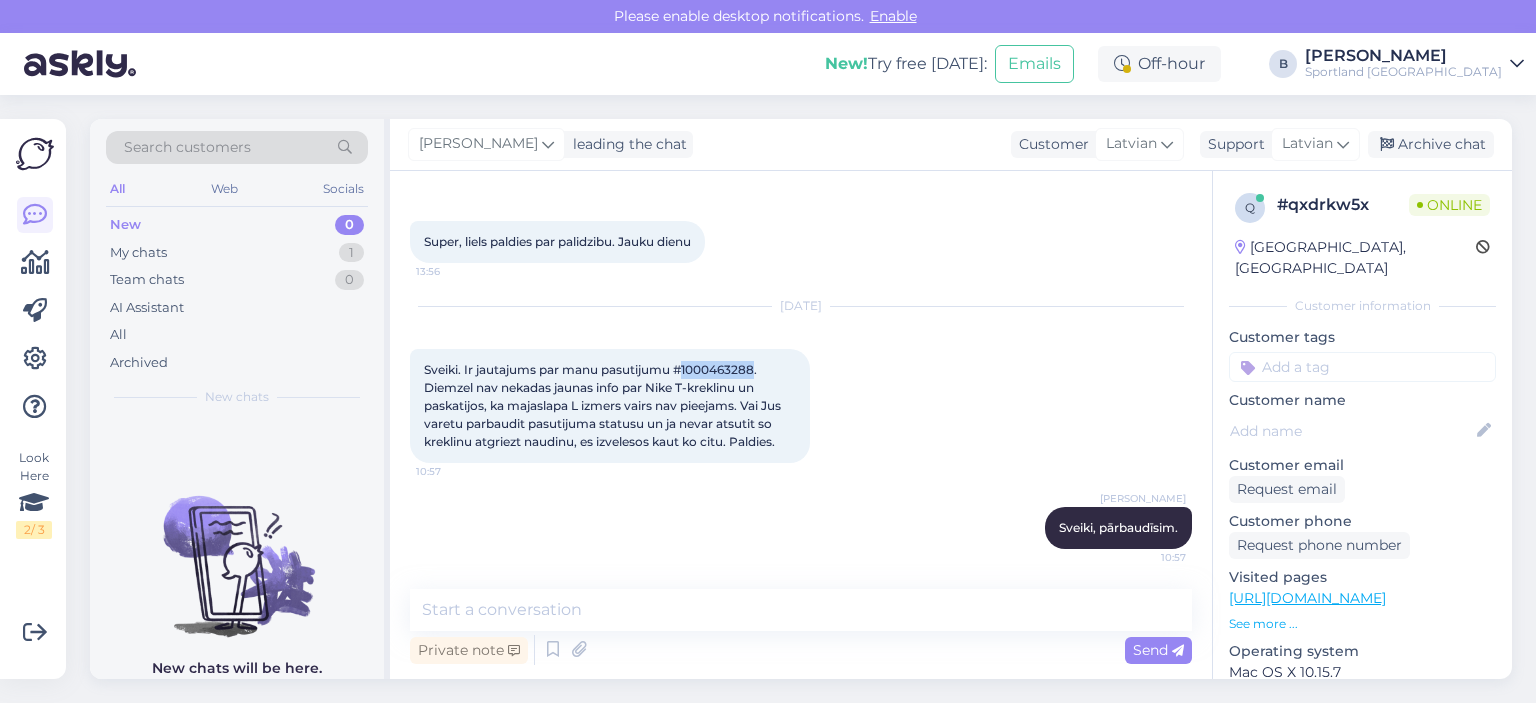 click on "Sveiki. Ir jautajums par manu pasutijumu #1000463288. Diemzel nav nekadas jaunas info par Nike T-kreklinu un paskatijos, ka majaslapa L izmers vairs nav pieejams. Vai Jus varetu parbaudit pasutijuma statusu un ja nevar atsutit so kreklinu atgriezt naudinu, es izvelesos kaut ko citu. Paldies." at bounding box center (604, 405) 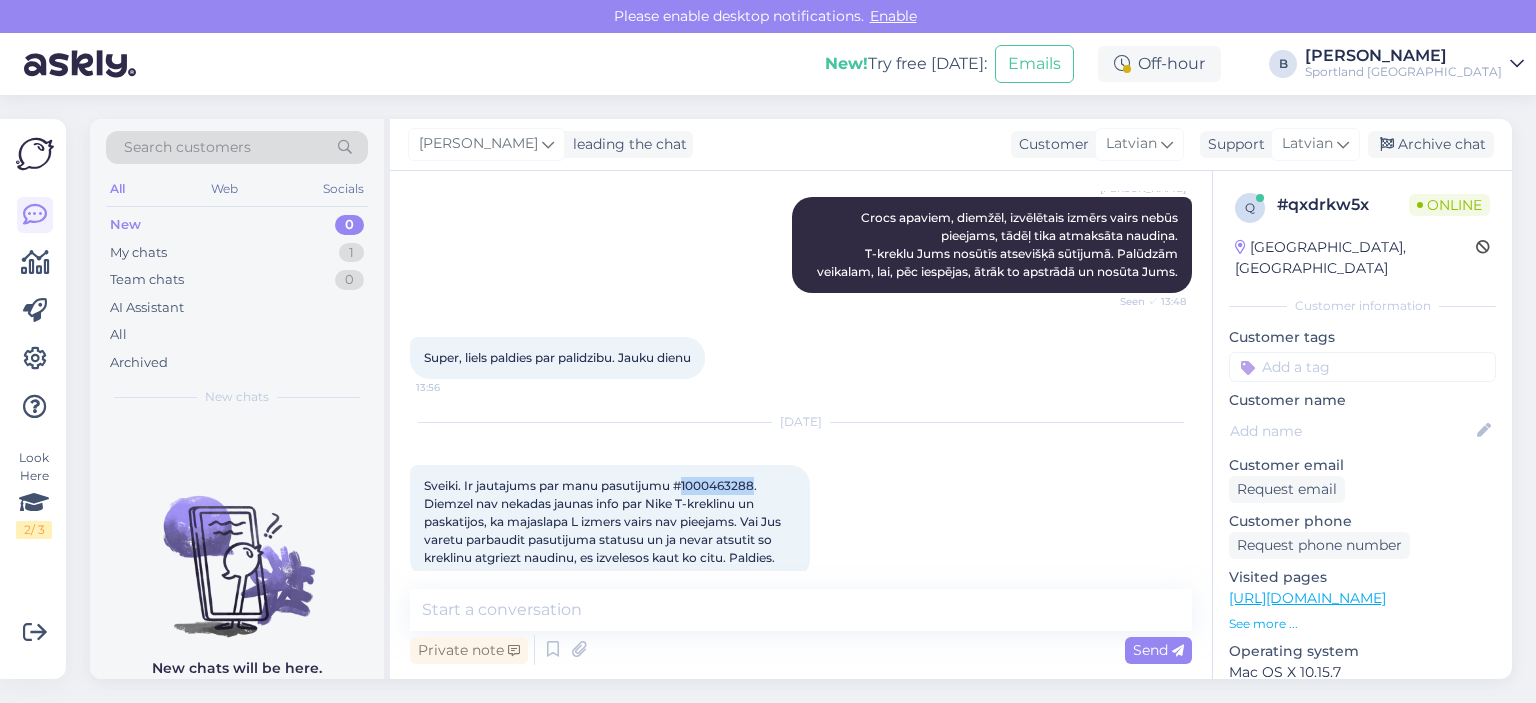 scroll, scrollTop: 600, scrollLeft: 0, axis: vertical 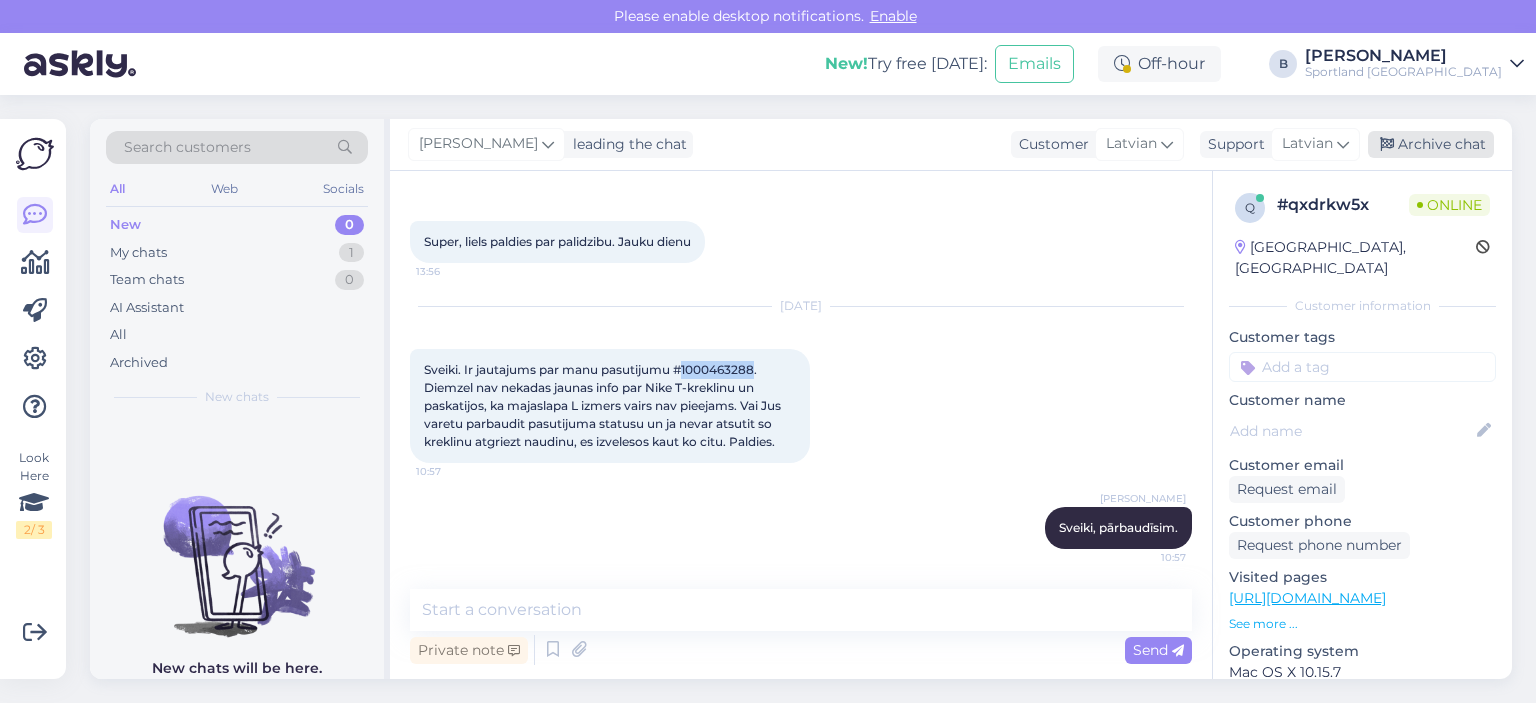 click on "Archive chat" at bounding box center (1431, 144) 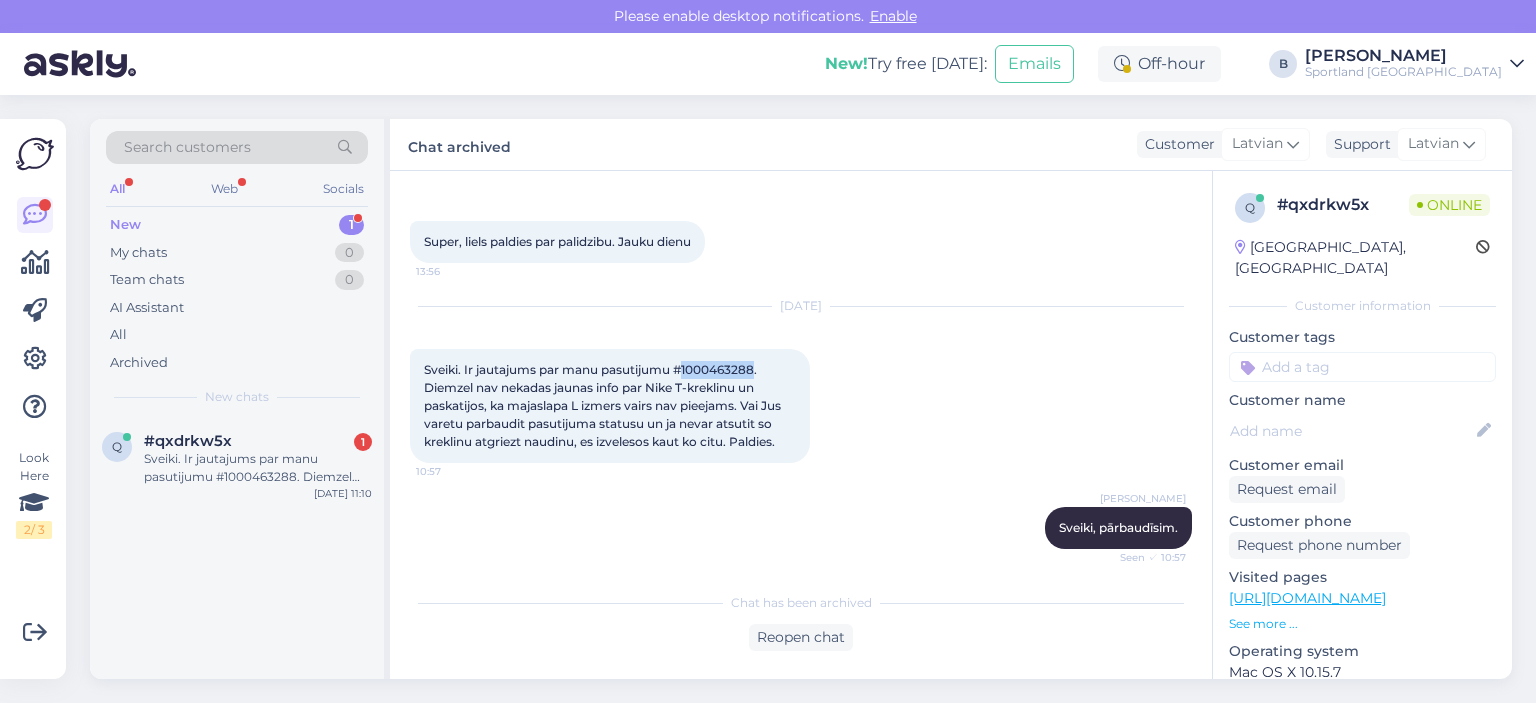 scroll, scrollTop: 764, scrollLeft: 0, axis: vertical 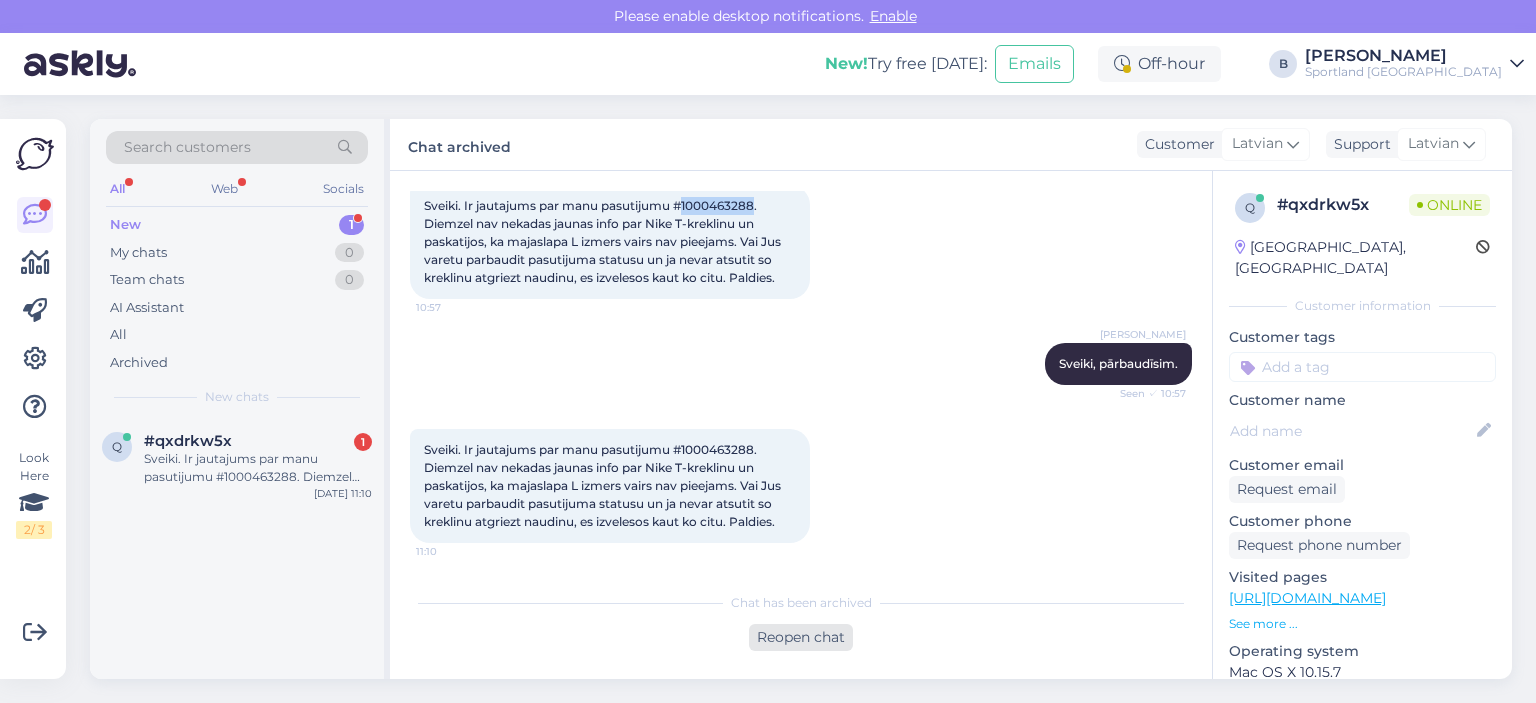 click on "Reopen chat" at bounding box center (801, 637) 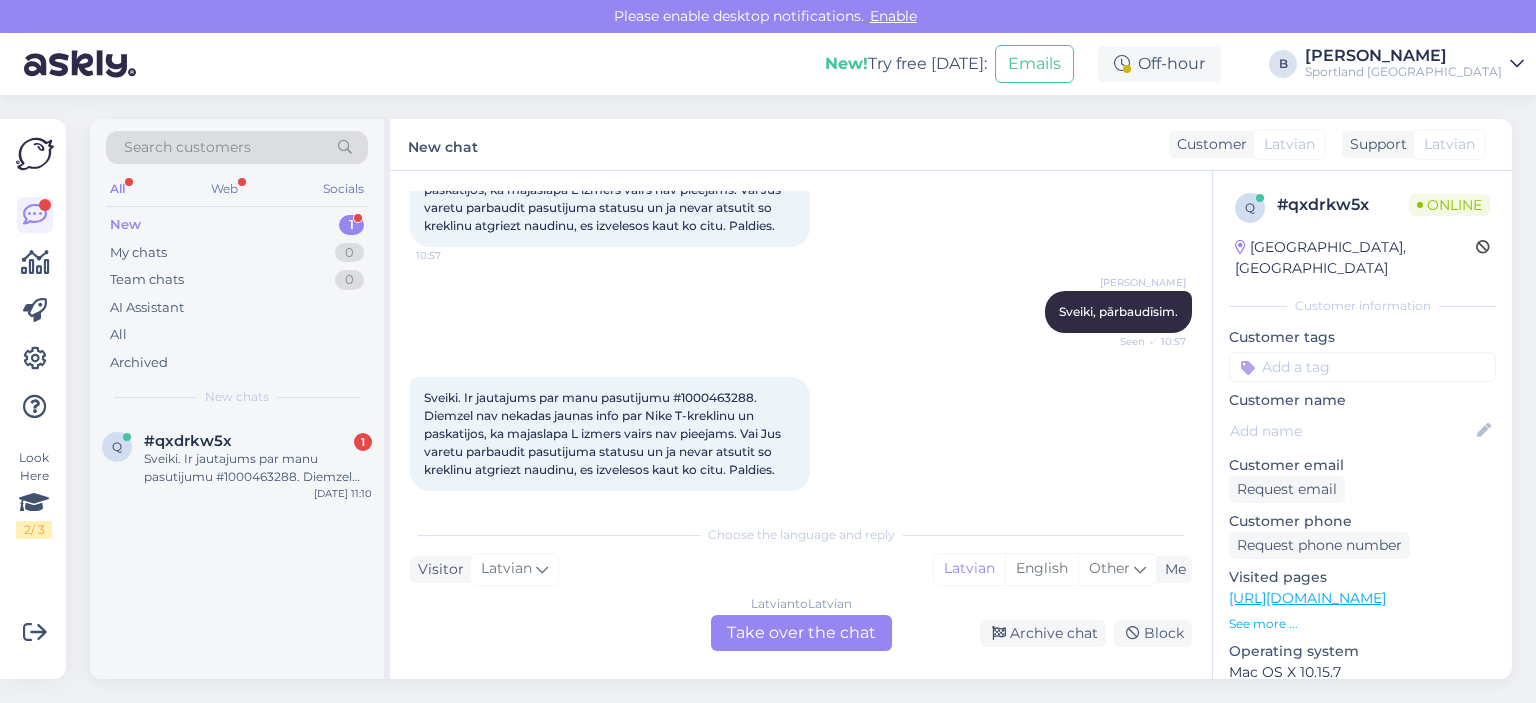scroll, scrollTop: 832, scrollLeft: 0, axis: vertical 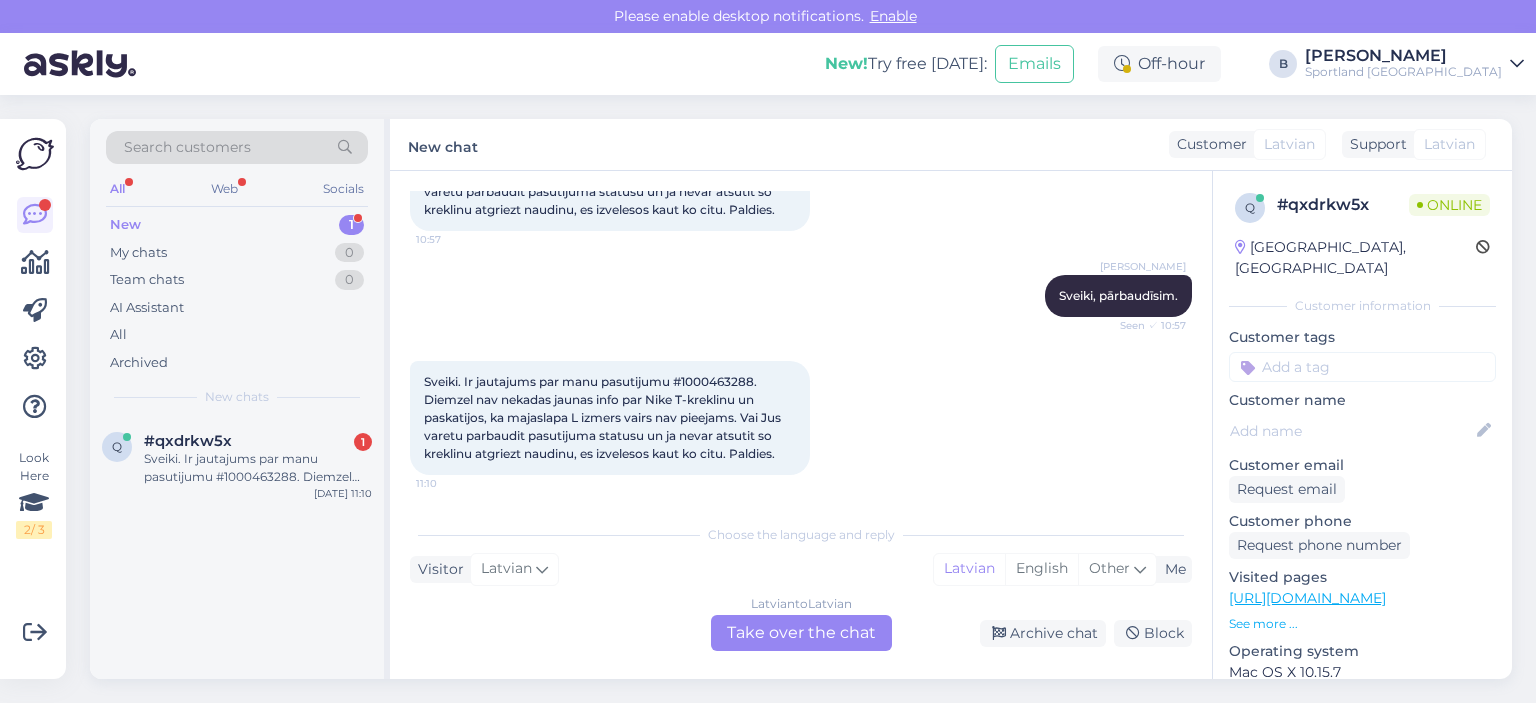 click on "Latvian  to  Latvian Take over the chat" at bounding box center [801, 633] 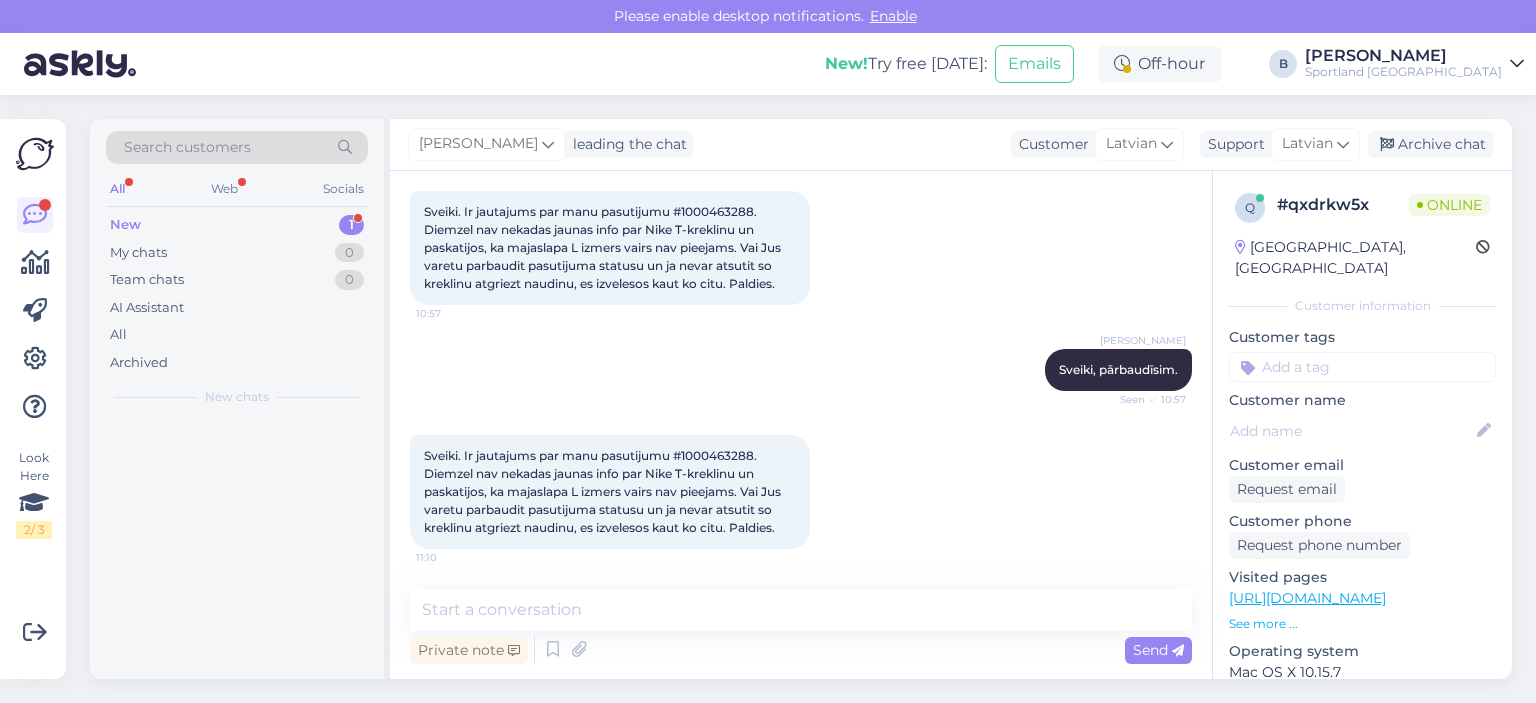 scroll, scrollTop: 758, scrollLeft: 0, axis: vertical 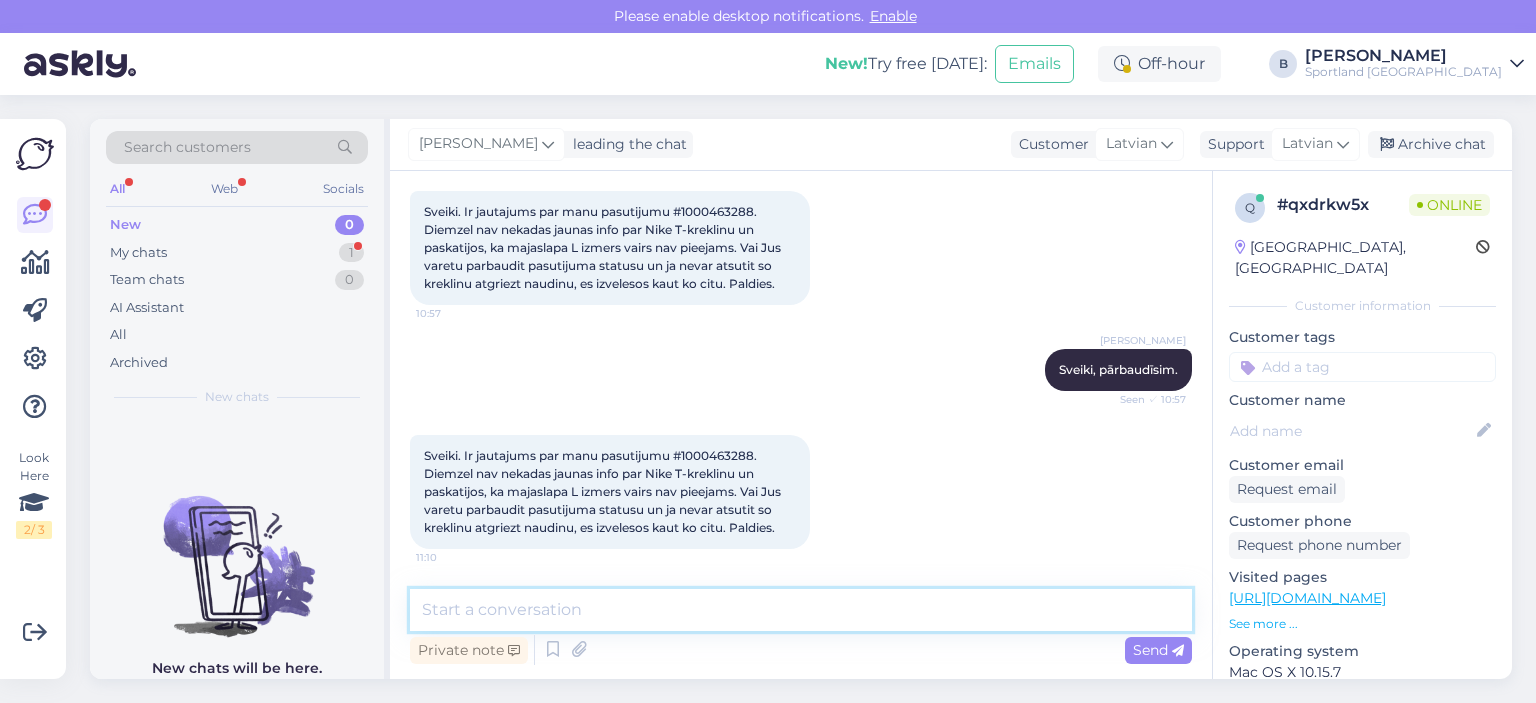 click at bounding box center (801, 610) 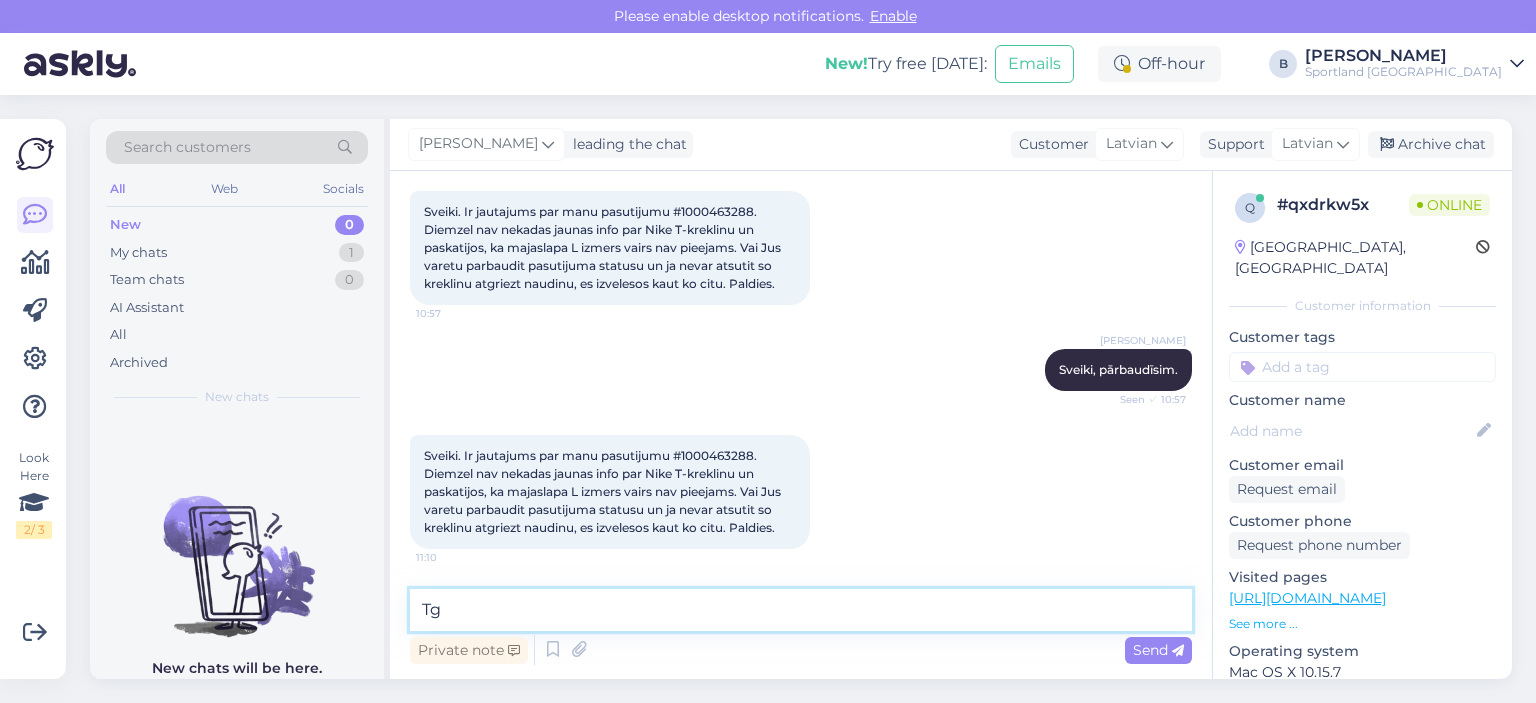 type on "T" 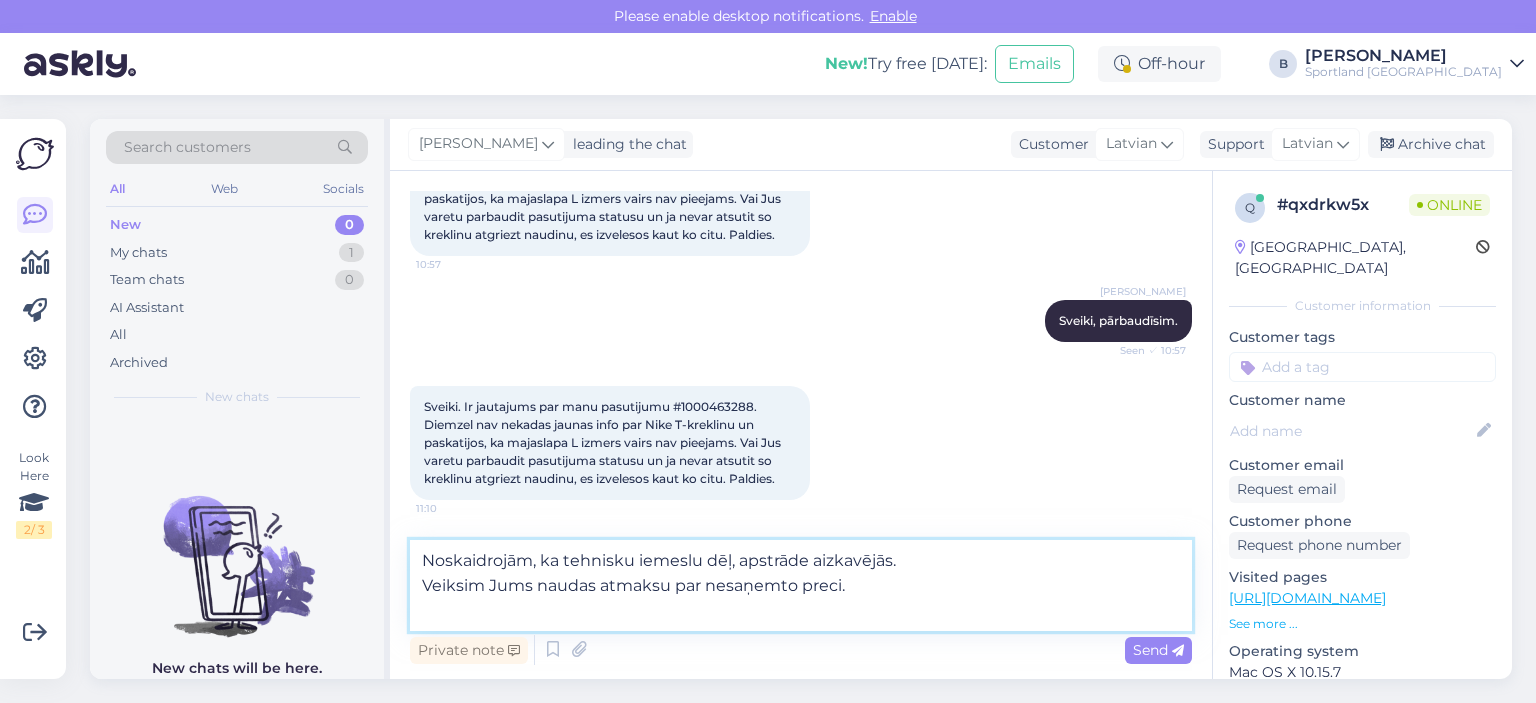 scroll, scrollTop: 832, scrollLeft: 0, axis: vertical 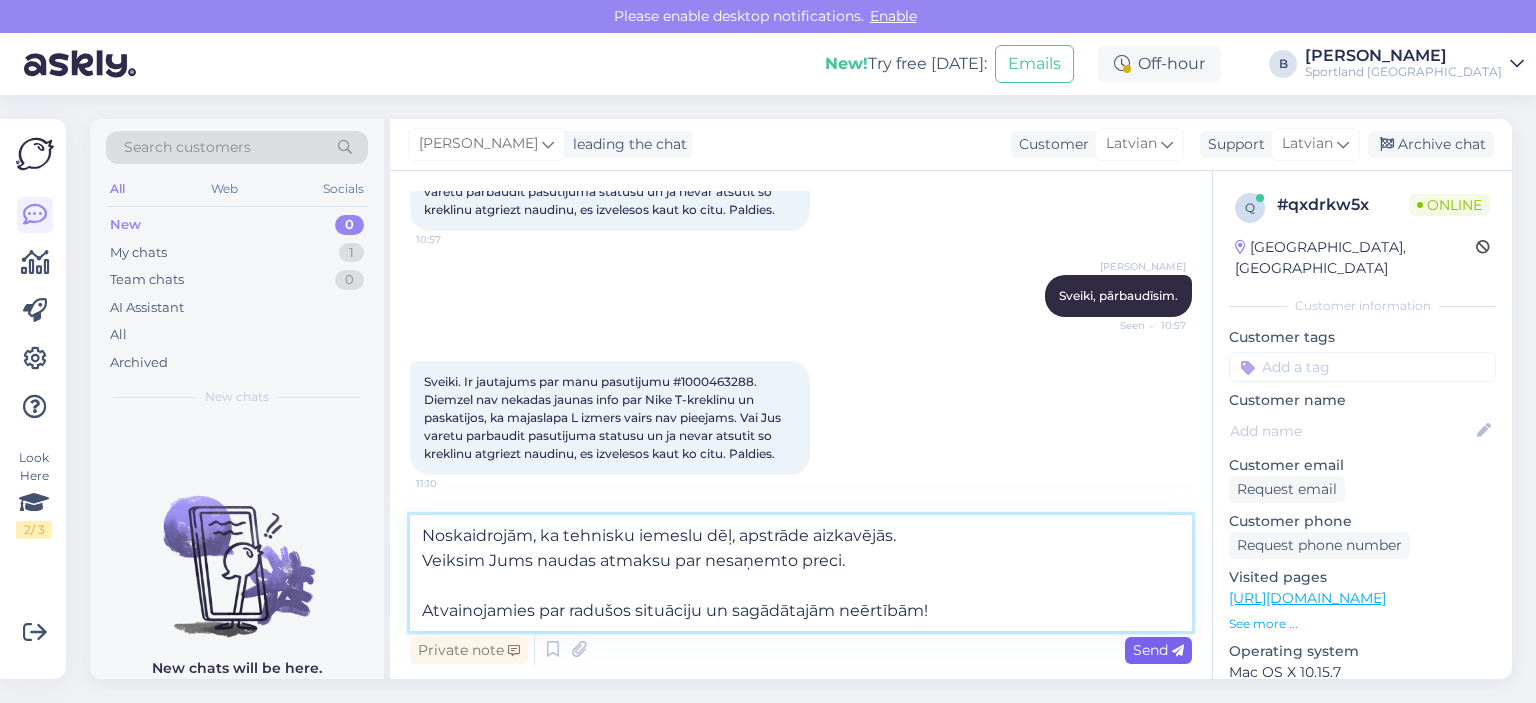 type on "Noskaidrojām, ka tehnisku iemeslu dēļ, apstrāde aizkavējās.
Veiksim Jums naudas atmaksu par nesaņemto preci.
Atvainojamies par radušos situāciju un sagādātajām neērtībām!" 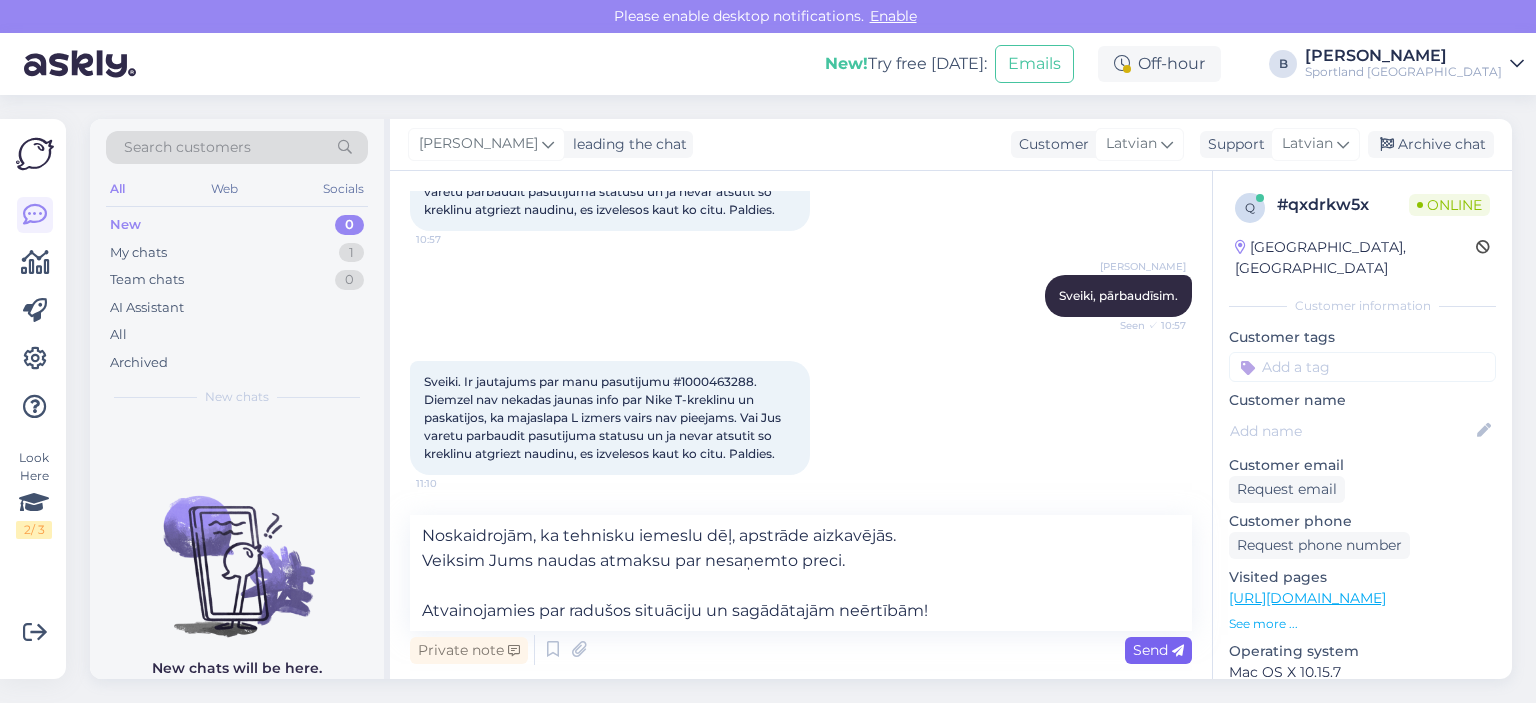click on "Send" at bounding box center (1158, 650) 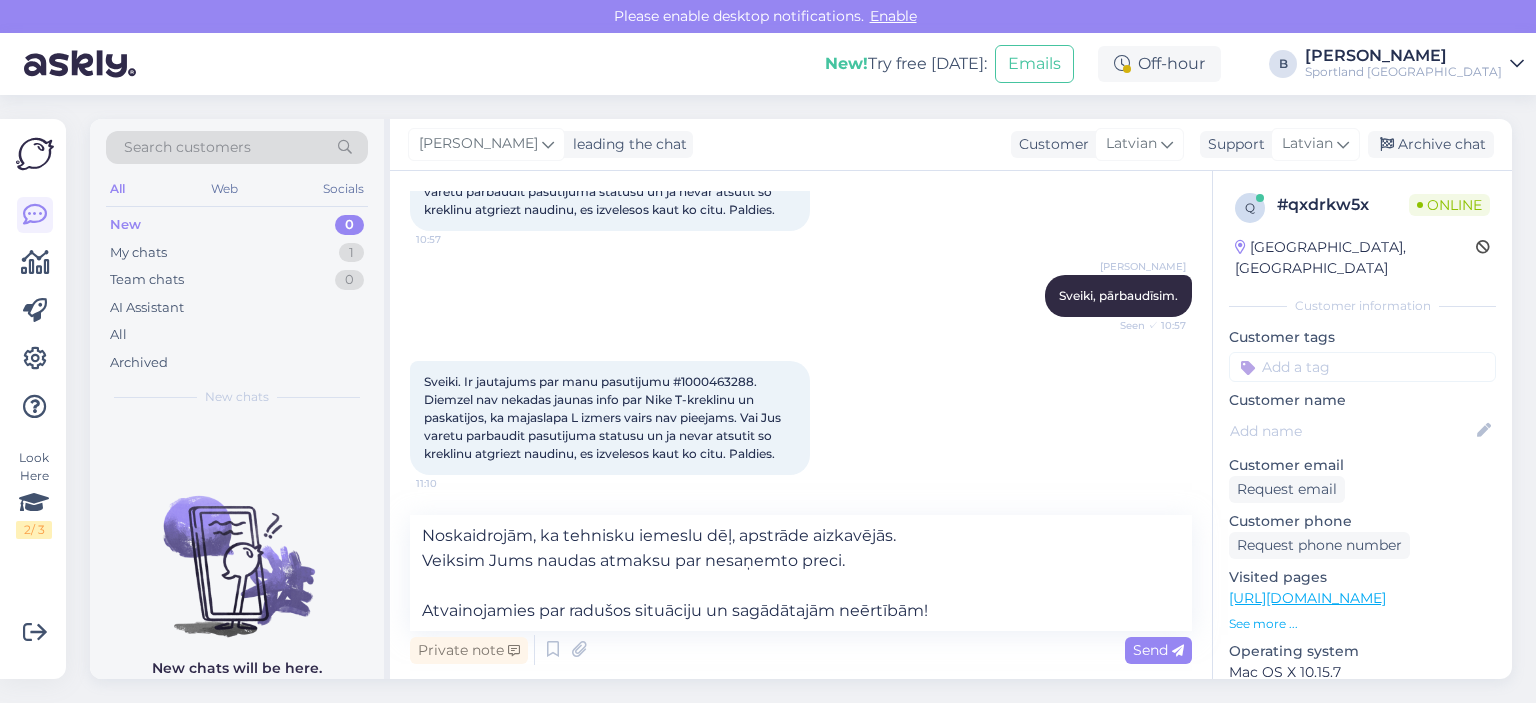 type 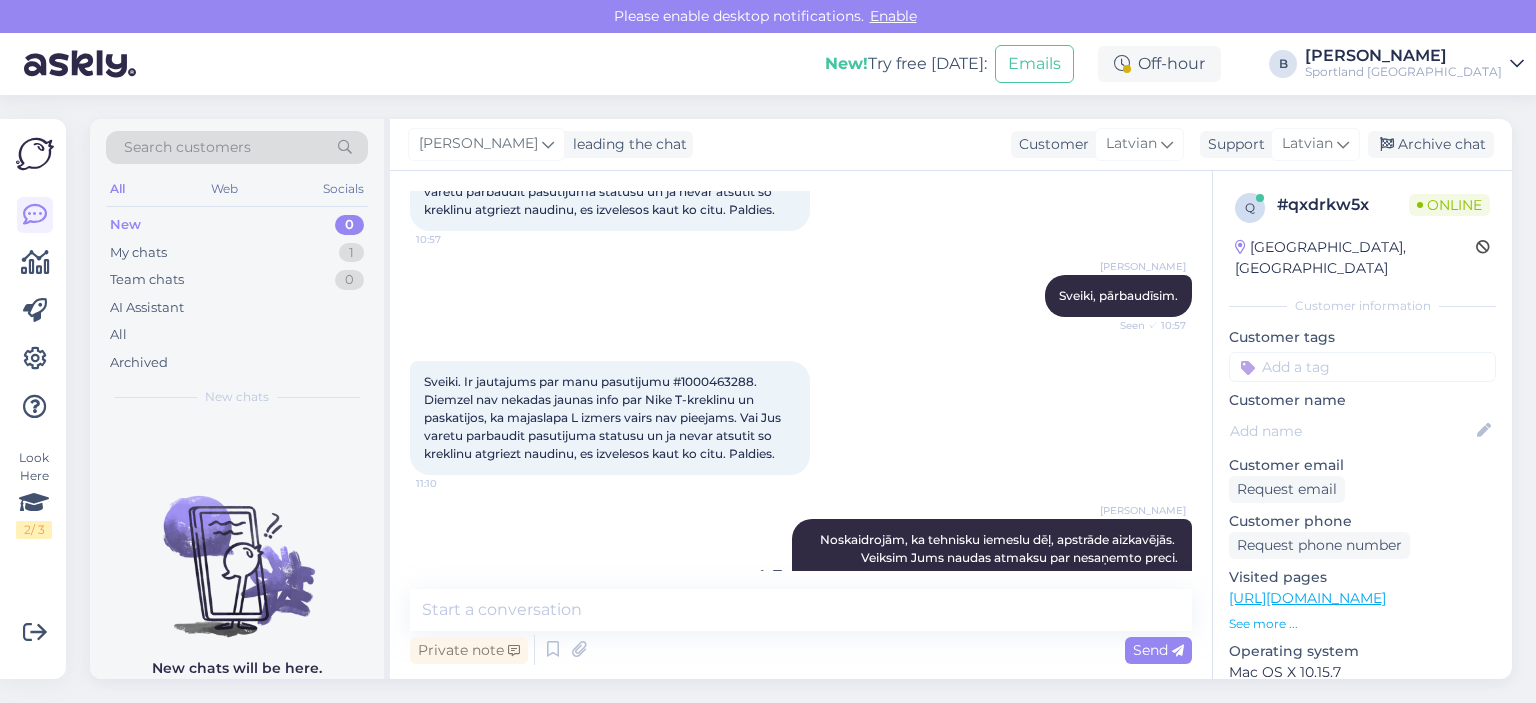 scroll, scrollTop: 916, scrollLeft: 0, axis: vertical 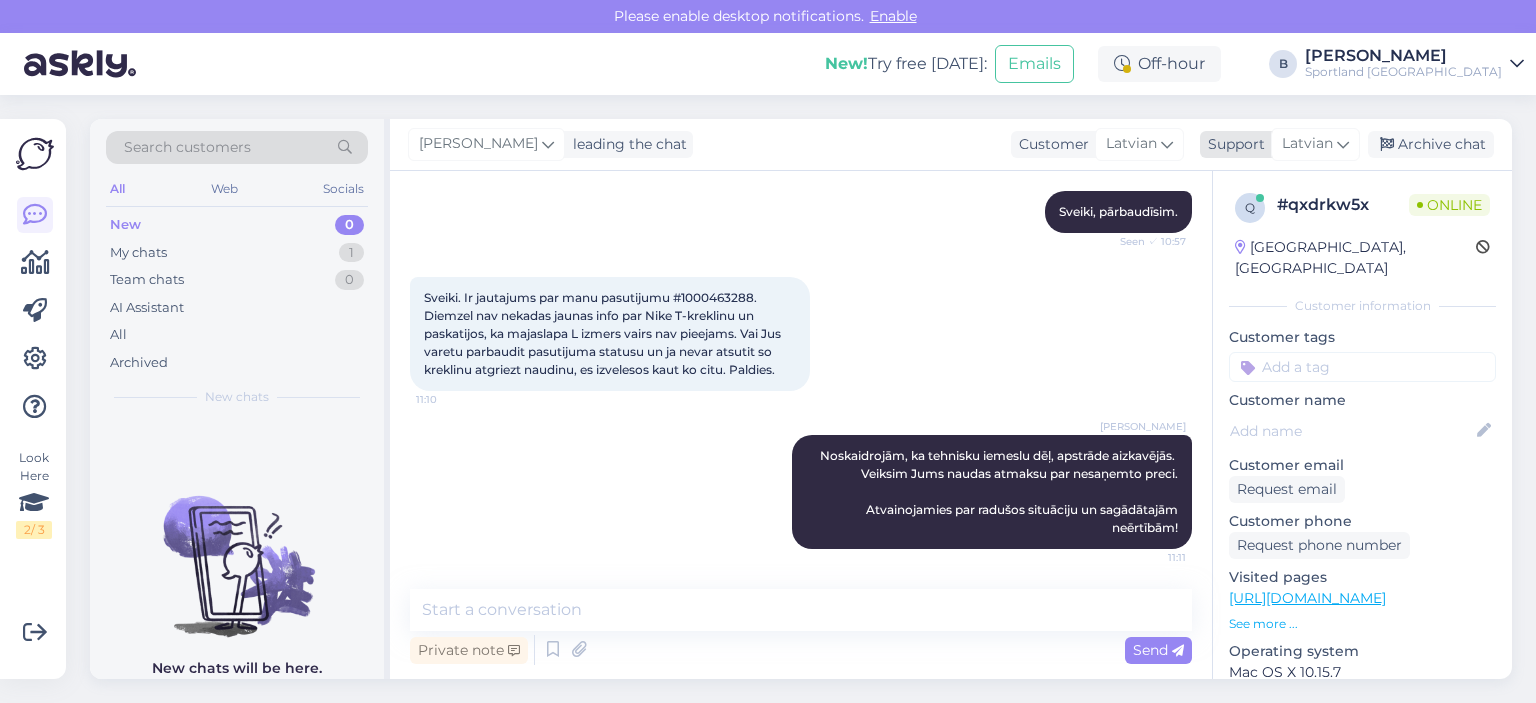 click on "Archive chat" at bounding box center [1431, 144] 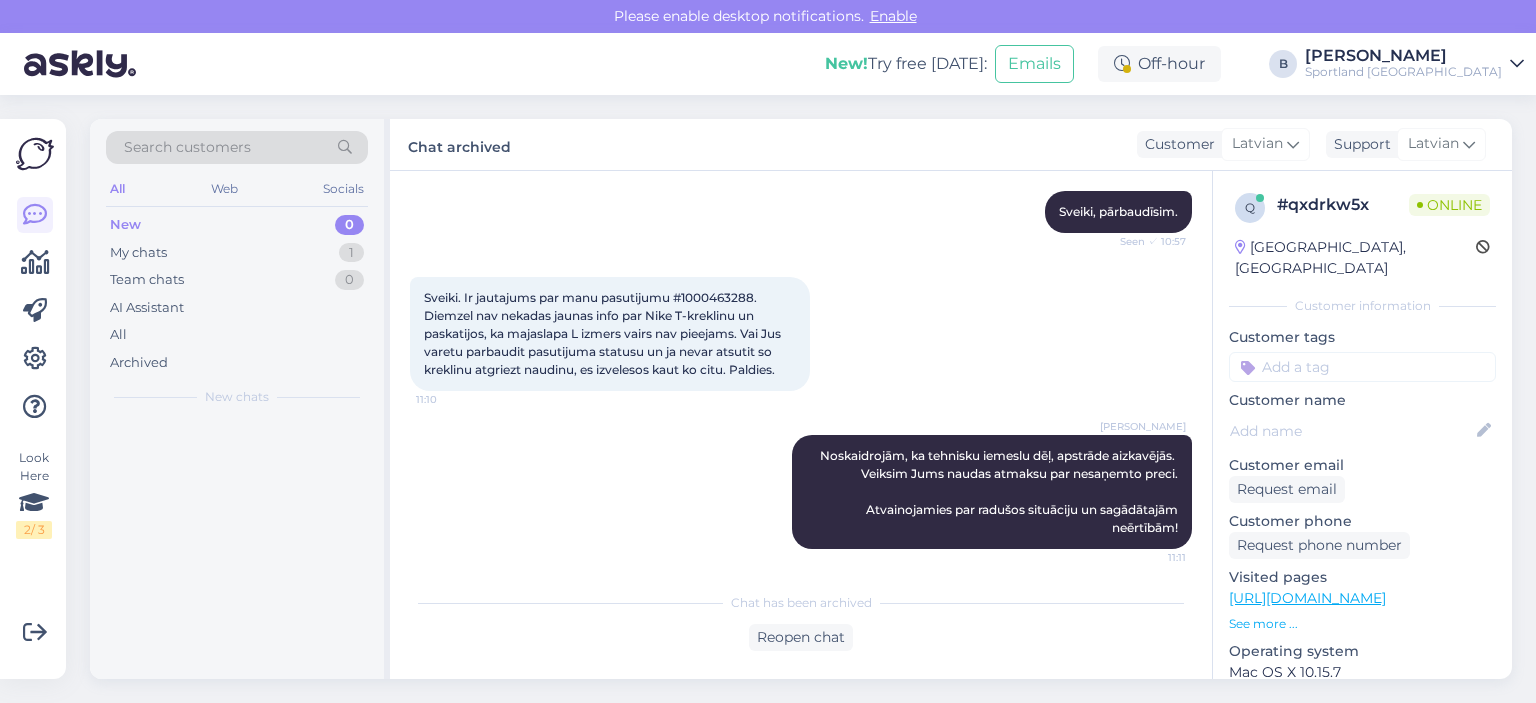 scroll, scrollTop: 922, scrollLeft: 0, axis: vertical 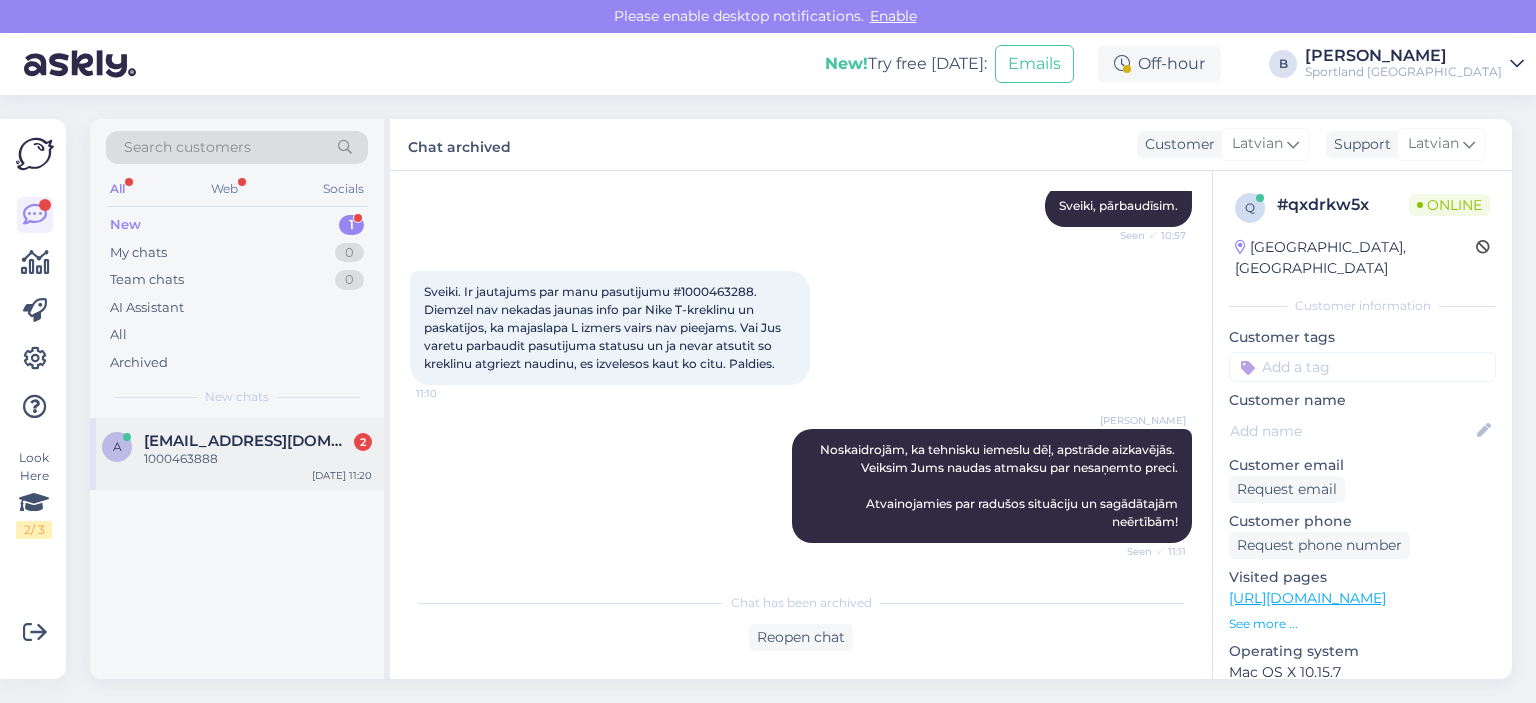 click on "[EMAIL_ADDRESS][DOMAIN_NAME]" at bounding box center (248, 441) 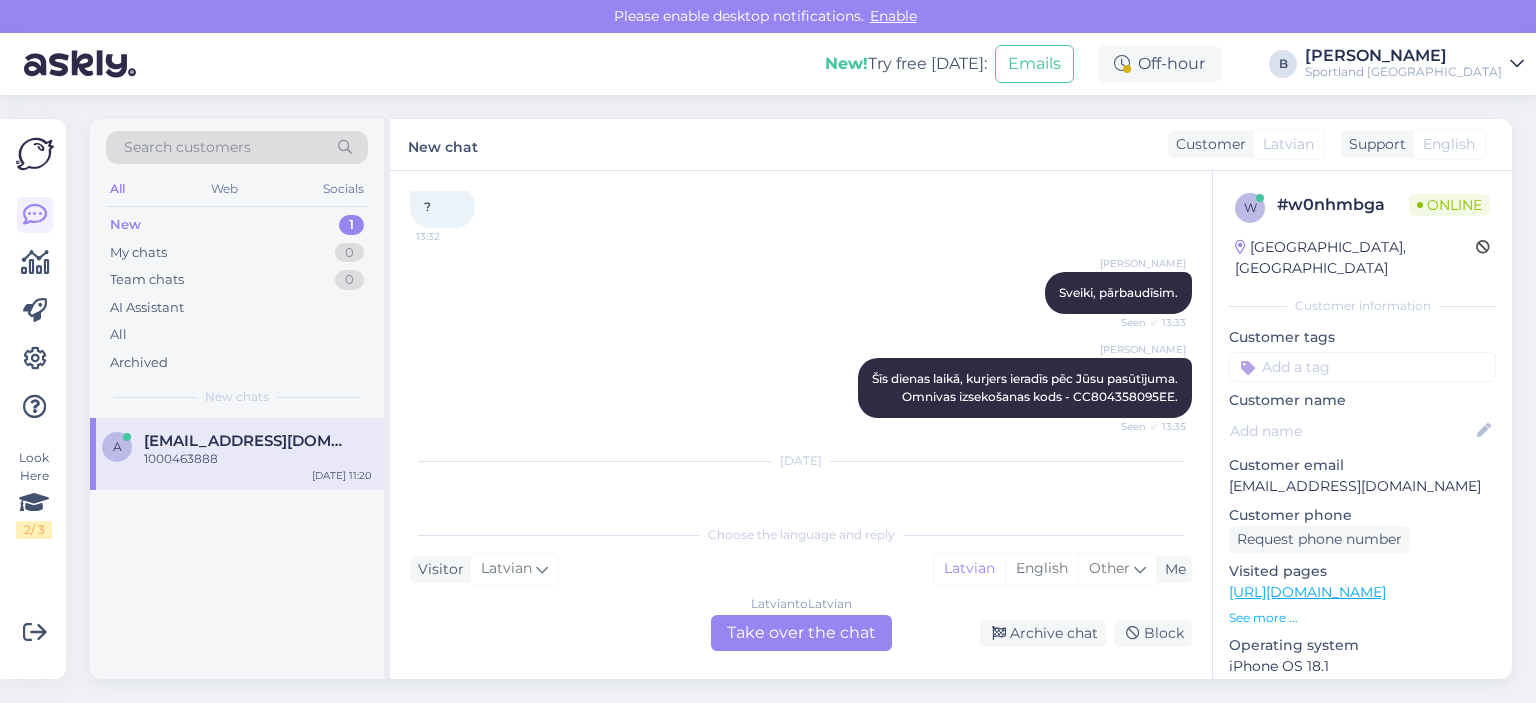 scroll, scrollTop: 458, scrollLeft: 0, axis: vertical 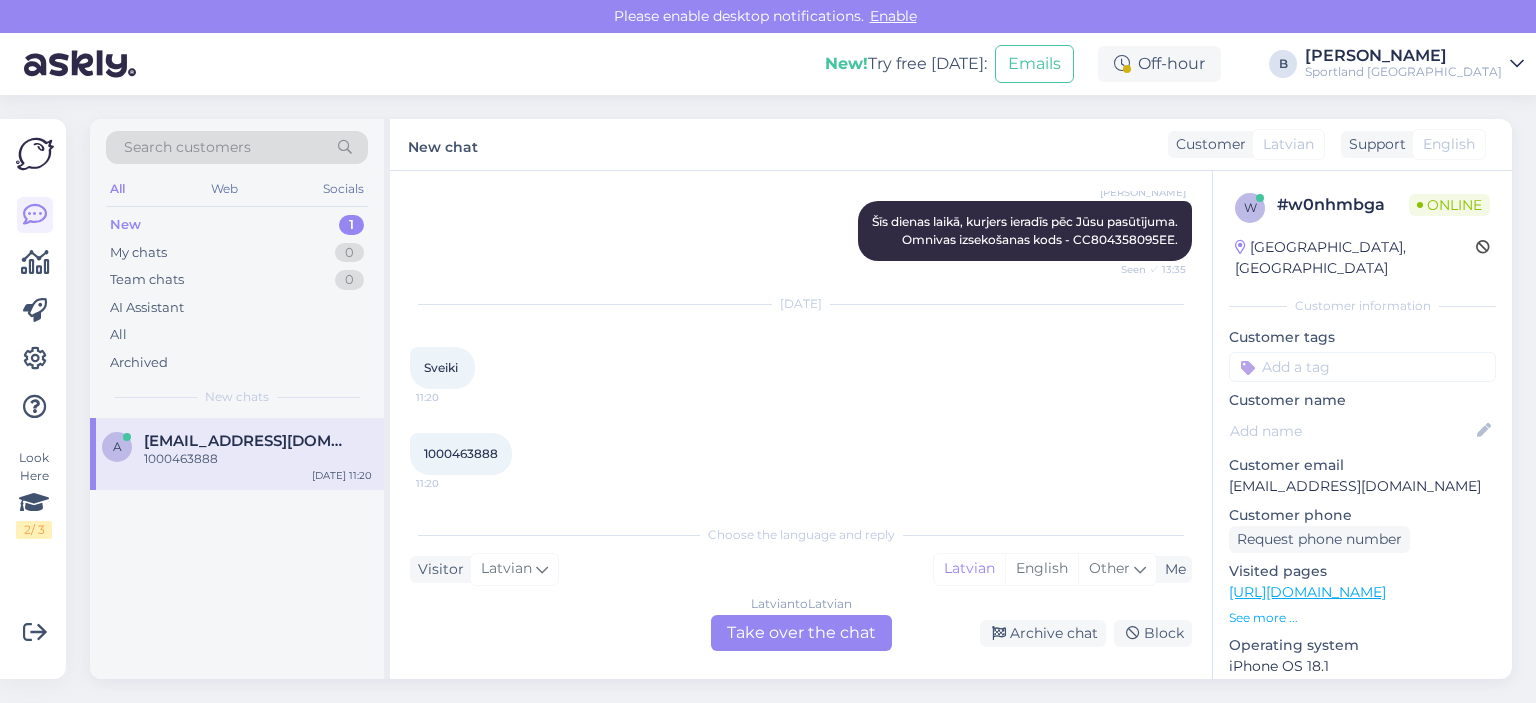click on "1000463888" at bounding box center (461, 453) 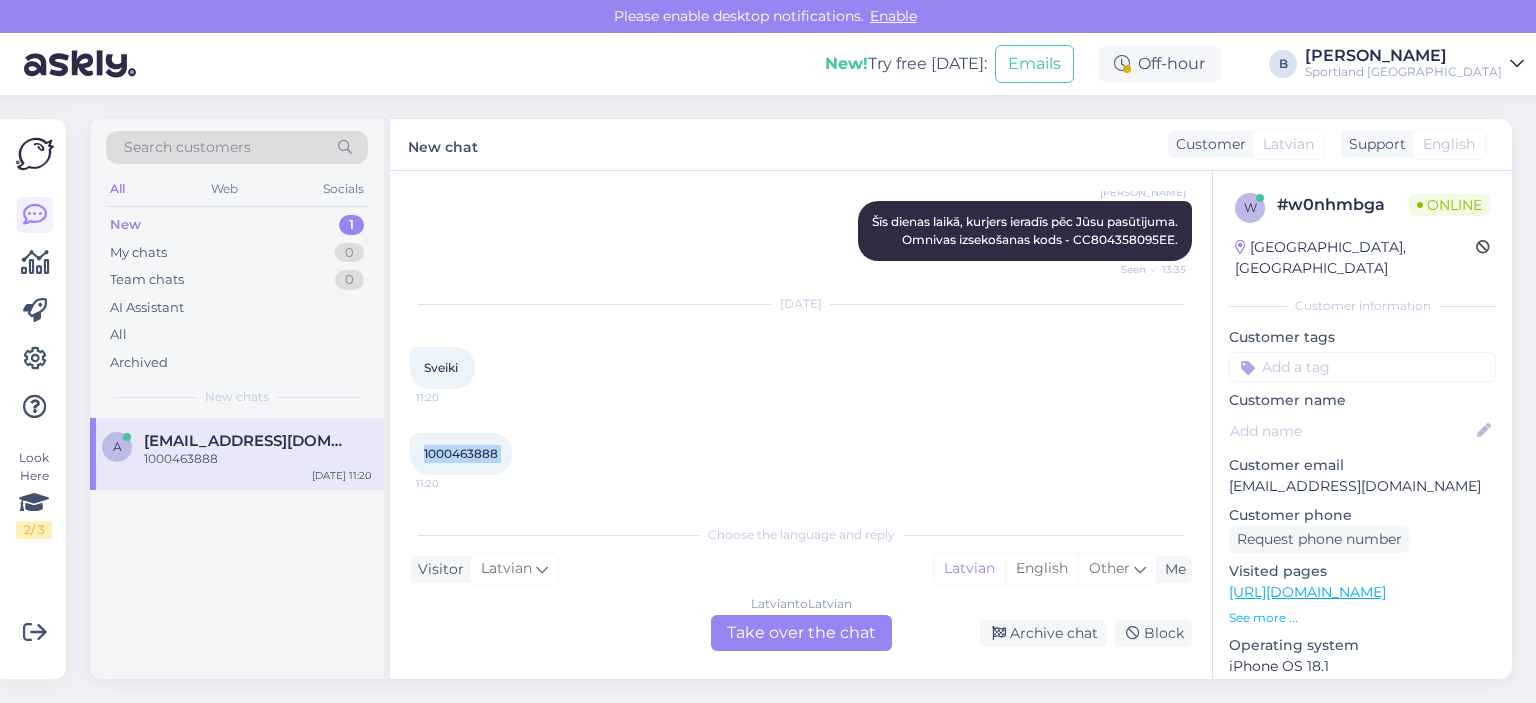 click on "1000463888" at bounding box center [461, 453] 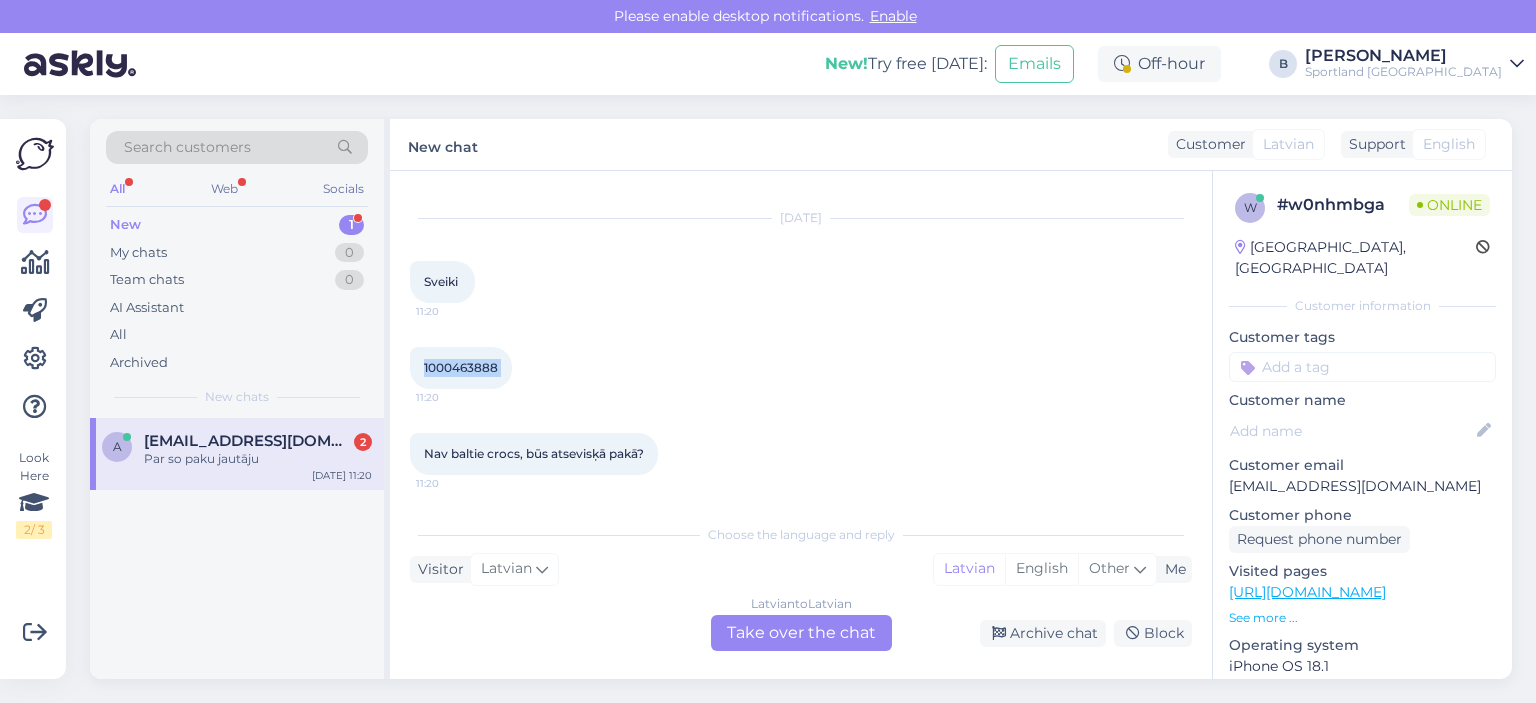 scroll, scrollTop: 630, scrollLeft: 0, axis: vertical 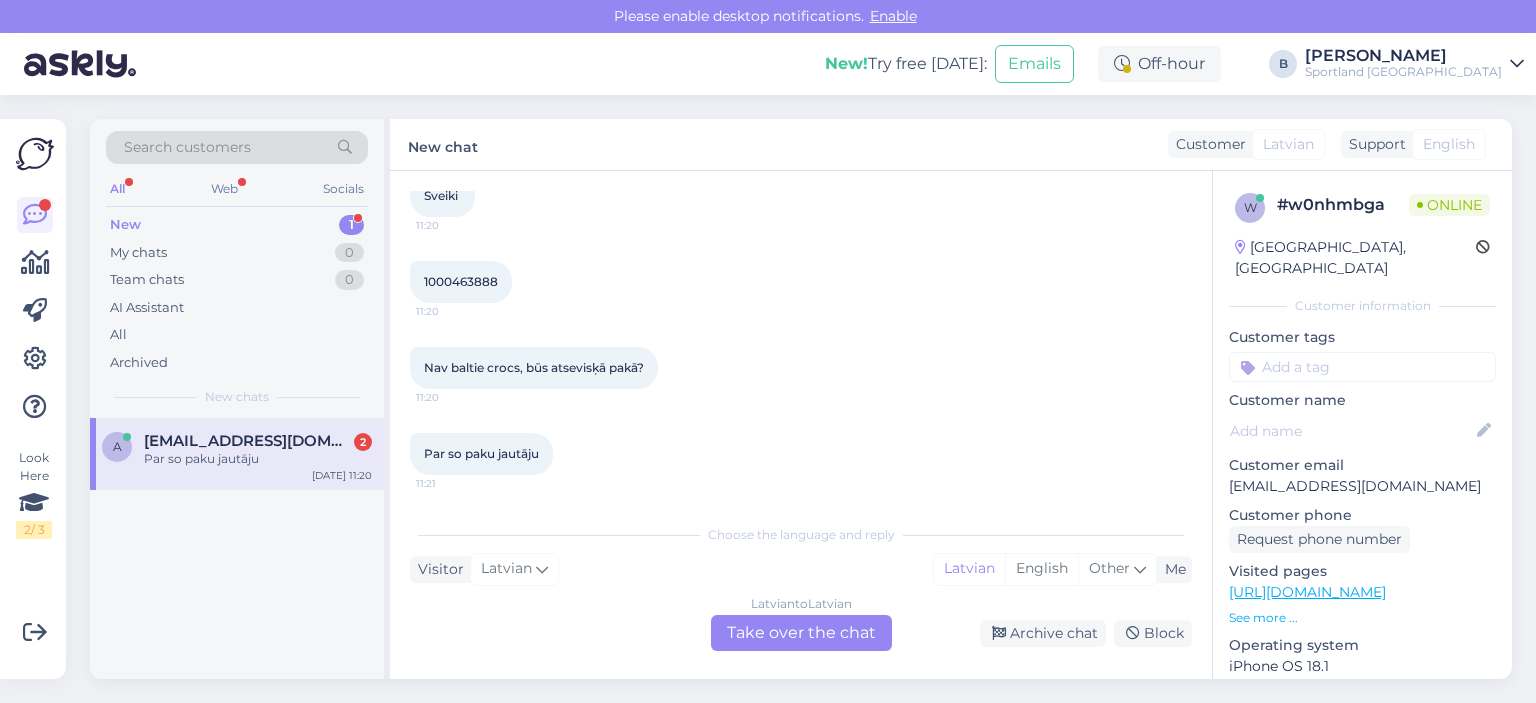 click on "Latvian  to  Latvian Take over the chat" at bounding box center (801, 633) 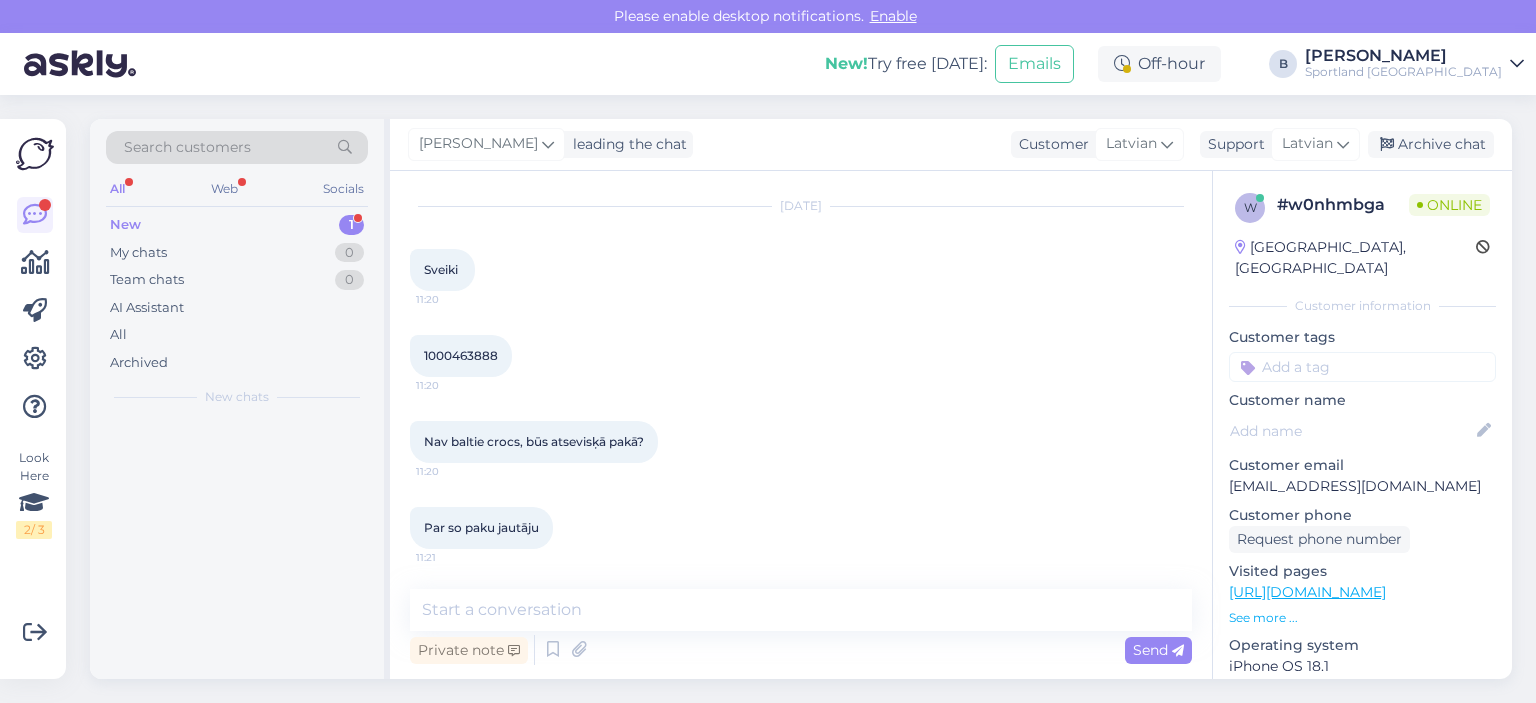 scroll, scrollTop: 556, scrollLeft: 0, axis: vertical 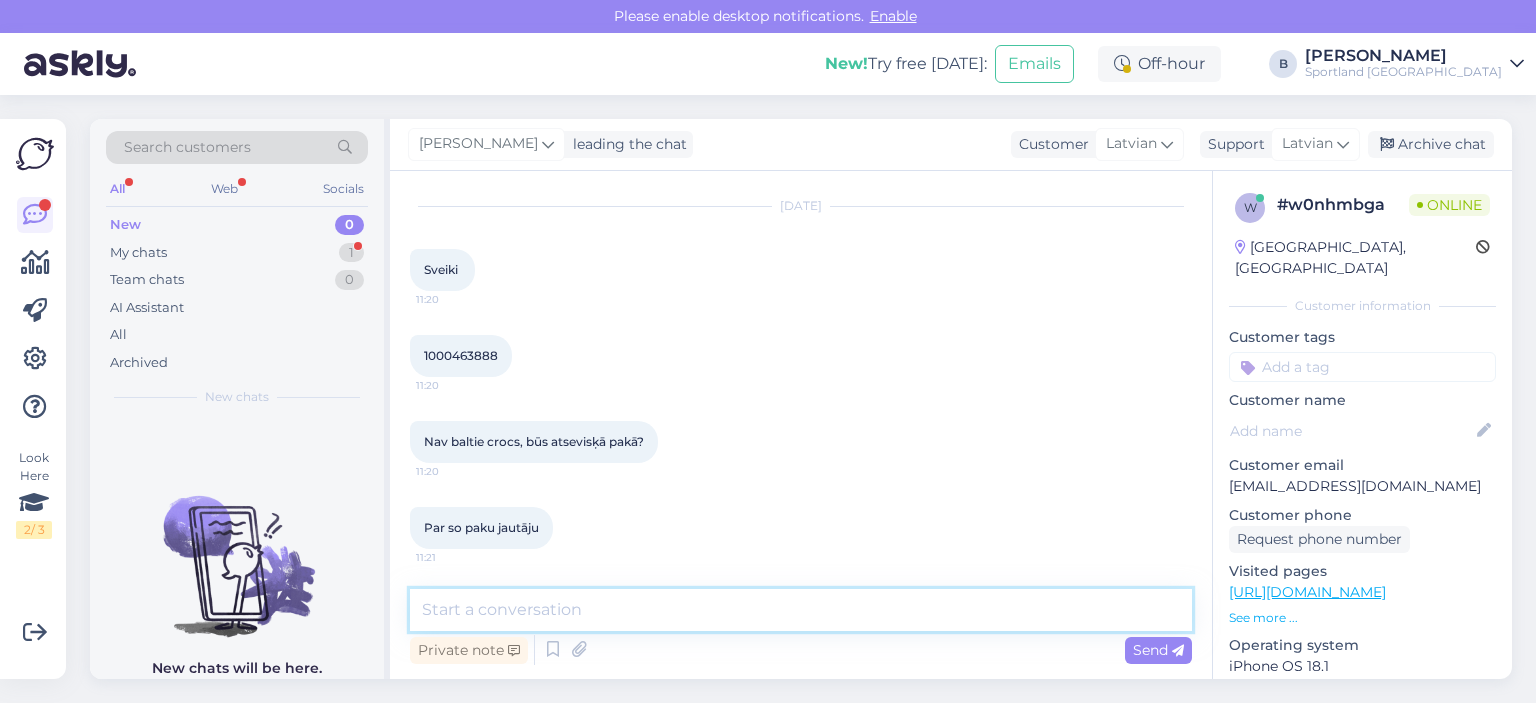 click at bounding box center (801, 610) 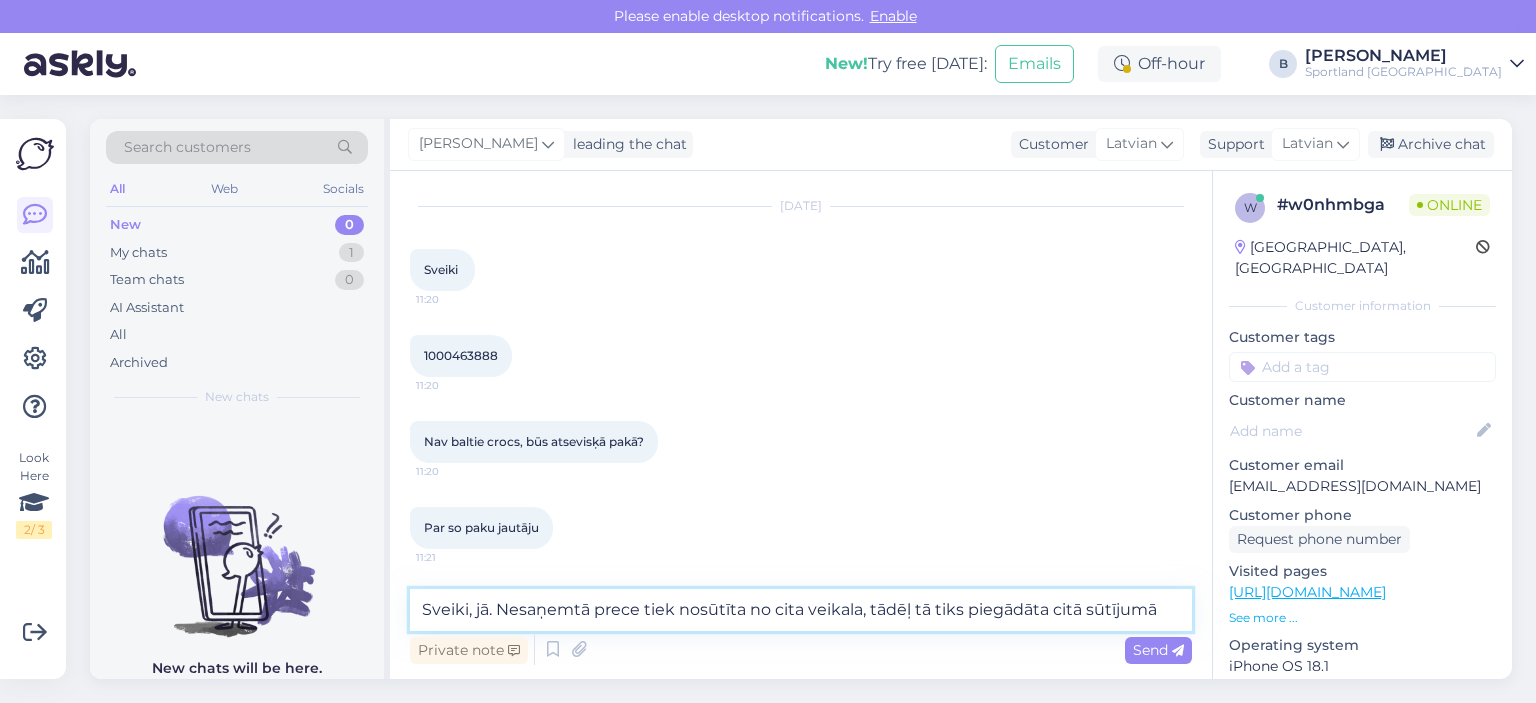 type on "Sveiki, jā. Nesaņemtā prece tiek nosūtīta no cita veikala, tādēļ tā tiks piegādāta citā sūtījumā." 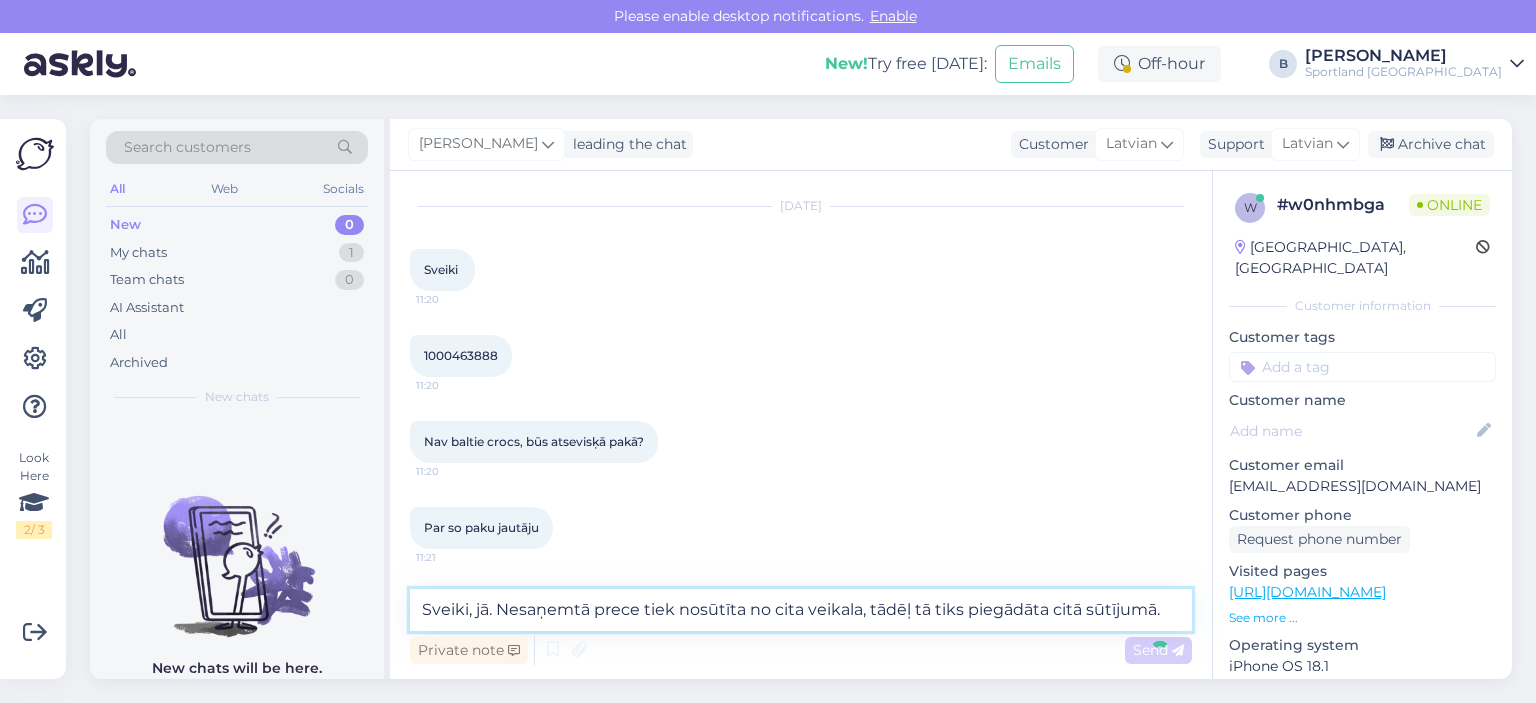 type 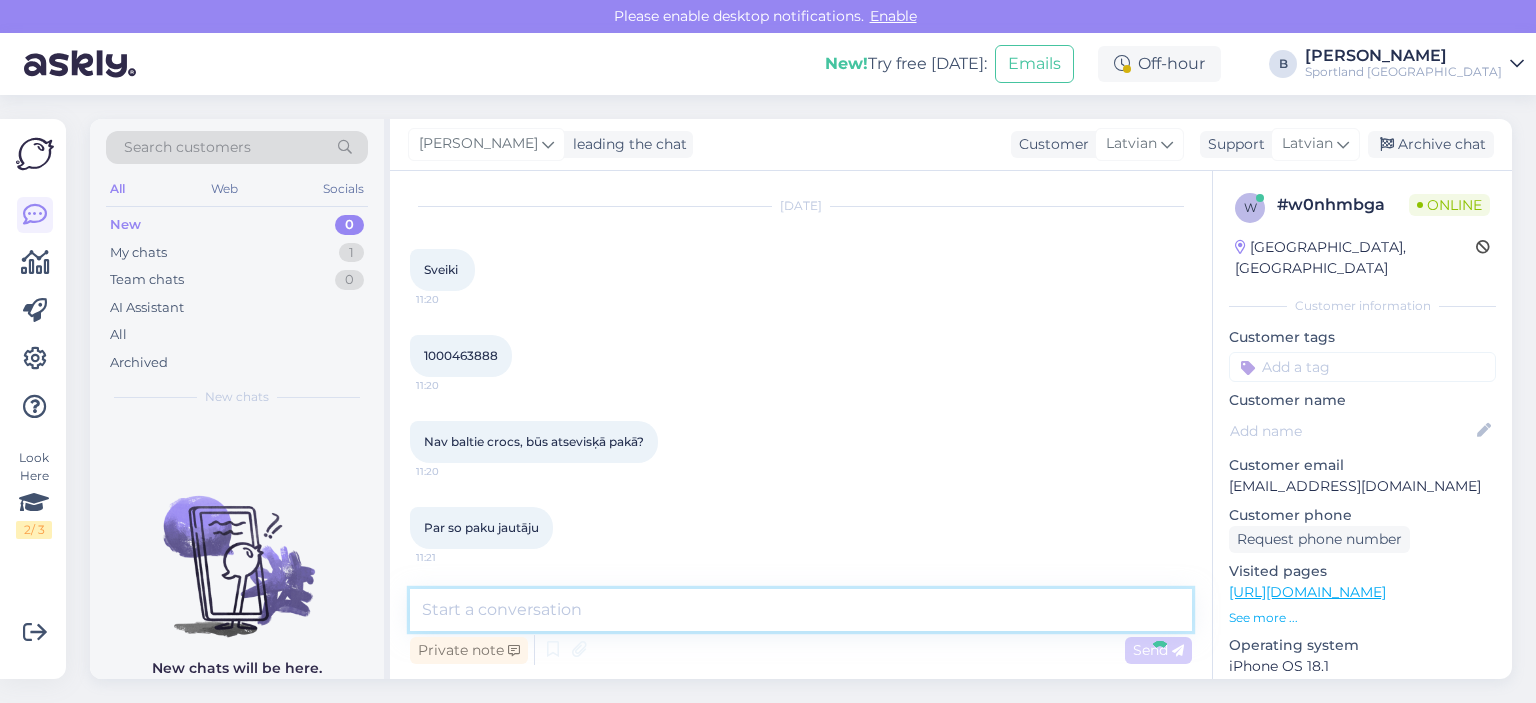 scroll, scrollTop: 660, scrollLeft: 0, axis: vertical 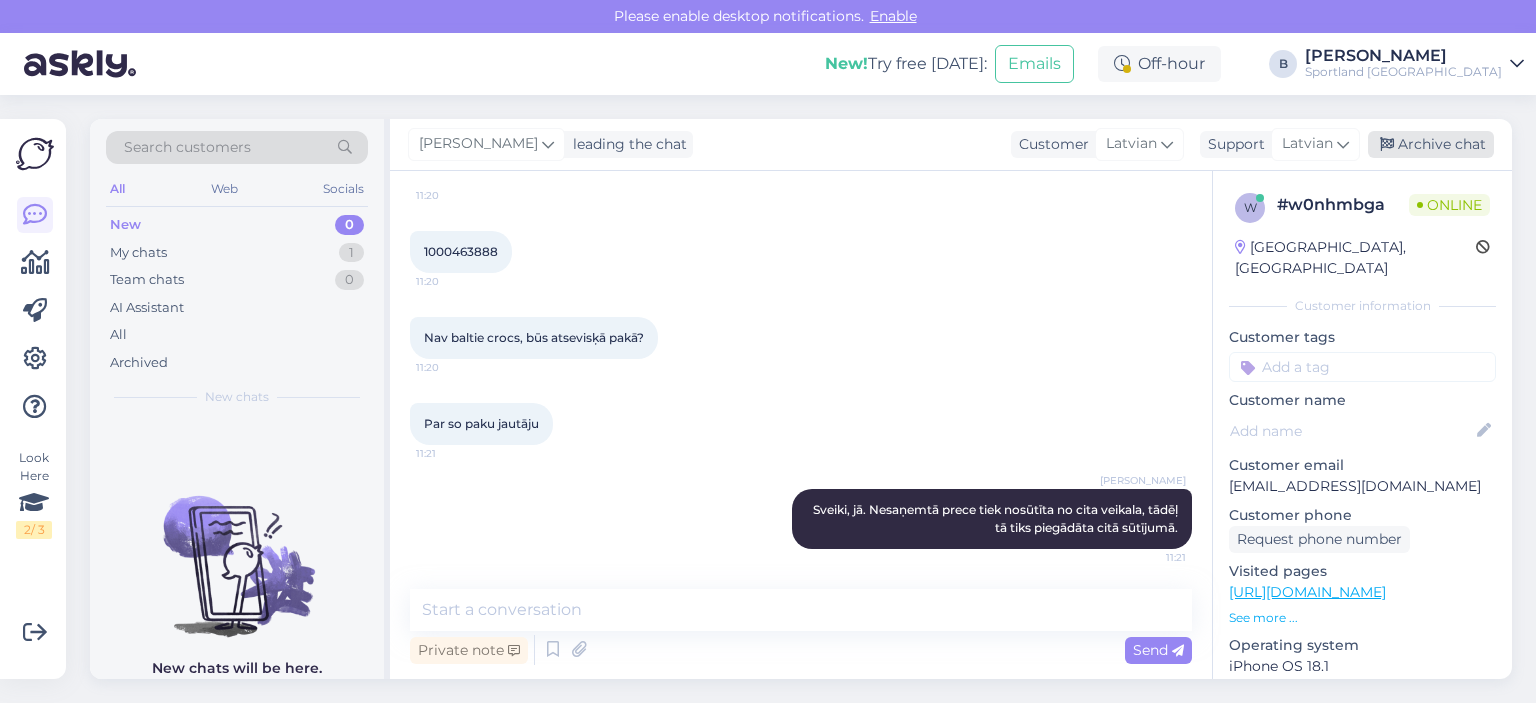 click on "Archive chat" at bounding box center [1431, 144] 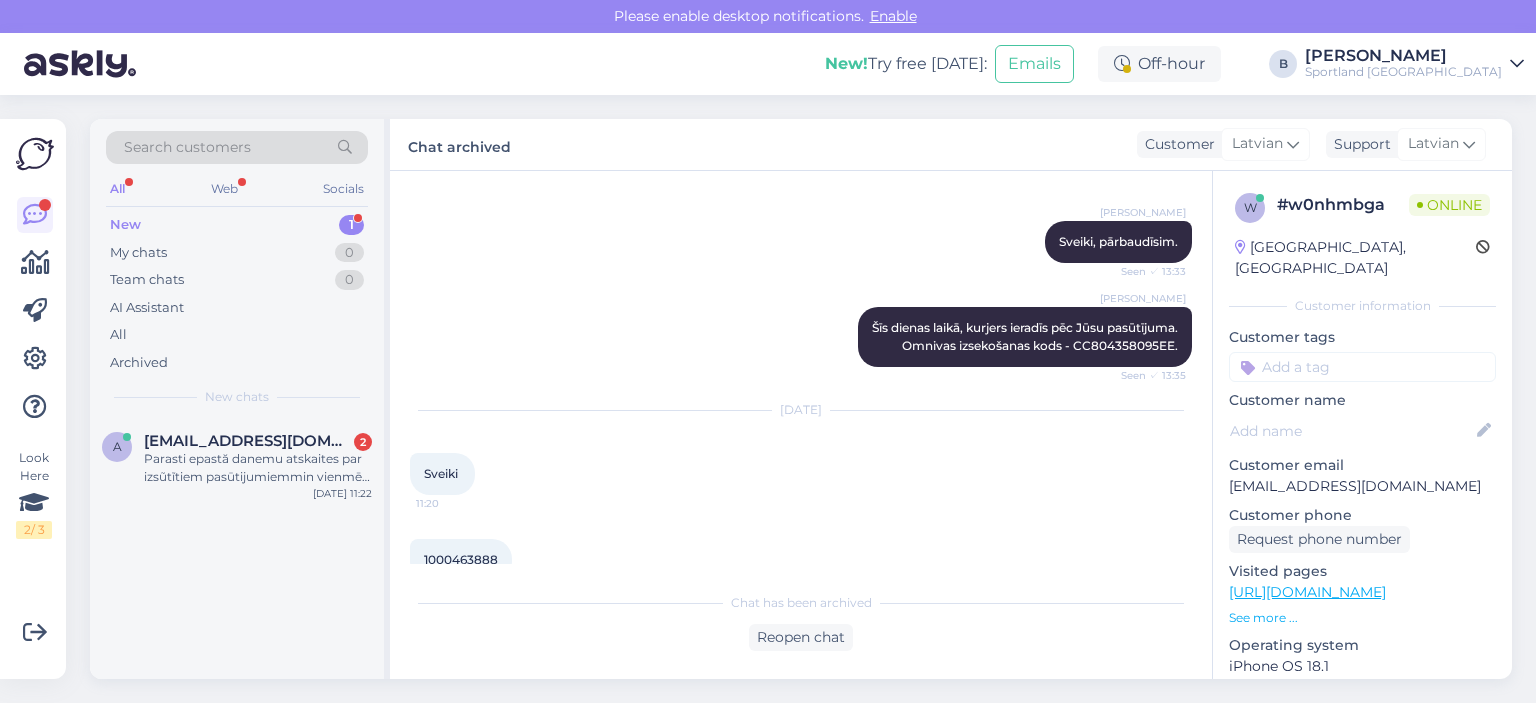 scroll, scrollTop: 874, scrollLeft: 0, axis: vertical 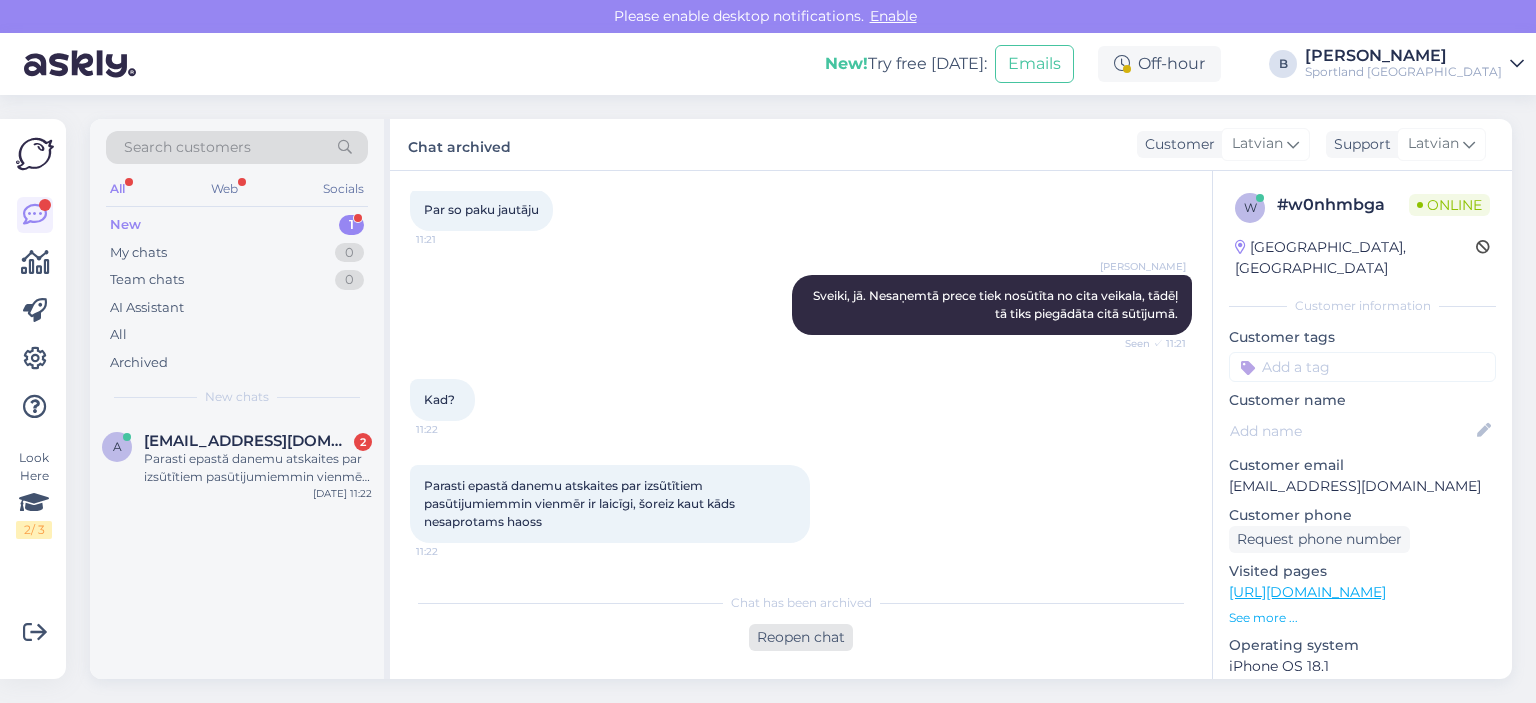 click on "Reopen chat" at bounding box center [801, 637] 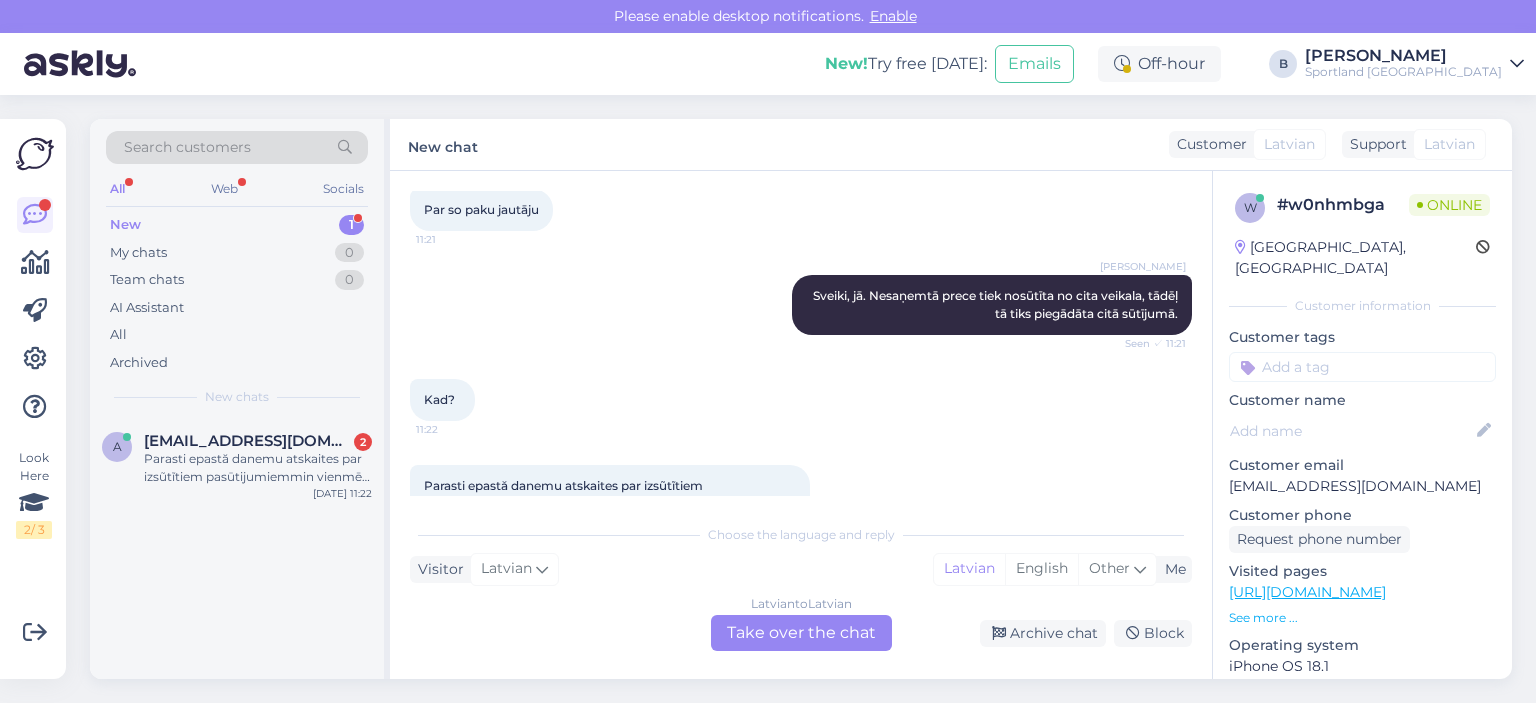 scroll, scrollTop: 942, scrollLeft: 0, axis: vertical 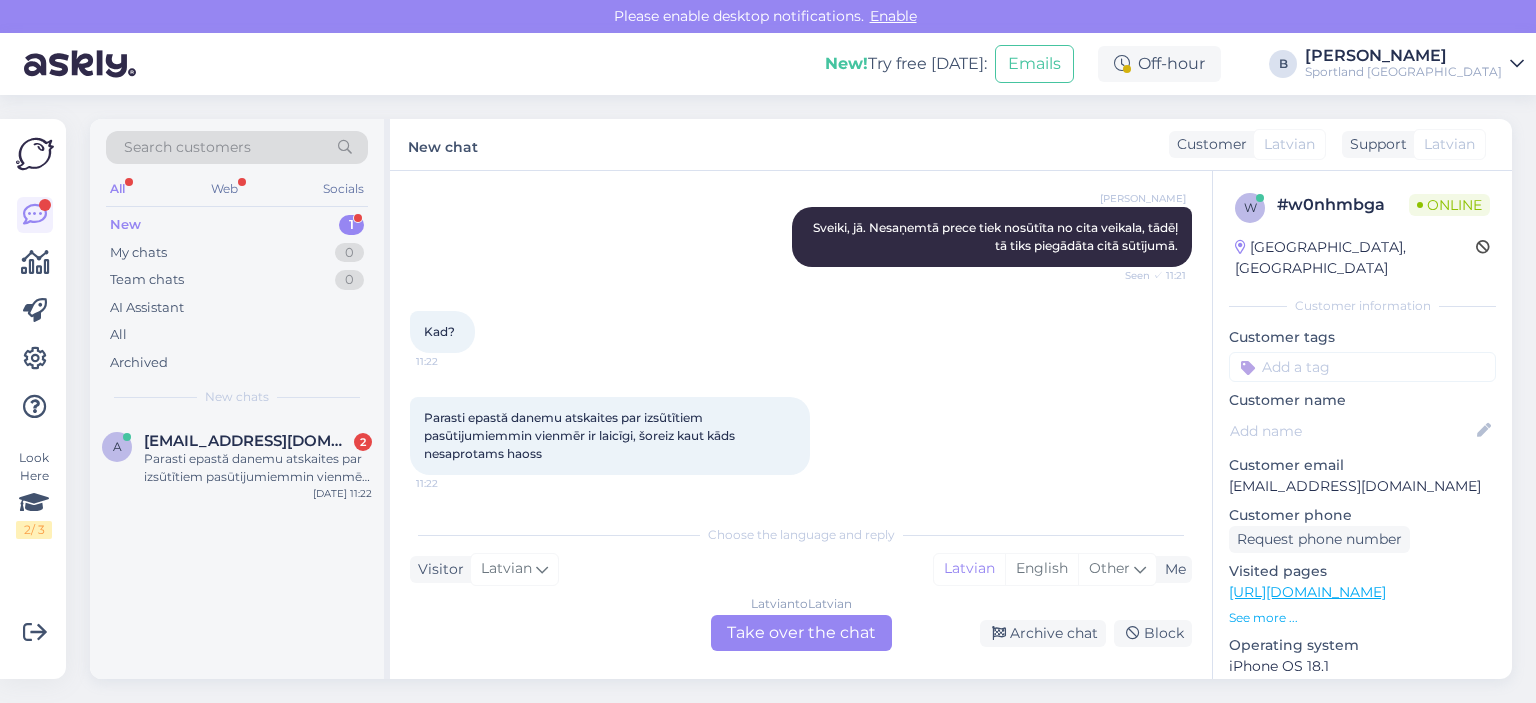 click on "Latvian  to  Latvian Take over the chat" at bounding box center [801, 633] 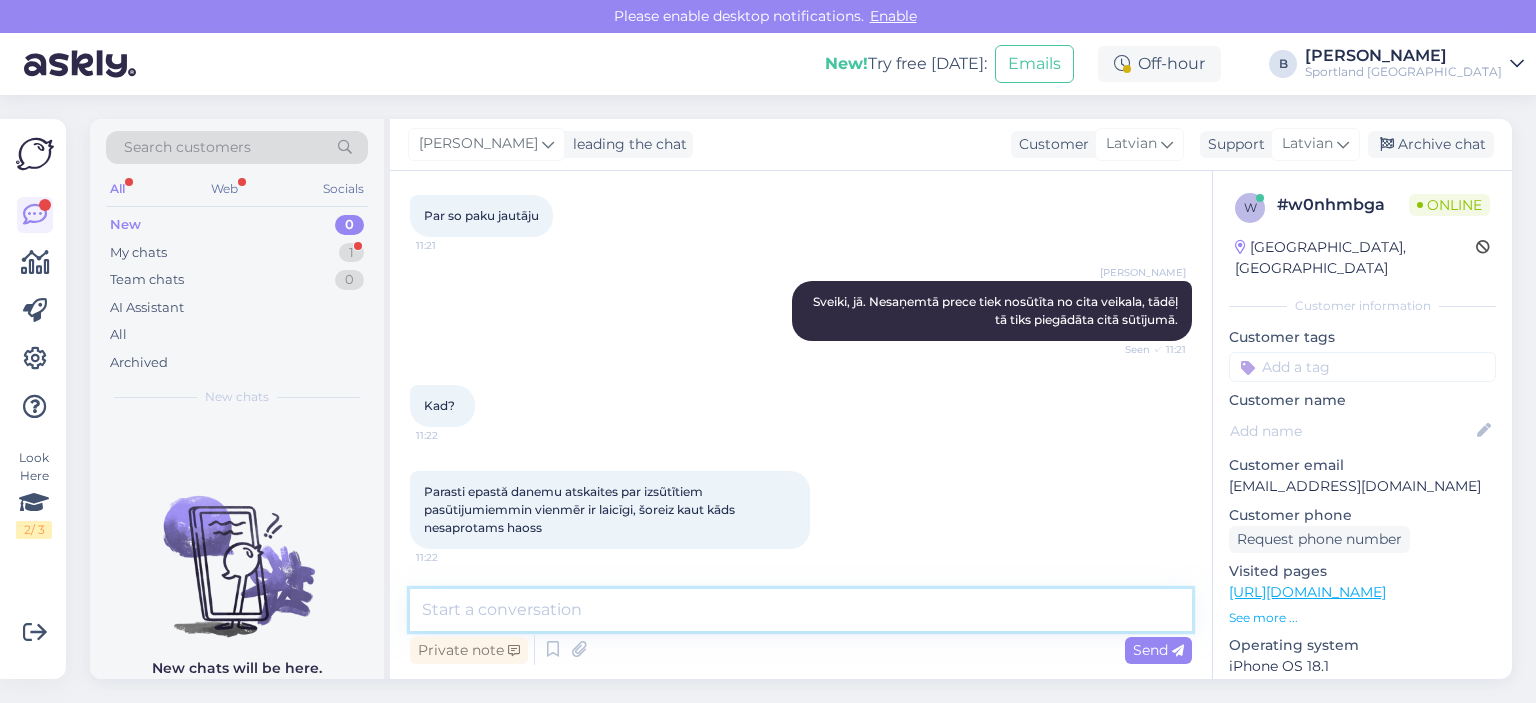 click at bounding box center (801, 610) 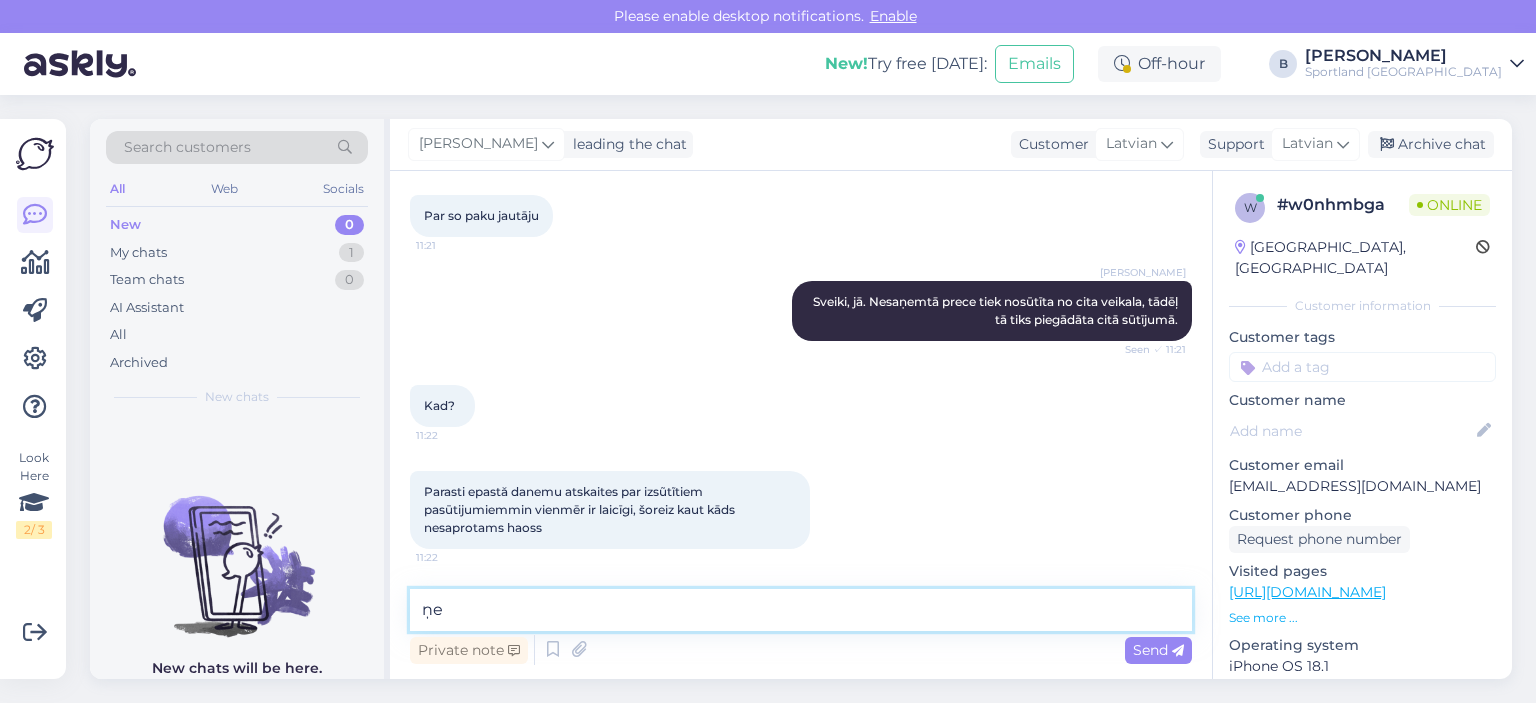 type on "ņ" 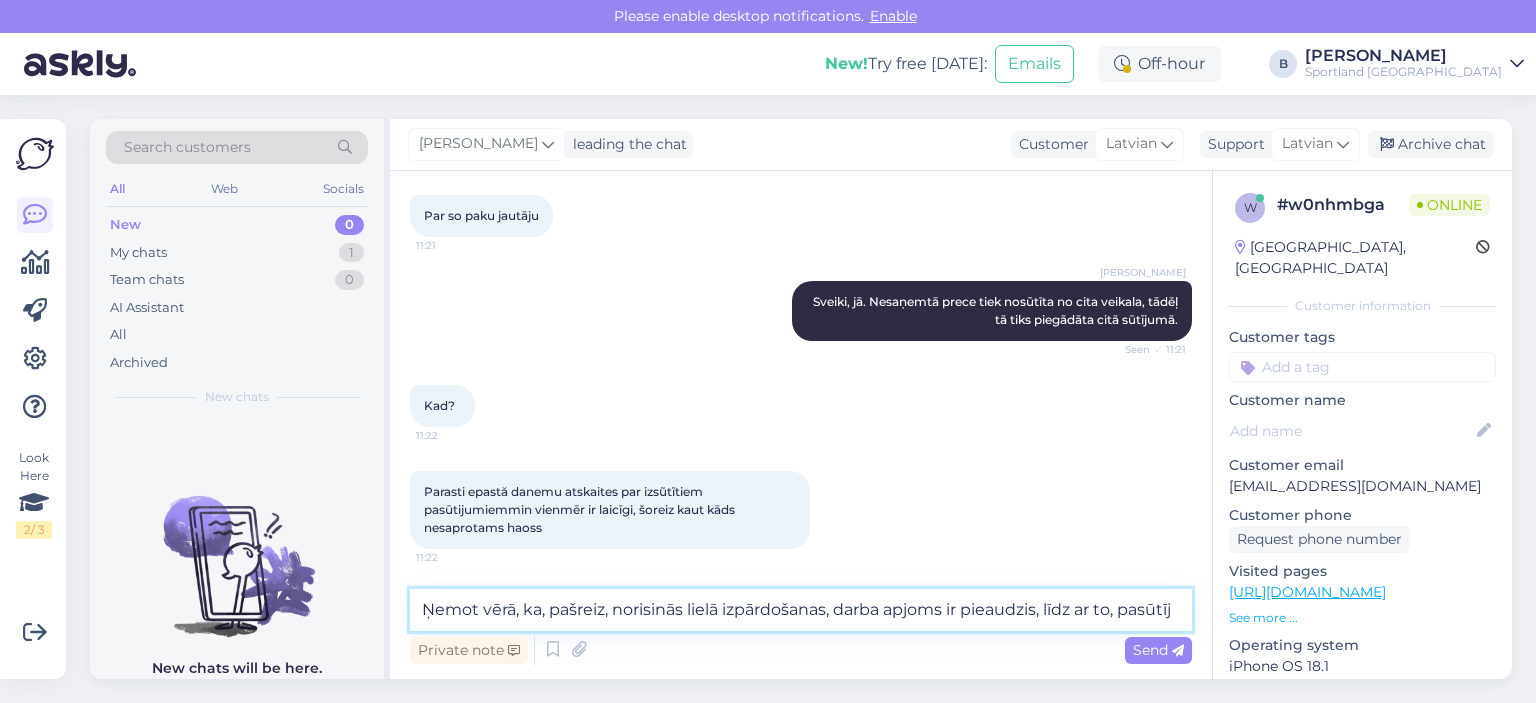 scroll, scrollTop: 892, scrollLeft: 0, axis: vertical 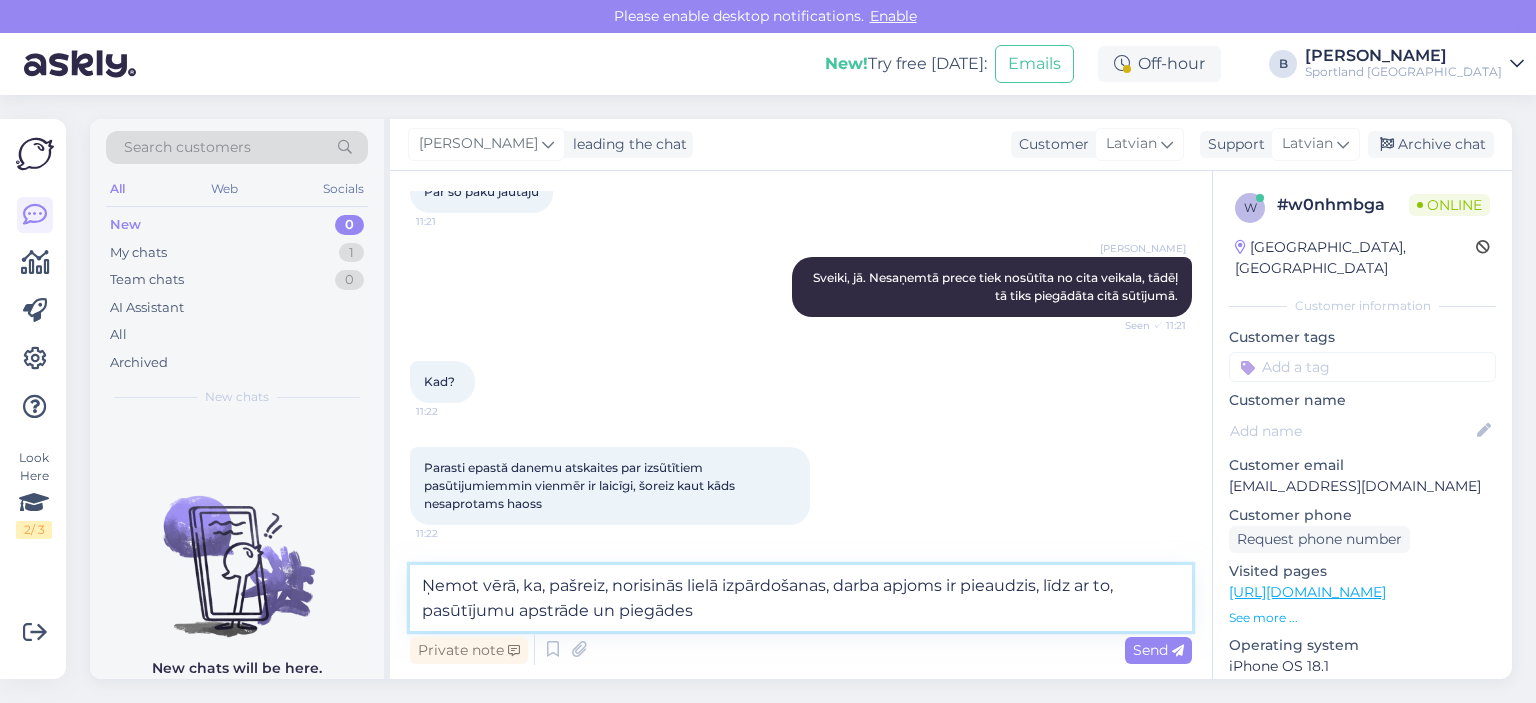 click on "Ņemot vērā, ka, pašreiz, norisinās lielā izpārdošanas, darba apjoms ir pieaudzis, līdz ar to, pasūtījumu apstrāde un piegādes" at bounding box center (801, 598) 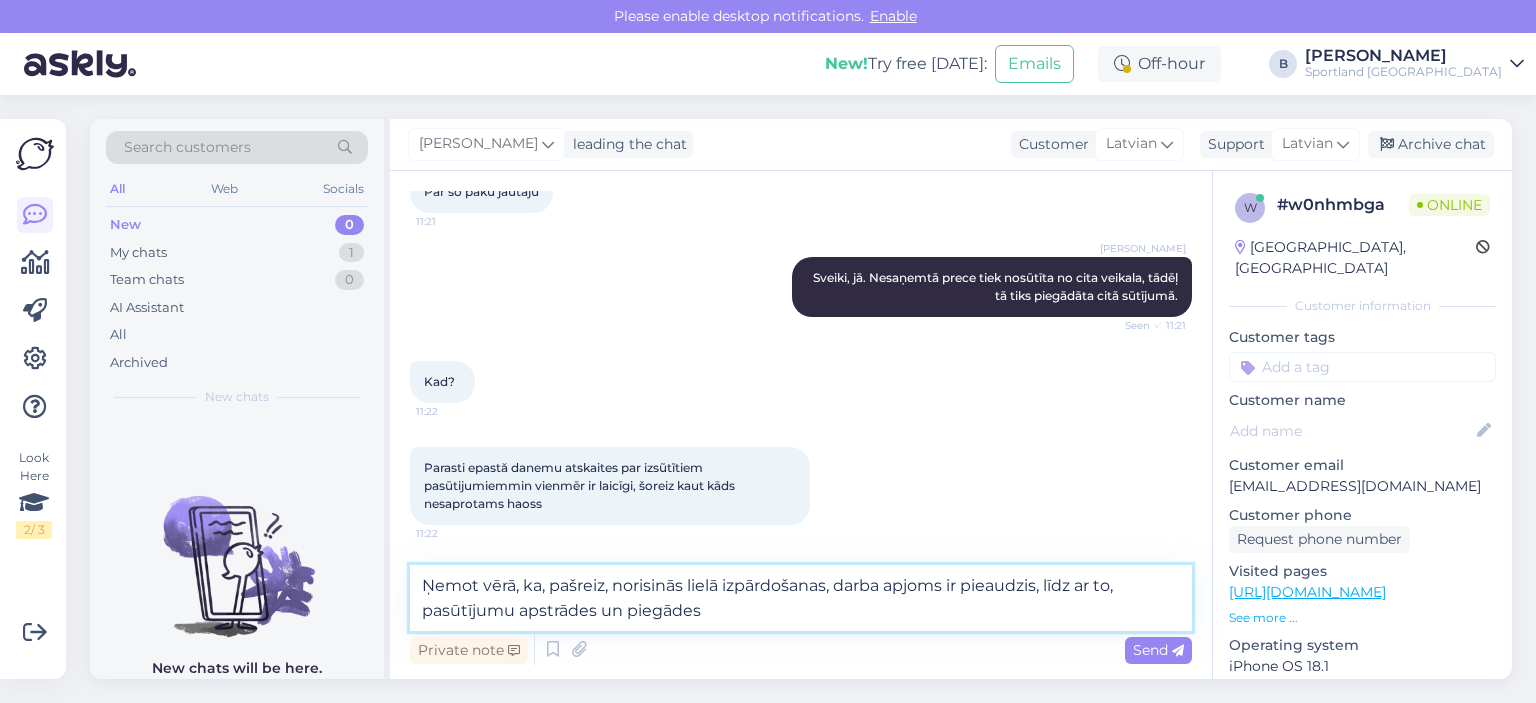 click on "Ņemot vērā, ka, pašreiz, norisinās lielā izpārdošanas, darba apjoms ir pieaudzis, līdz ar to, pasūtījumu apstrādes un piegādes" at bounding box center [801, 598] 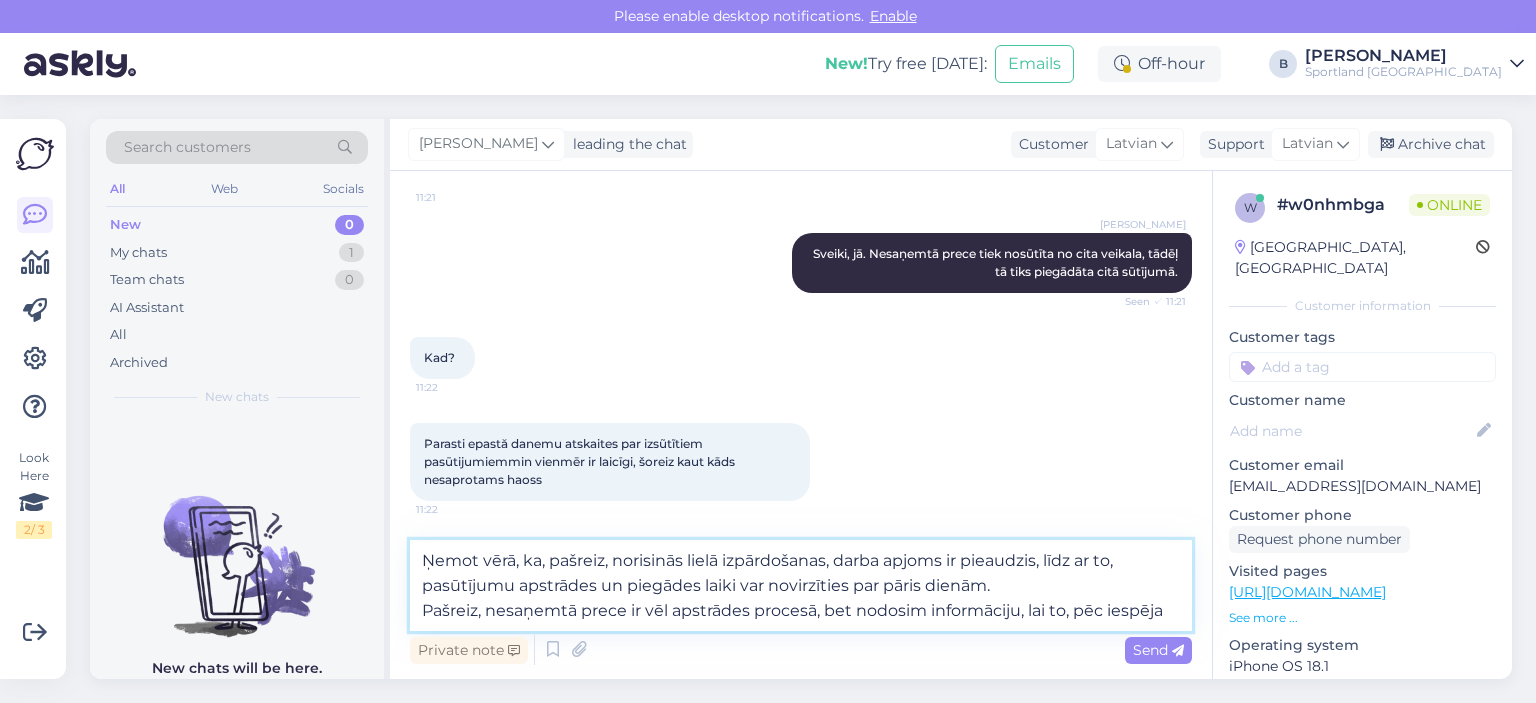 scroll, scrollTop: 941, scrollLeft: 0, axis: vertical 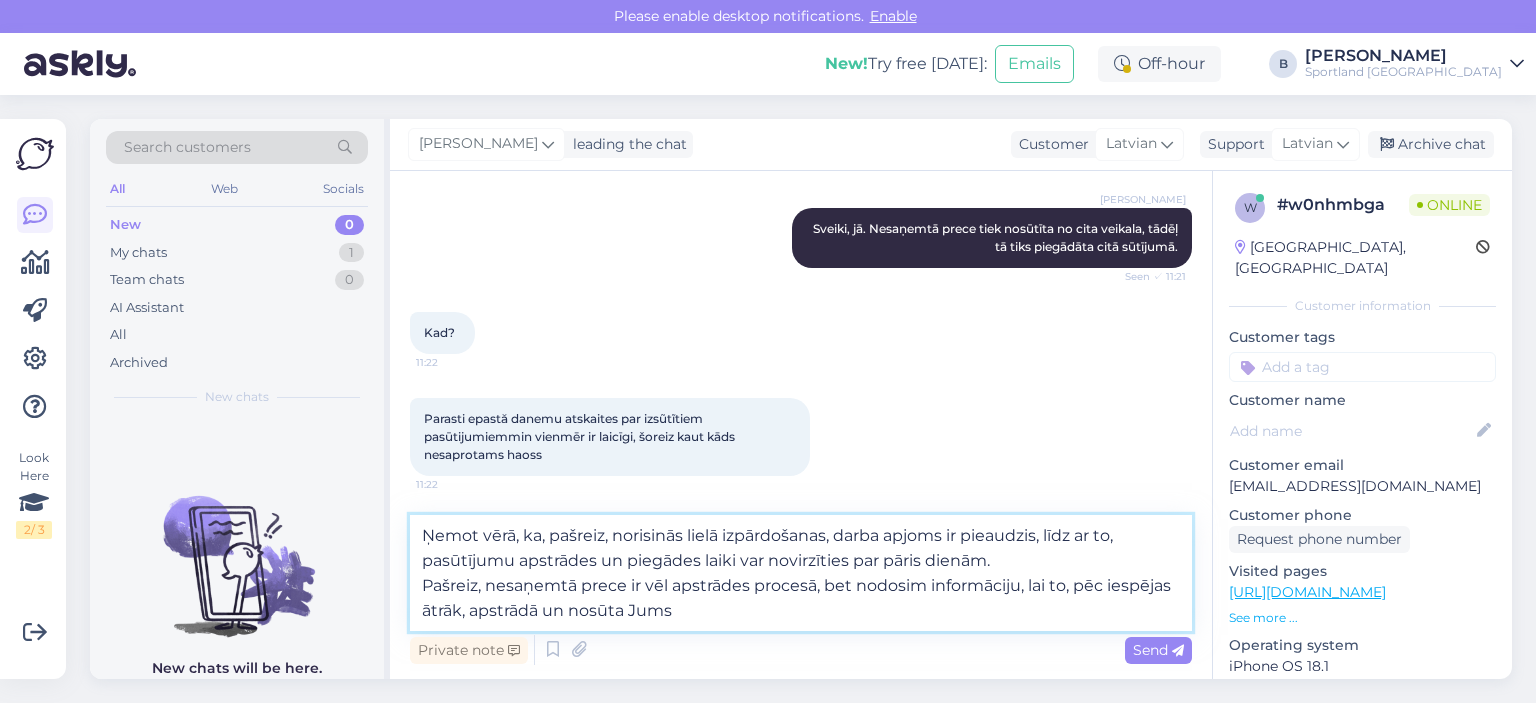 type on "Ņemot vērā, ka, pašreiz, norisinās lielā izpārdošanas, darba apjoms ir pieaudzis, līdz ar to, pasūtījumu apstrādes un piegādes laiki var novirzīties par pāris dienām.
Pašreiz, nesaņemtā prece ir vēl apstrādes procesā, bet nodosim informāciju, lai to, pēc iespējas ātrāk, apstrādā un nosūta Jums." 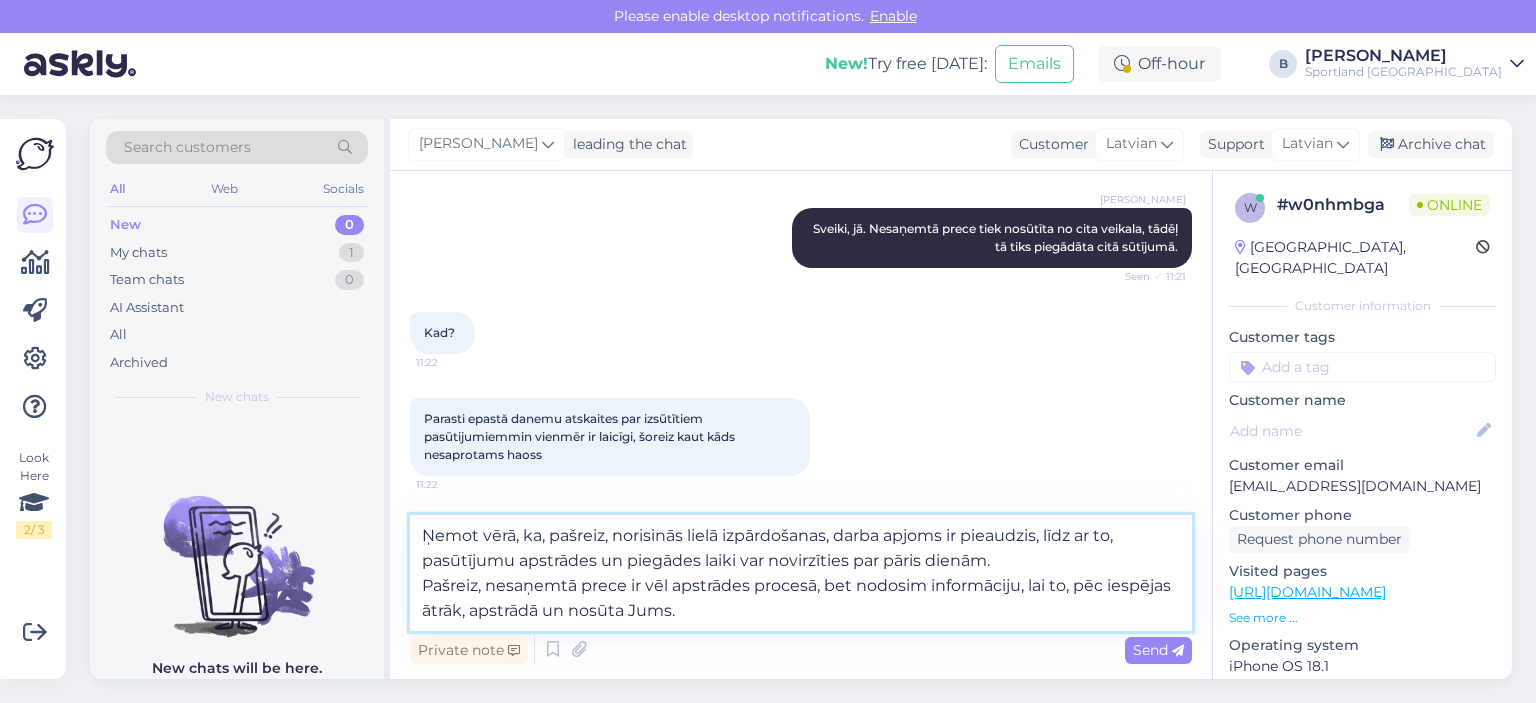 type 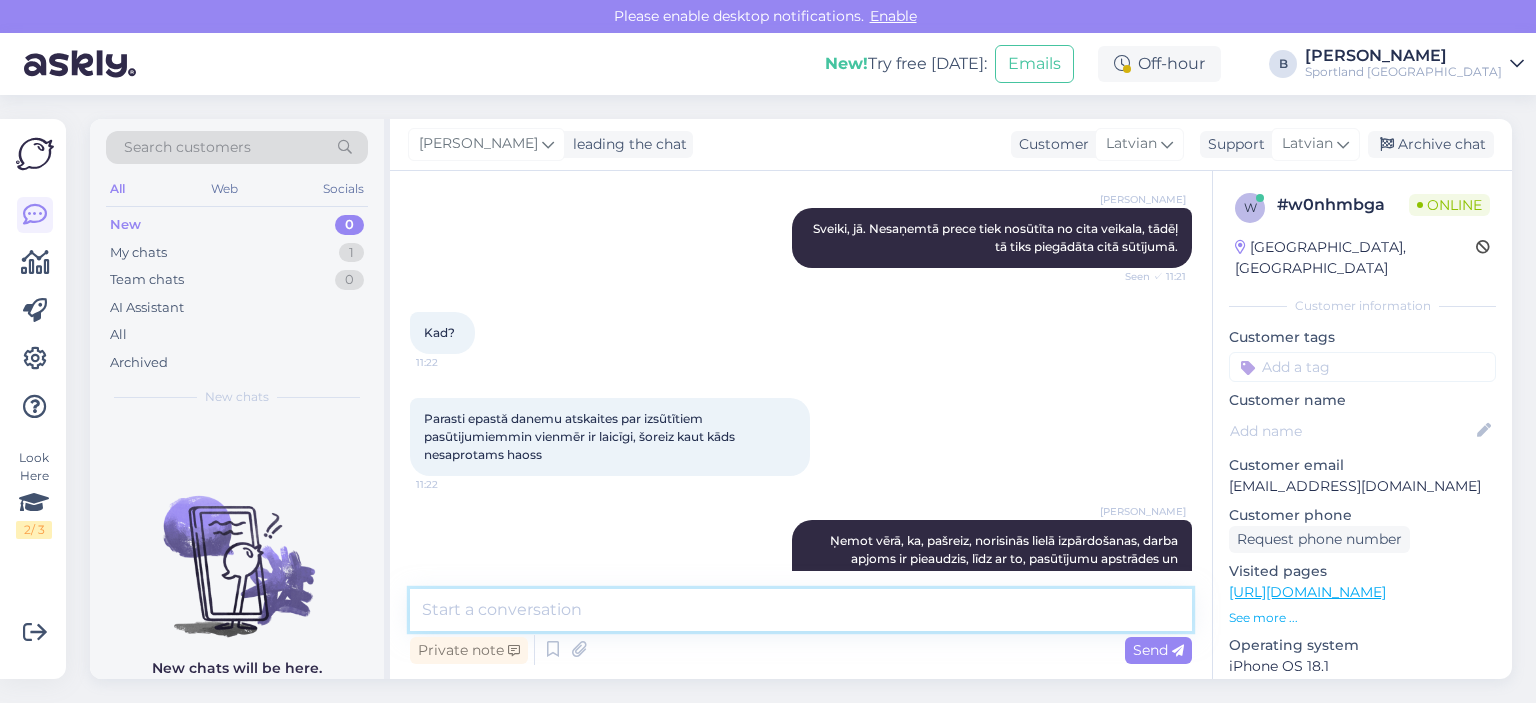 scroll, scrollTop: 1044, scrollLeft: 0, axis: vertical 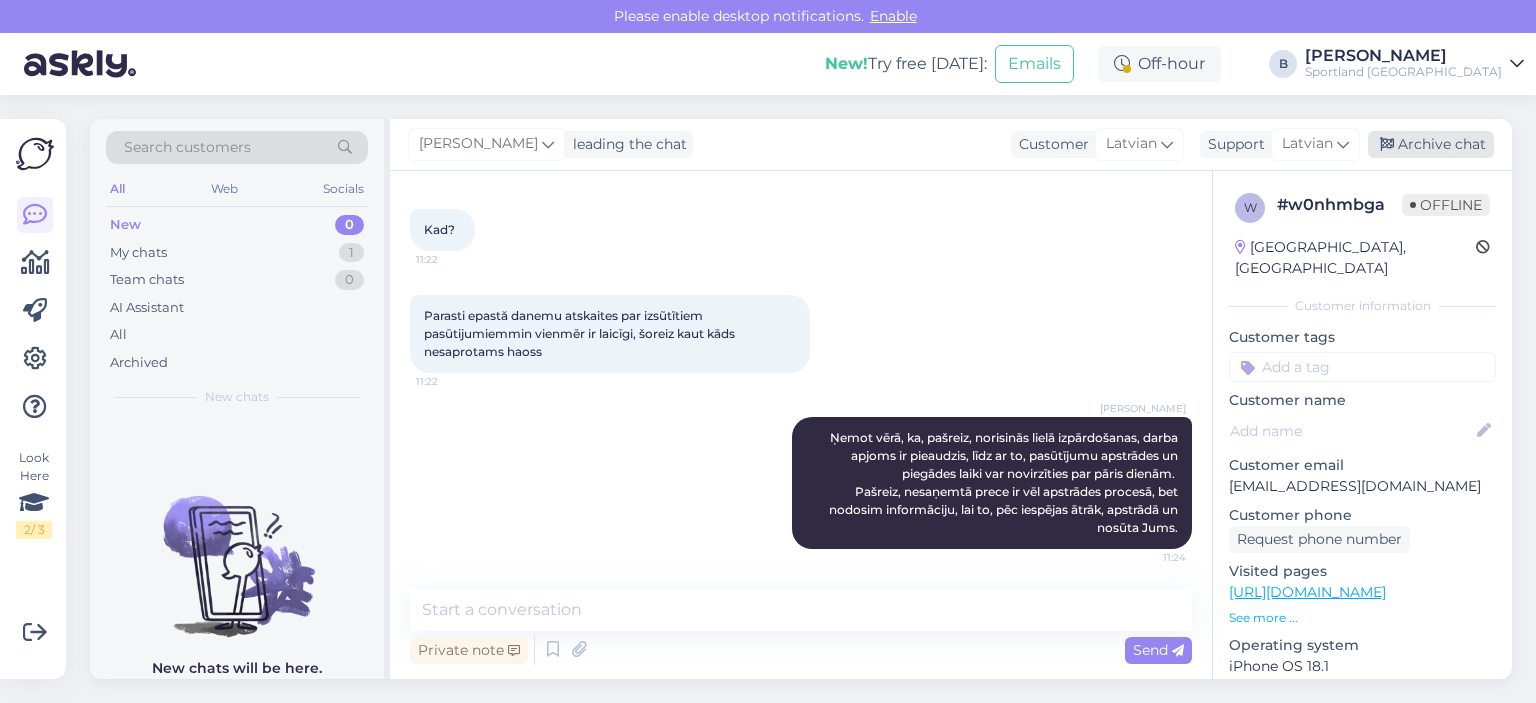 click on "Archive chat" at bounding box center (1431, 144) 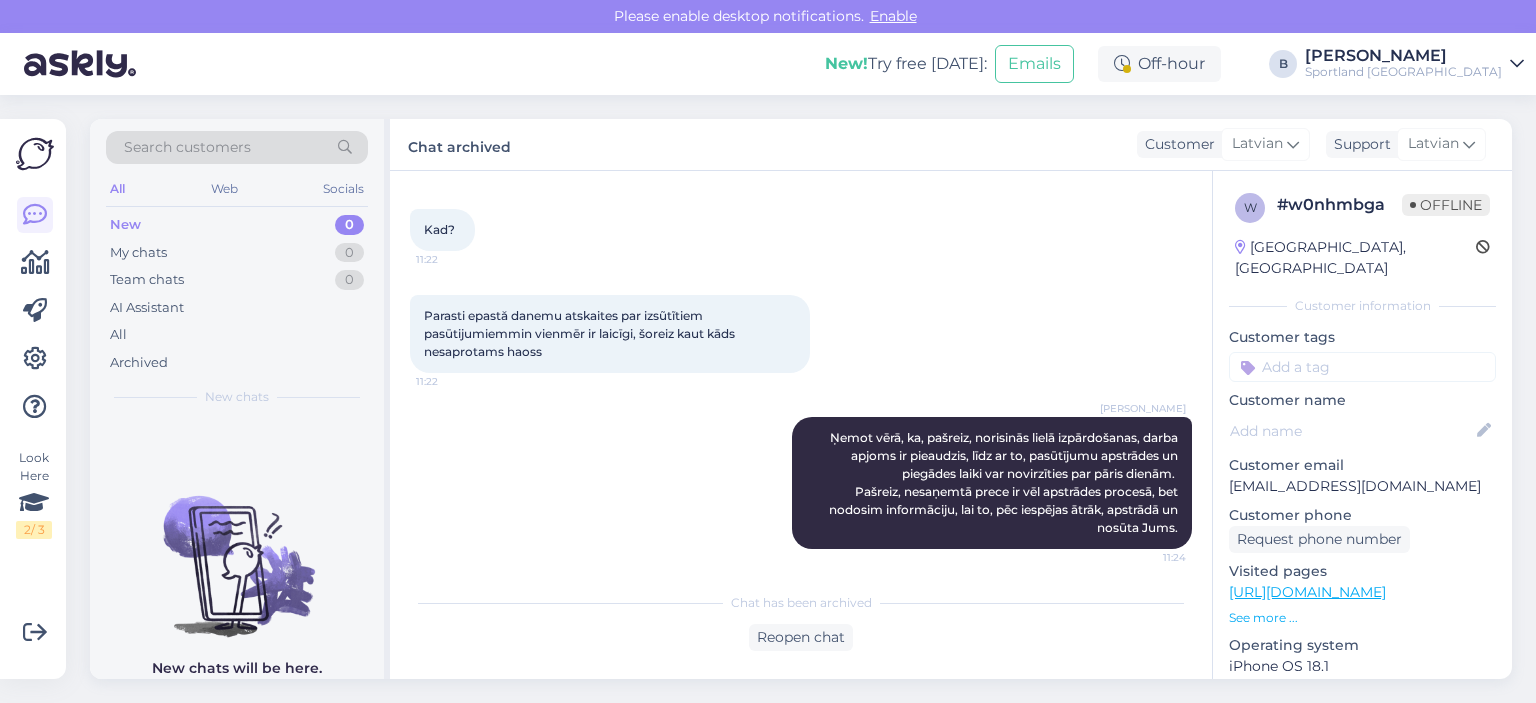 scroll, scrollTop: 1050, scrollLeft: 0, axis: vertical 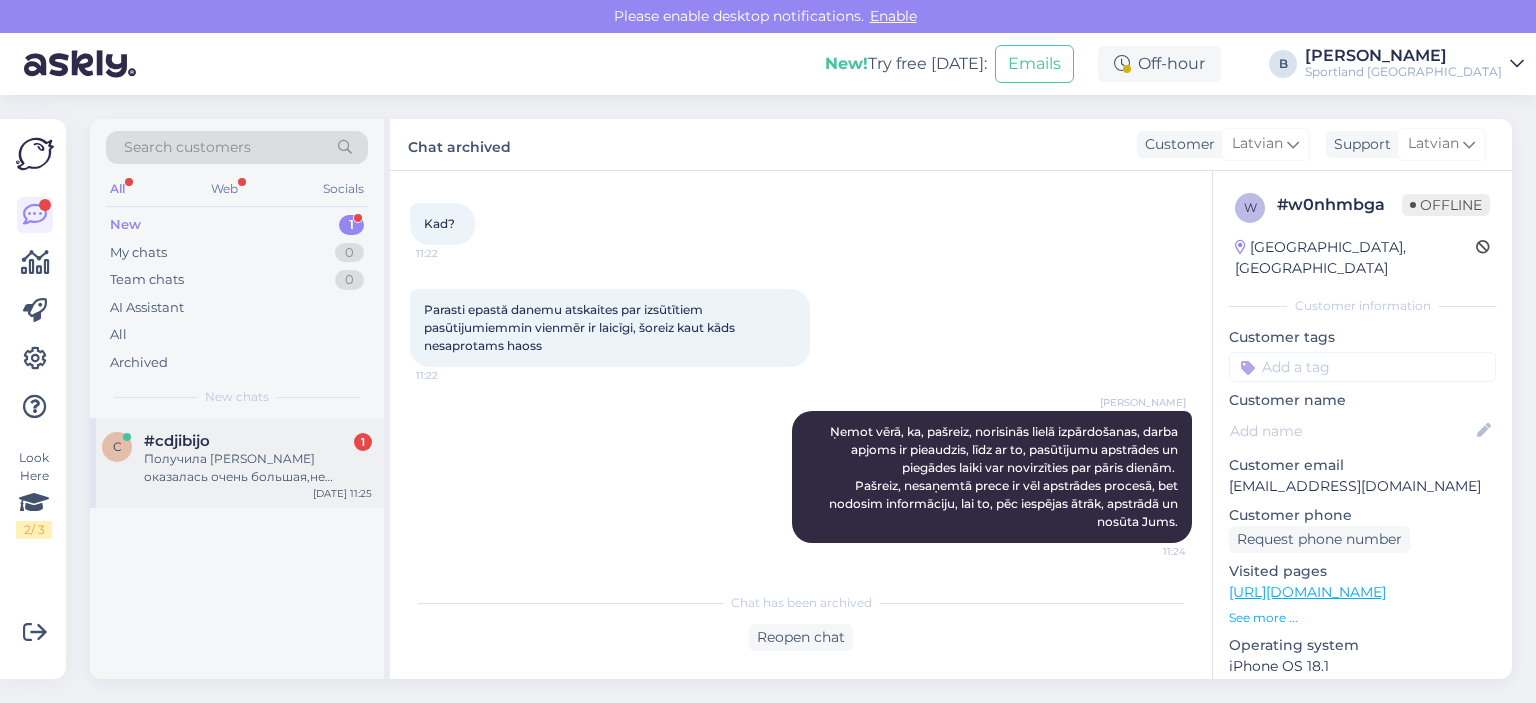 click on "#cdjibijo" at bounding box center [177, 441] 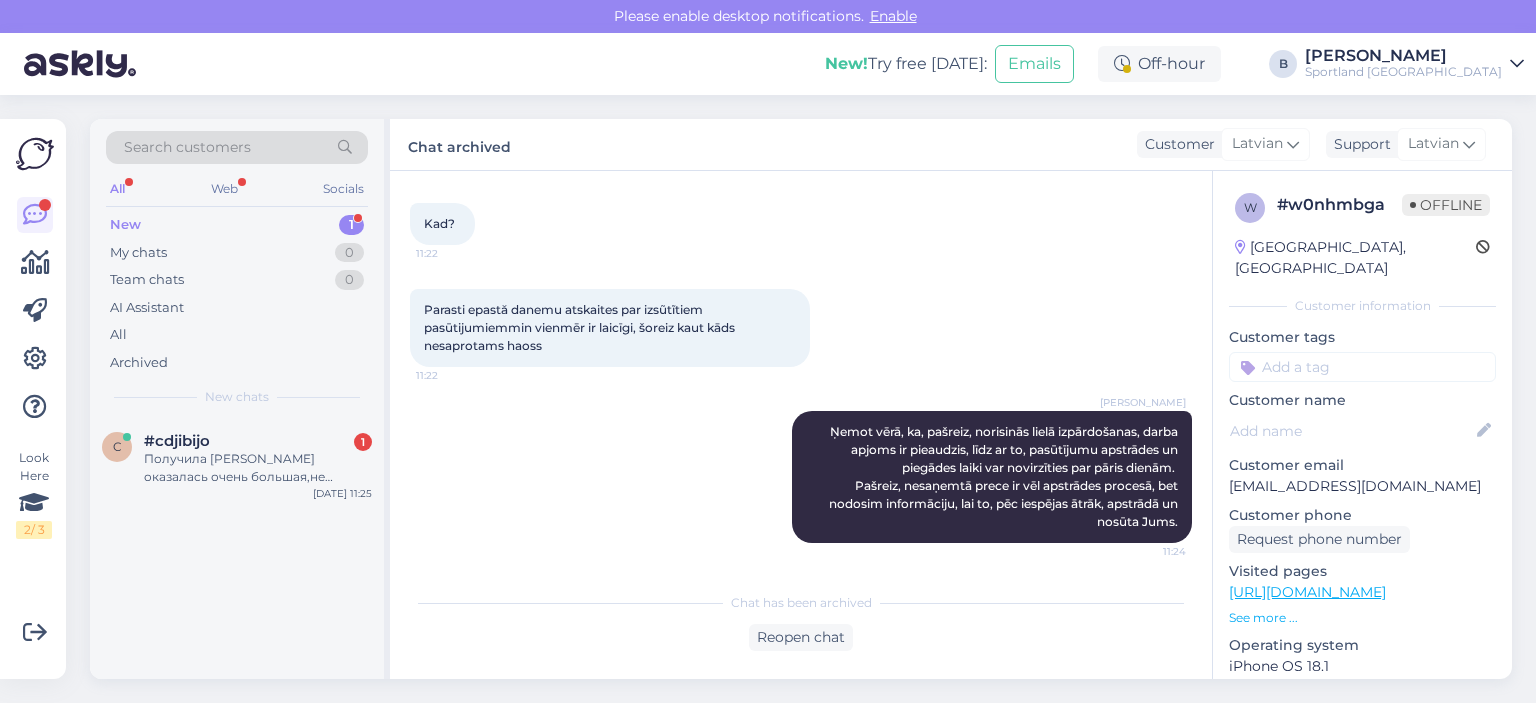 scroll, scrollTop: 0, scrollLeft: 0, axis: both 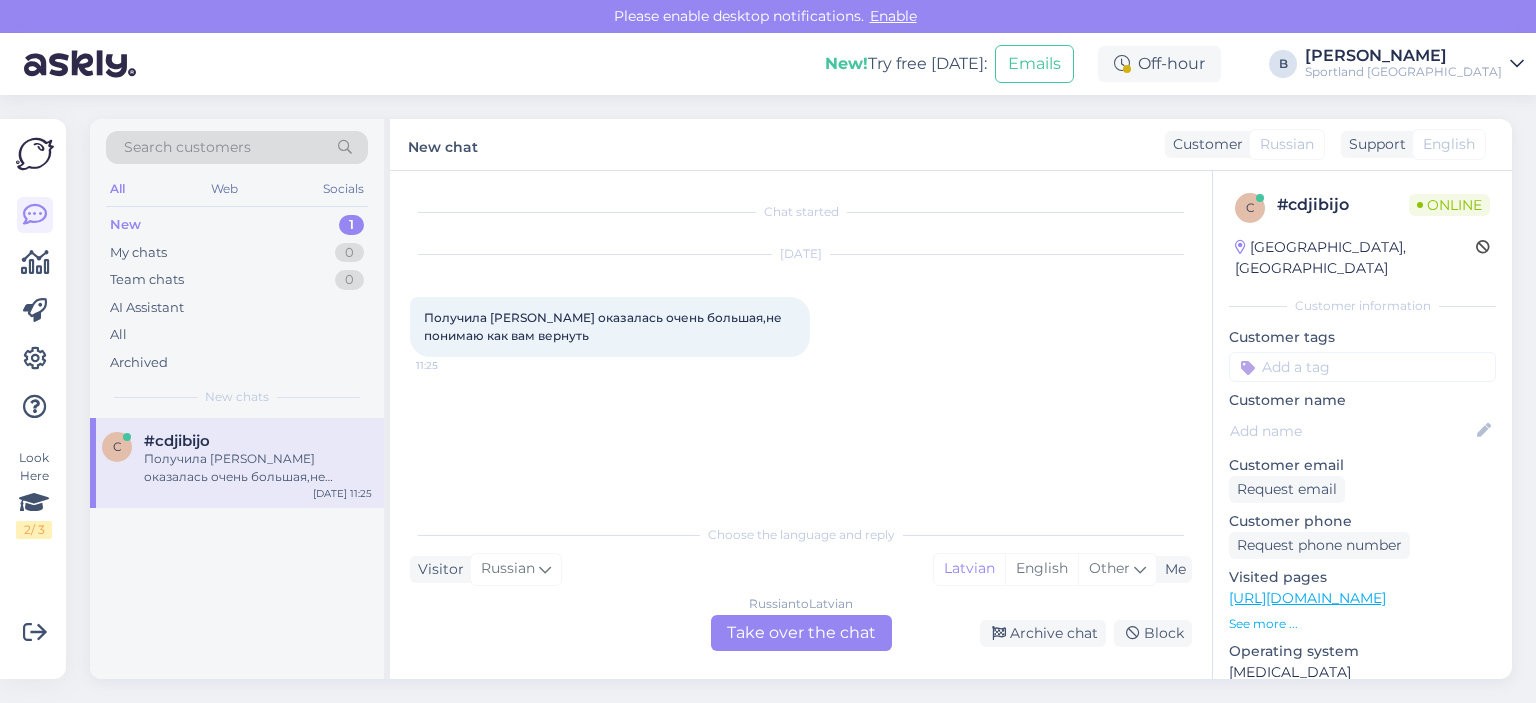 click on "Russian  to  Latvian Take over the chat" at bounding box center (801, 633) 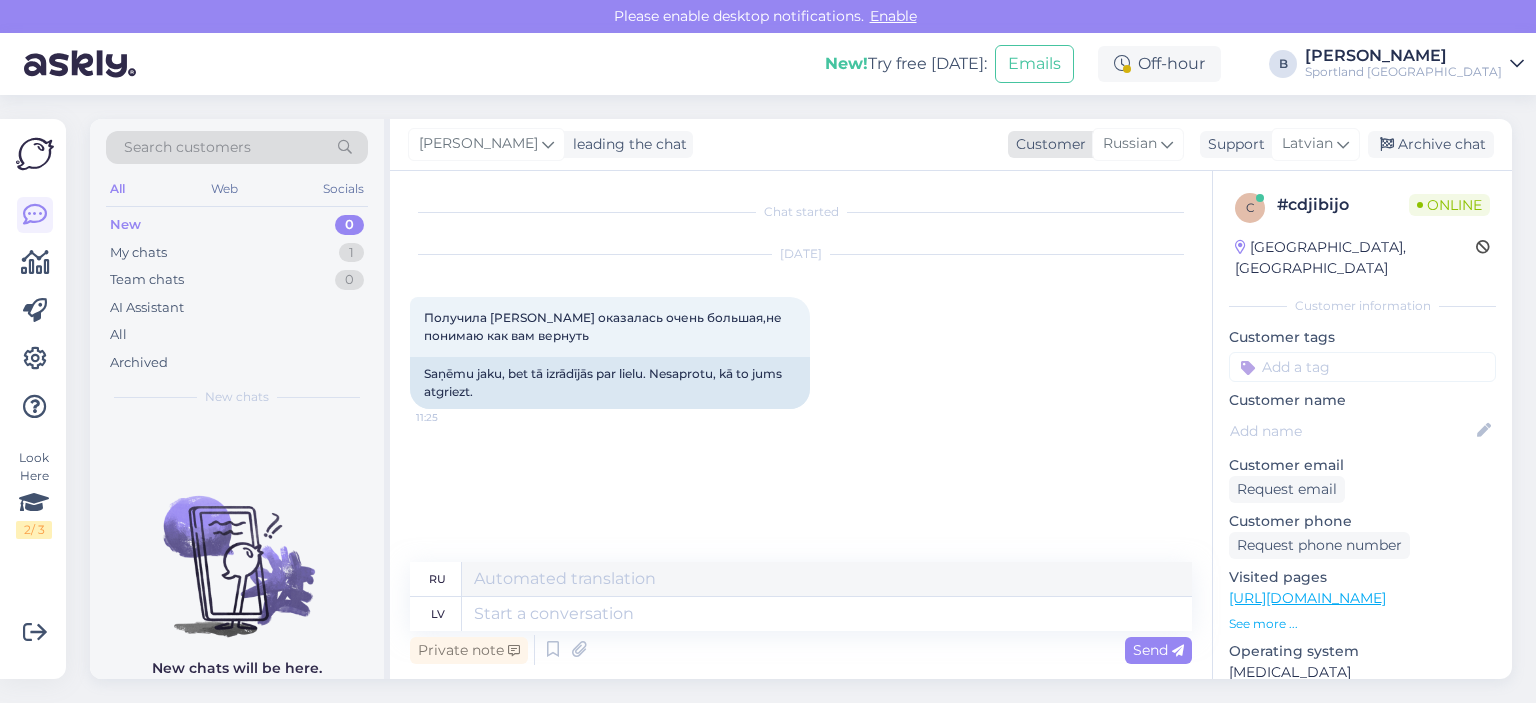click on "Russian" at bounding box center [1130, 144] 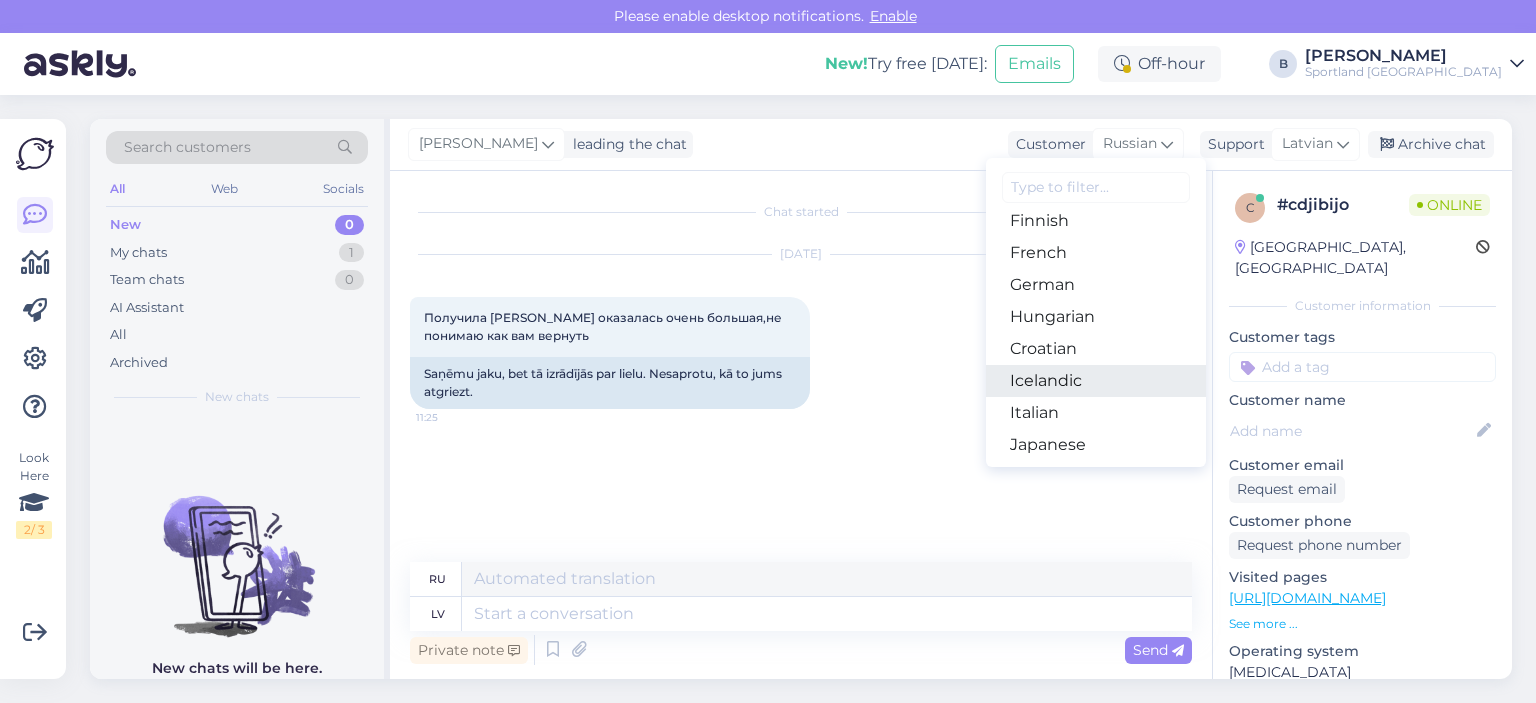 scroll, scrollTop: 400, scrollLeft: 0, axis: vertical 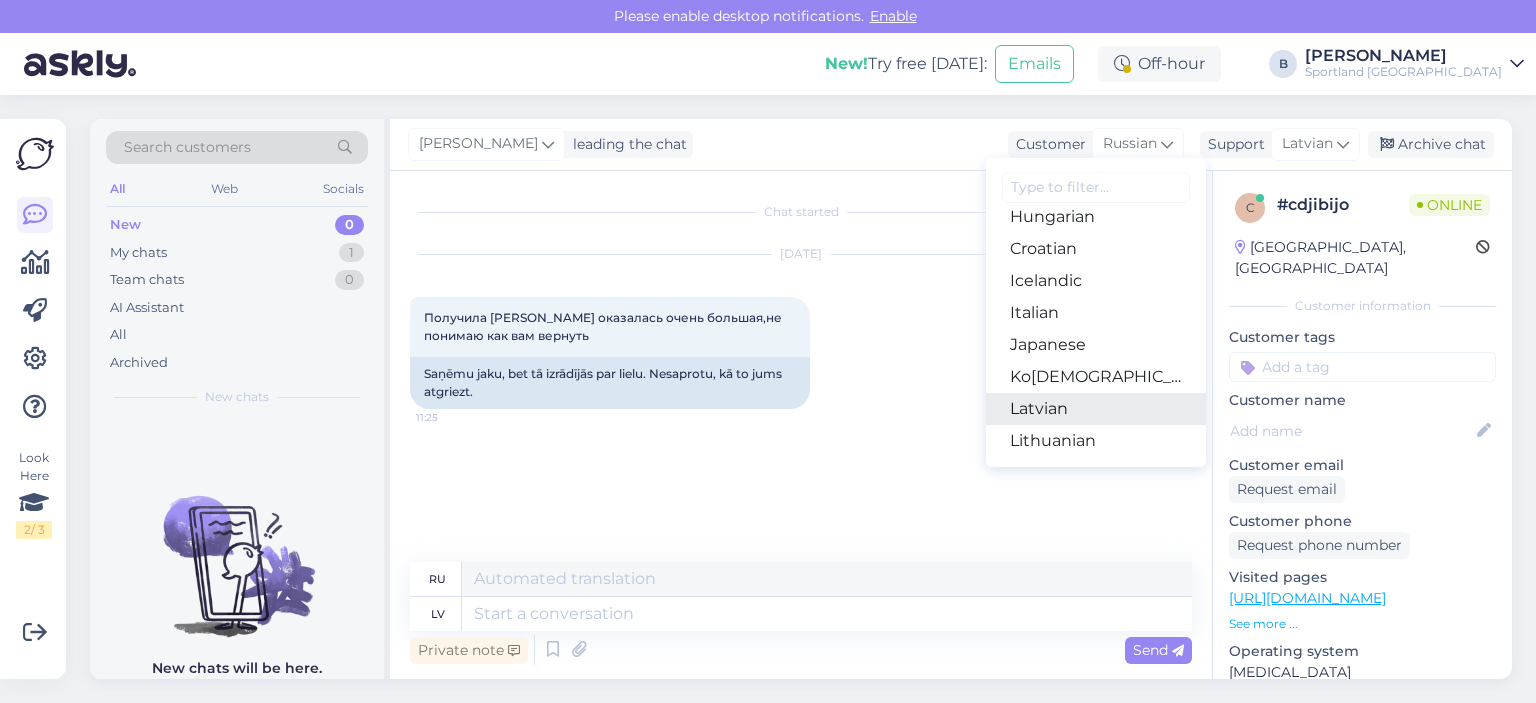 click on "Latvian" at bounding box center [1096, 409] 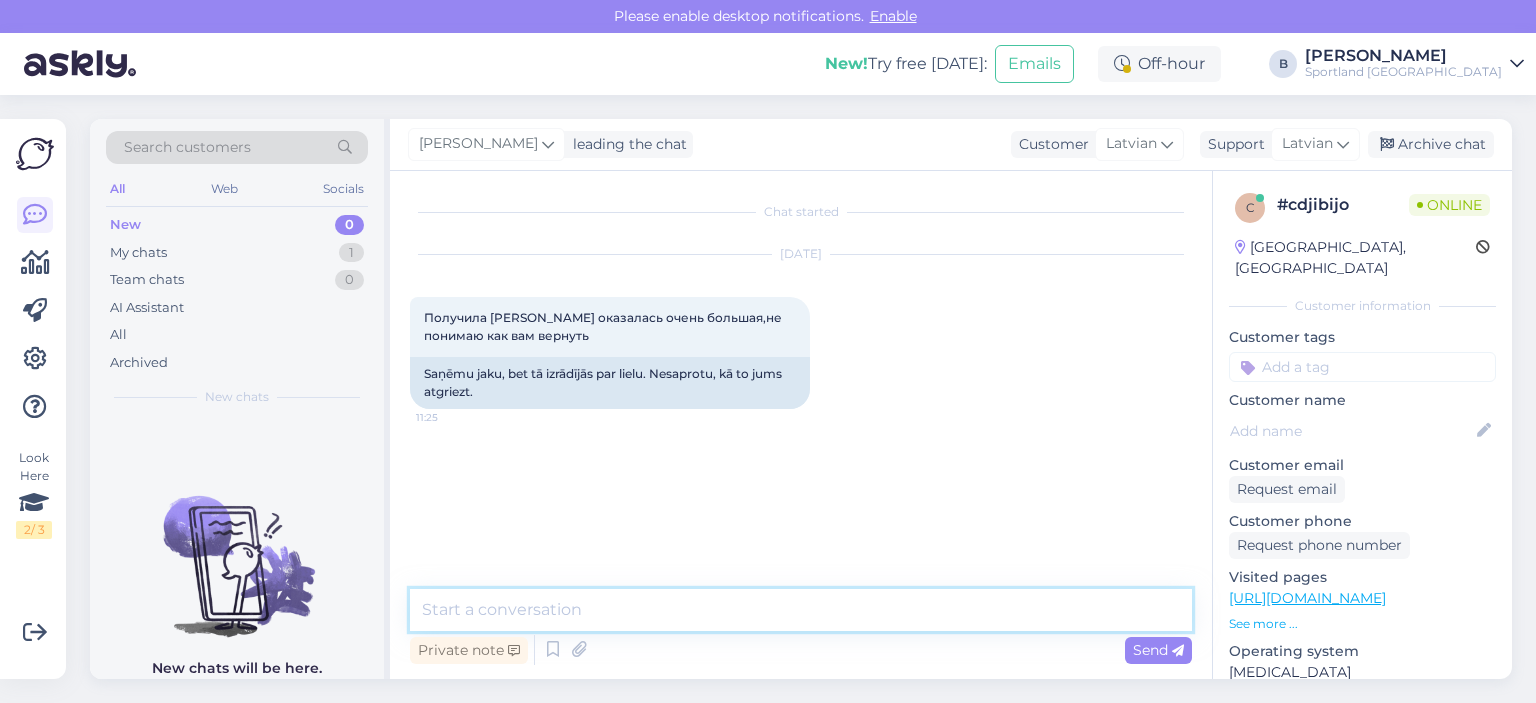 click at bounding box center [801, 610] 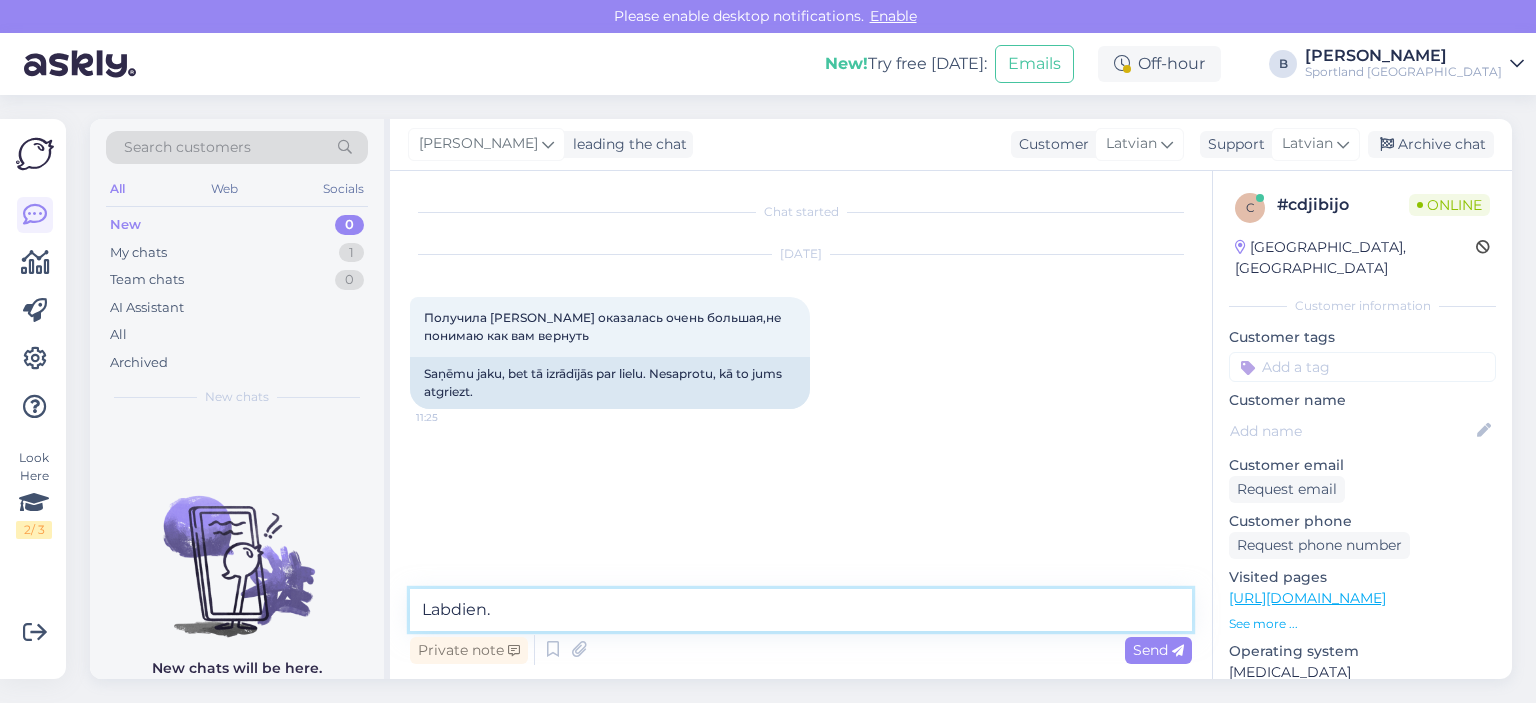type on "Labdien." 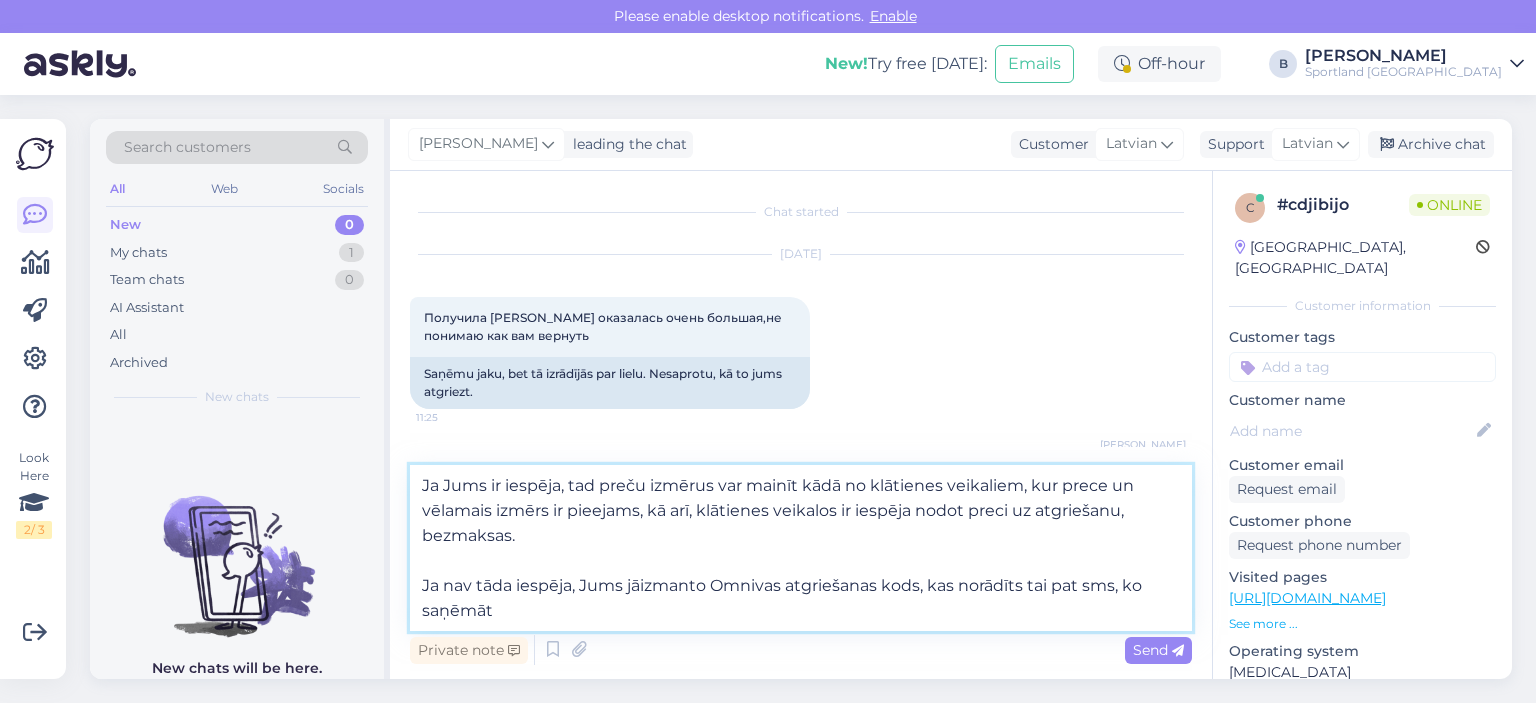 click on "Ja Jums ir iespēja, tad preču izmērus var mainīt kādā no klātienes veikaliem, kur prece un vēlamais izmērs ir pieejams, kā arī, klātienes veikalos ir iespēja nodot preci uz atgriešanu, bezmaksas.
Ja nav tāda iespēja, Jums jāizmanto Omnivas atgriešanas kods, kas norādīts tai pat sms, ko saņēmāt" at bounding box center [801, 548] 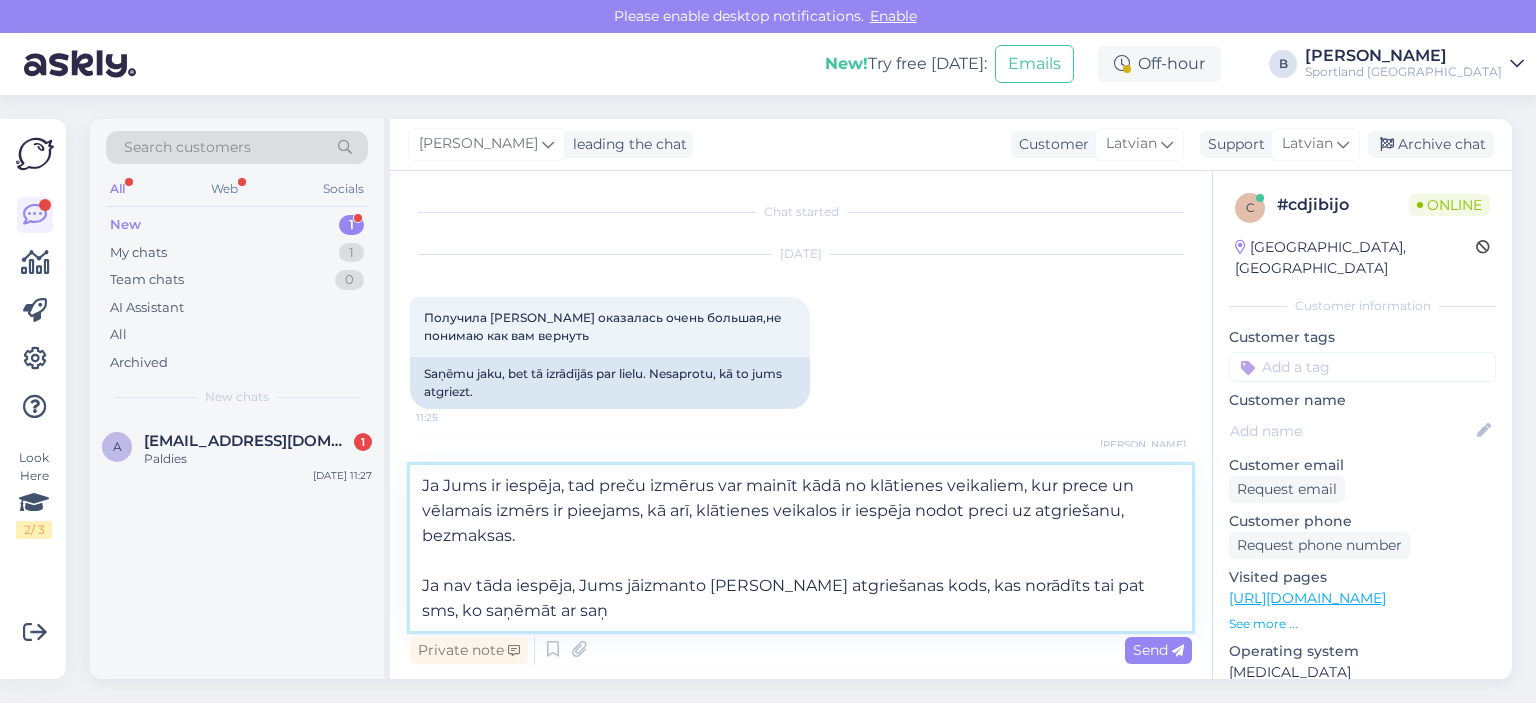 click on "Ja Jums ir iespēja, tad preču izmērus var mainīt kādā no klātienes veikaliem, kur prece un vēlamais izmērs ir pieejams, kā arī, klātienes veikalos ir iespēja nodot preci uz atgriešanu, bezmaksas.
Ja nav tāda iespēja, Jums jāizmanto [PERSON_NAME] atgriešanas kods, kas norādīts tai pat sms, ko saņēmāt ar saņ" at bounding box center (801, 548) 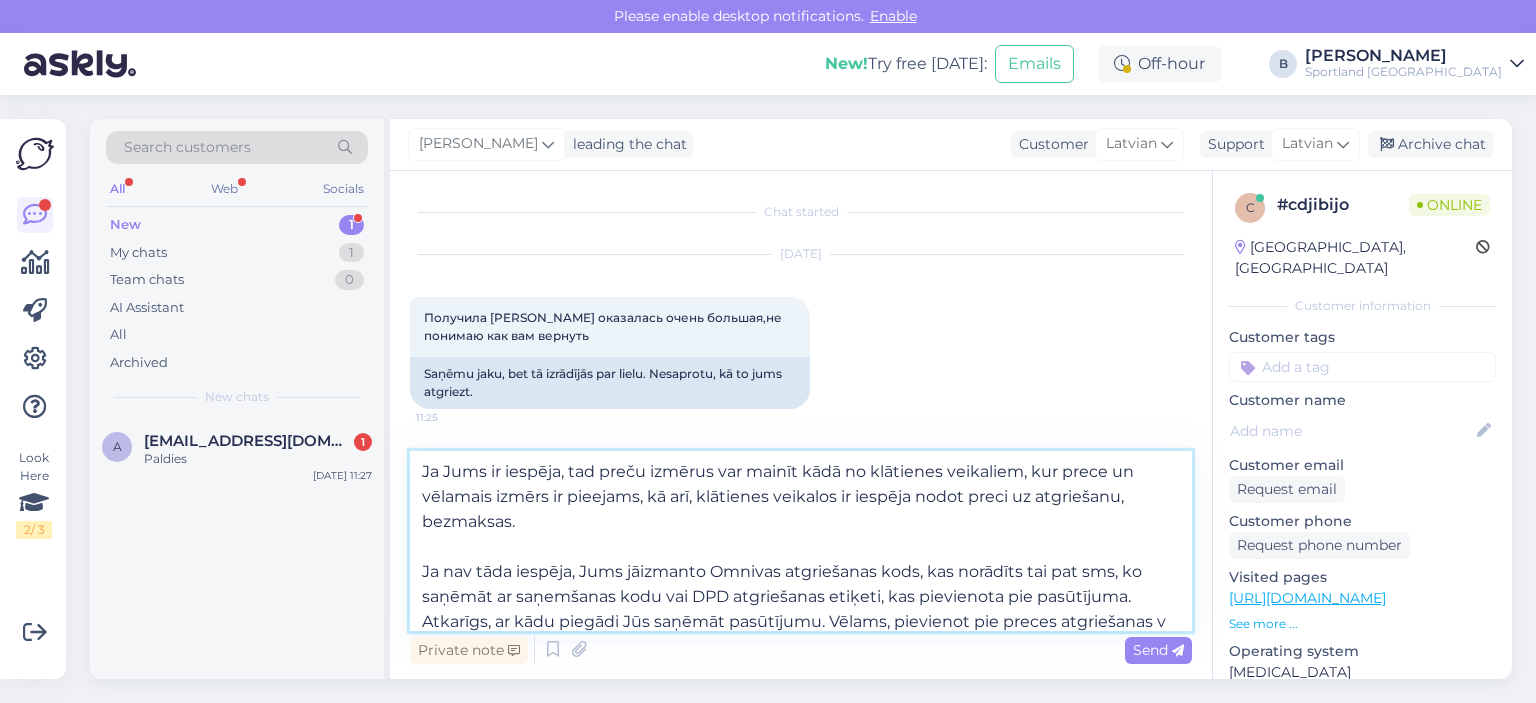 scroll, scrollTop: 24, scrollLeft: 0, axis: vertical 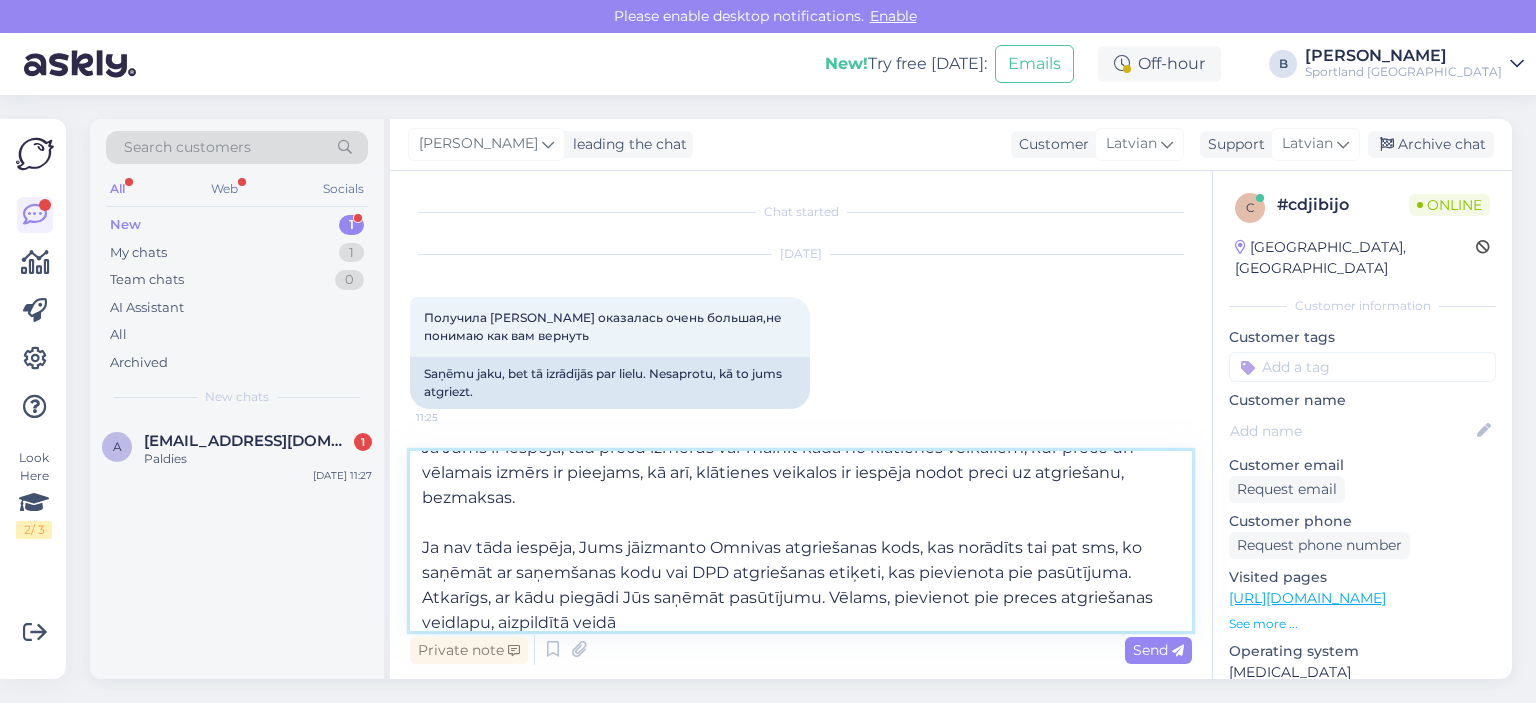 type on "Ja Jums ir iespēja, tad preču izmērus var mainīt kādā no klātienes veikaliem, kur prece un vēlamais izmērs ir pieejams, kā arī, klātienes veikalos ir iespēja nodot preci uz atgriešanu, bezmaksas.
Ja nav tāda iespēja, Jums jāizmanto Omnivas atgriešanas kods, kas norādīts tai pat sms, ko saņēmāt ar saņemšanas kodu vai DPD atgriešanas etiķeti, kas pievienota pie pasūtījuma. Atkarīgs, ar kādu piegādi Jūs saņēmāt pasūtījumu. Vēlams, pievienot pie preces atgriešanas veidlapu, aizpildītā veidā." 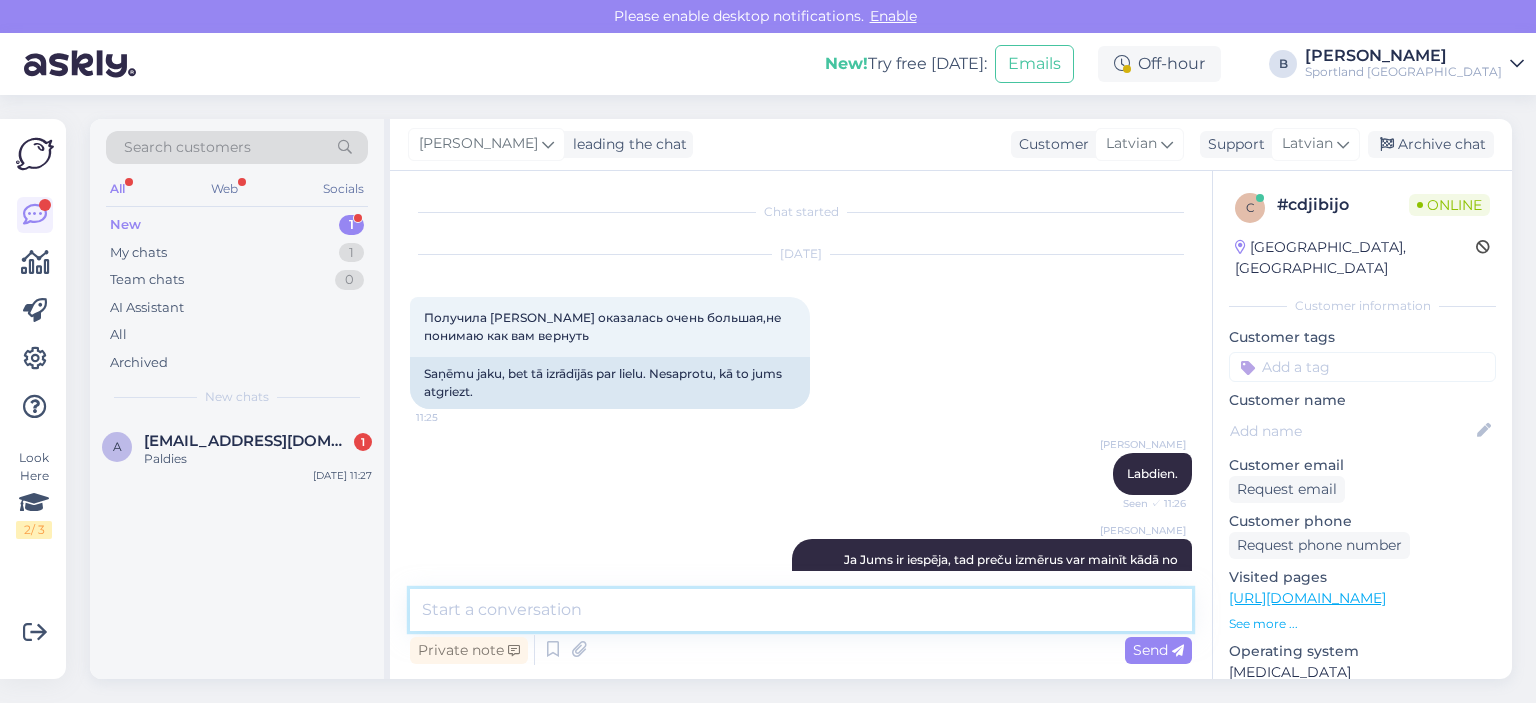 scroll, scrollTop: 212, scrollLeft: 0, axis: vertical 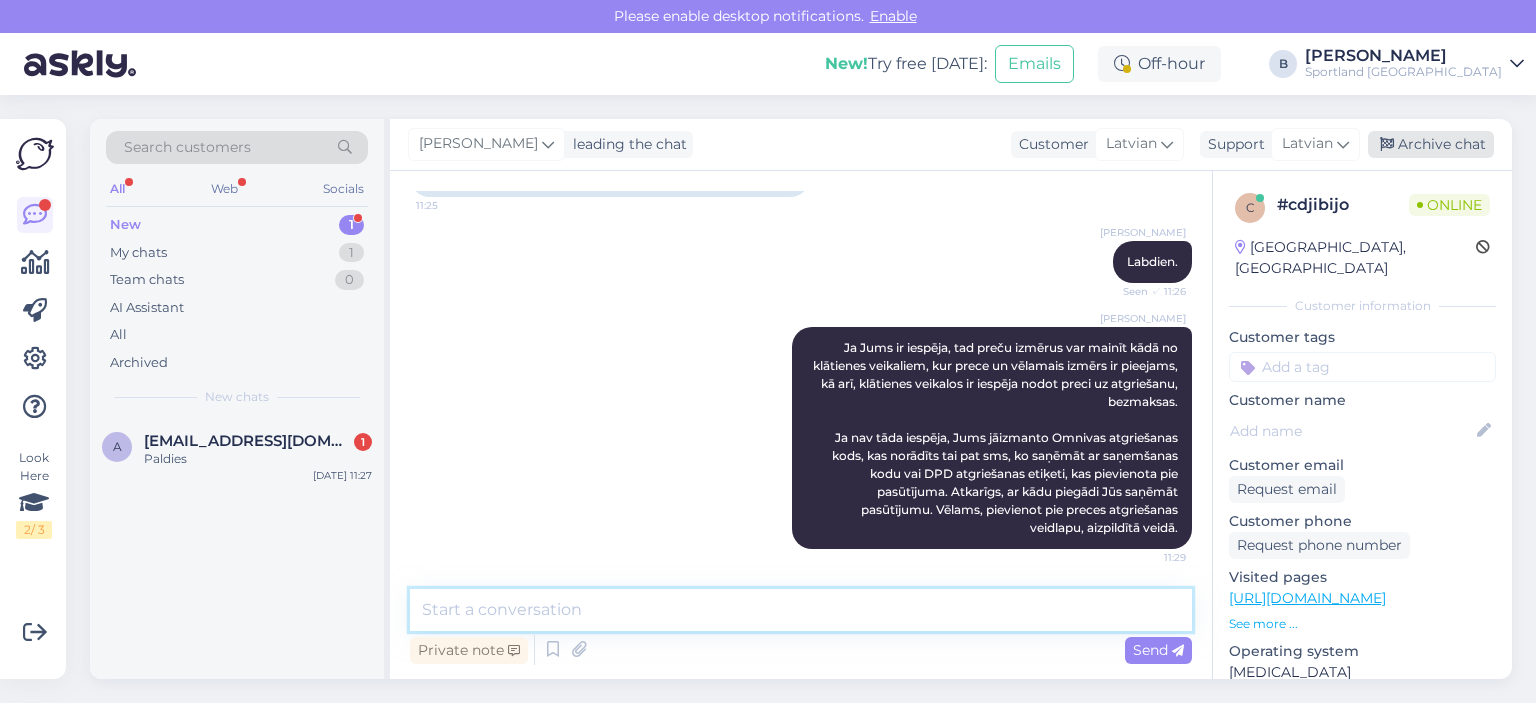type 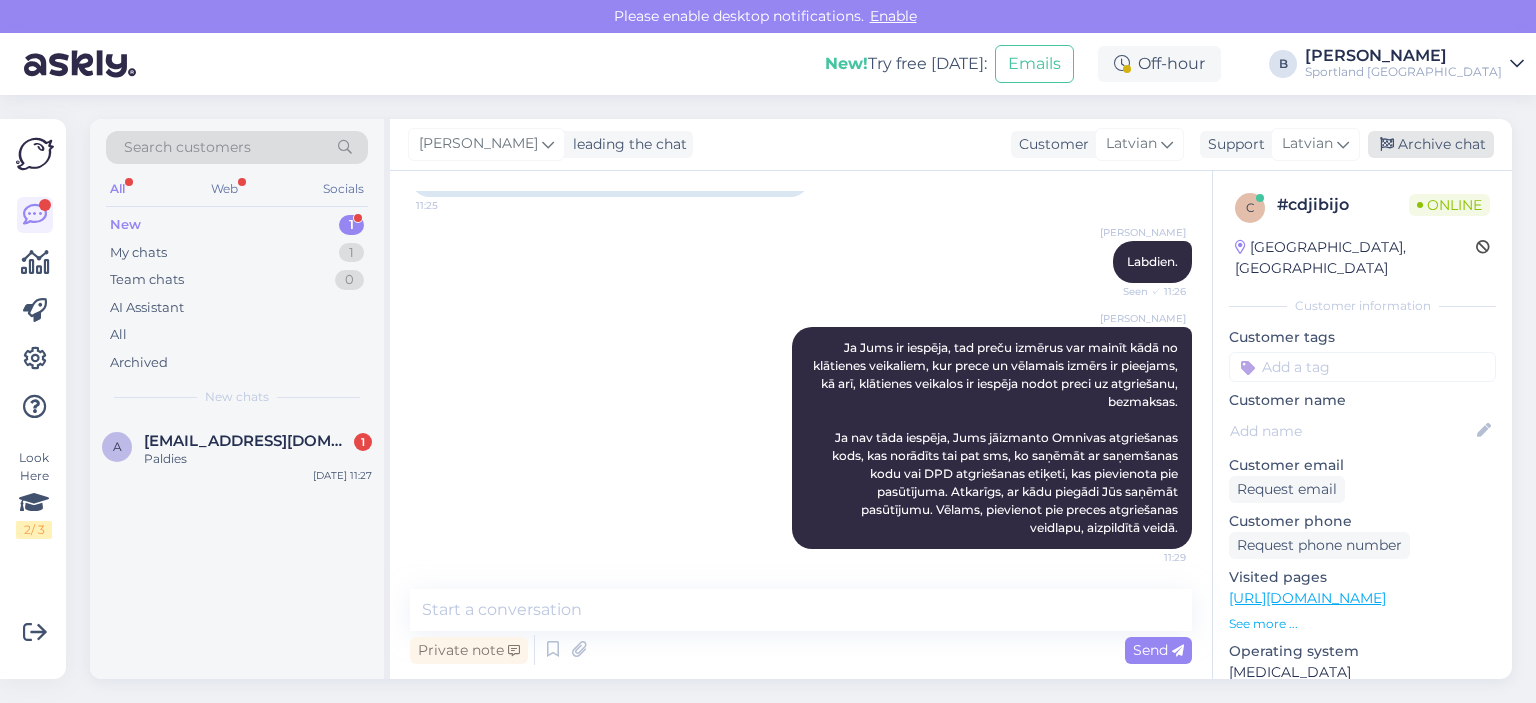 click on "Archive chat" at bounding box center [1431, 144] 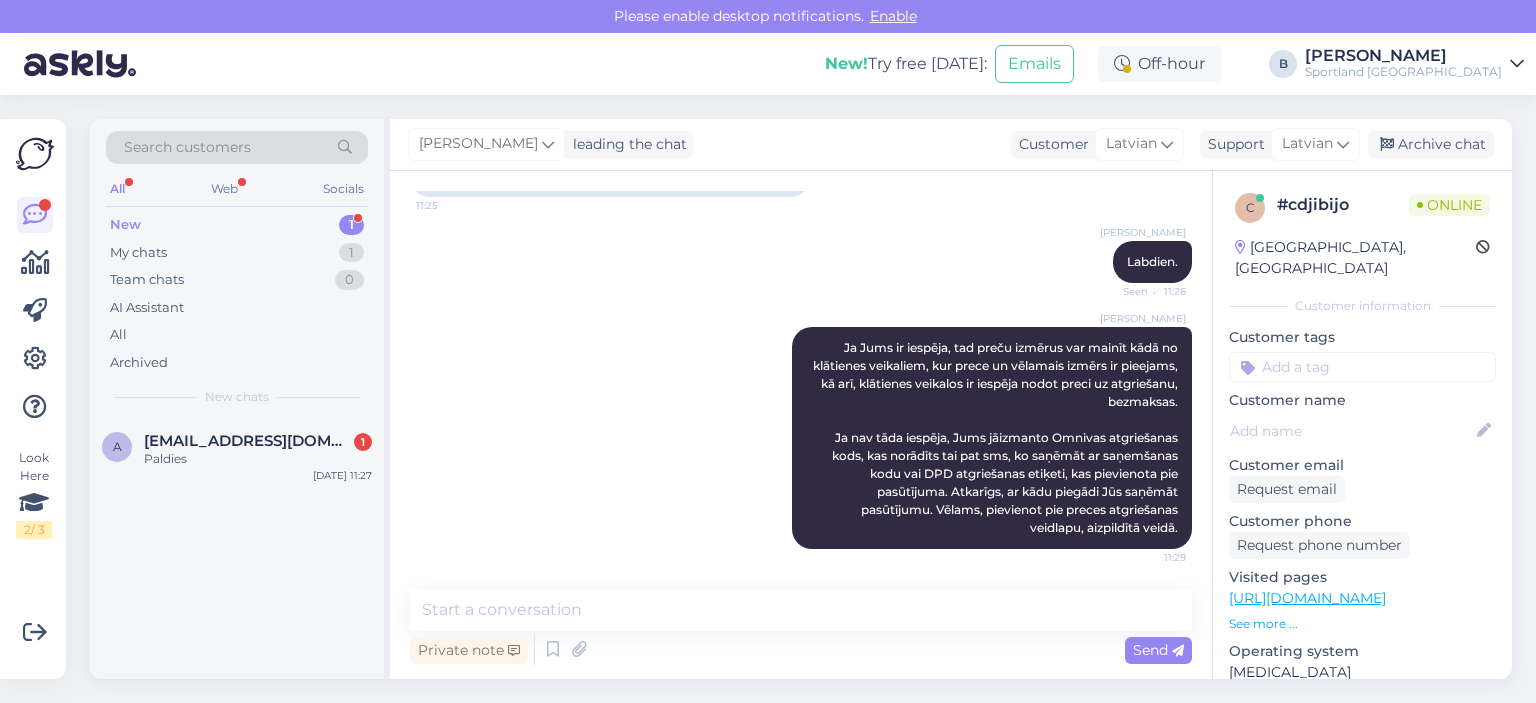 scroll, scrollTop: 218, scrollLeft: 0, axis: vertical 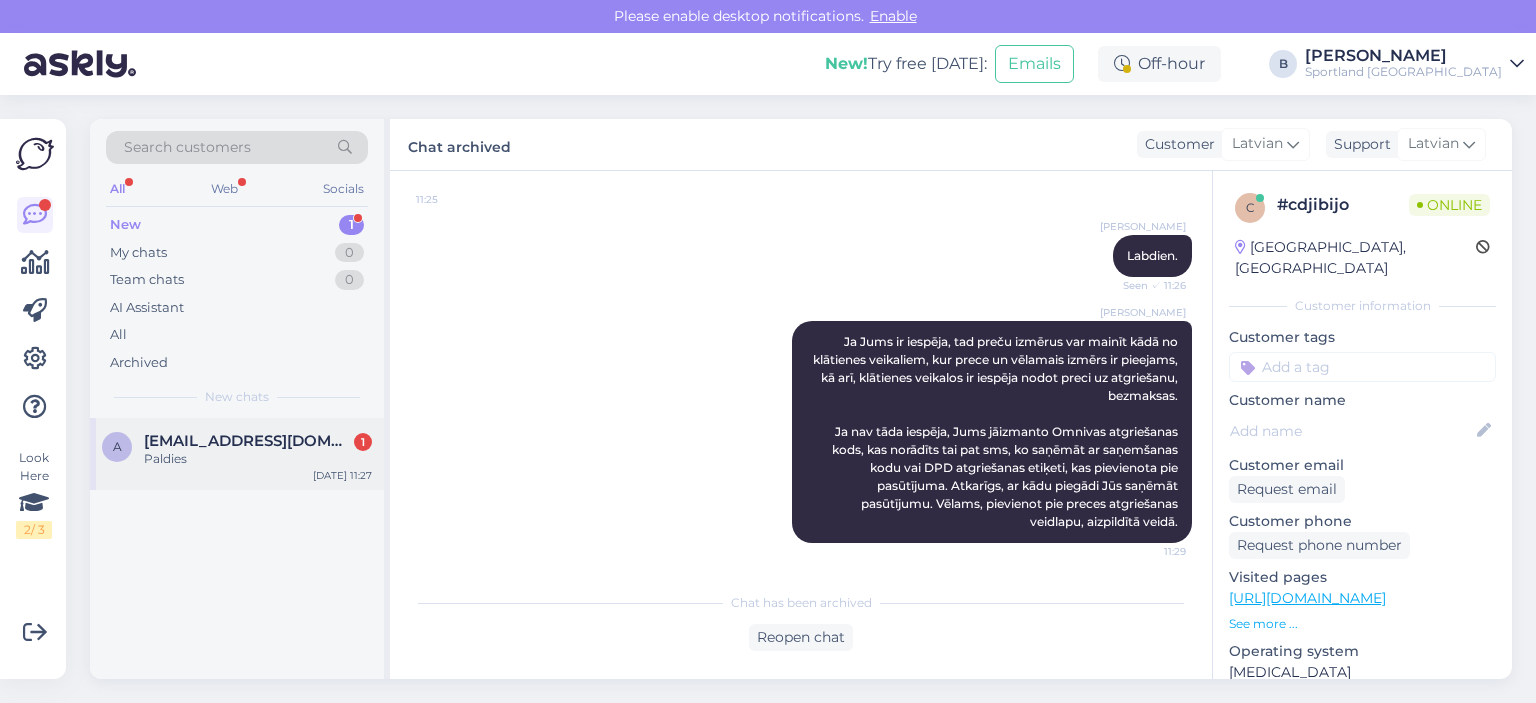 click on "Paldies" at bounding box center (258, 459) 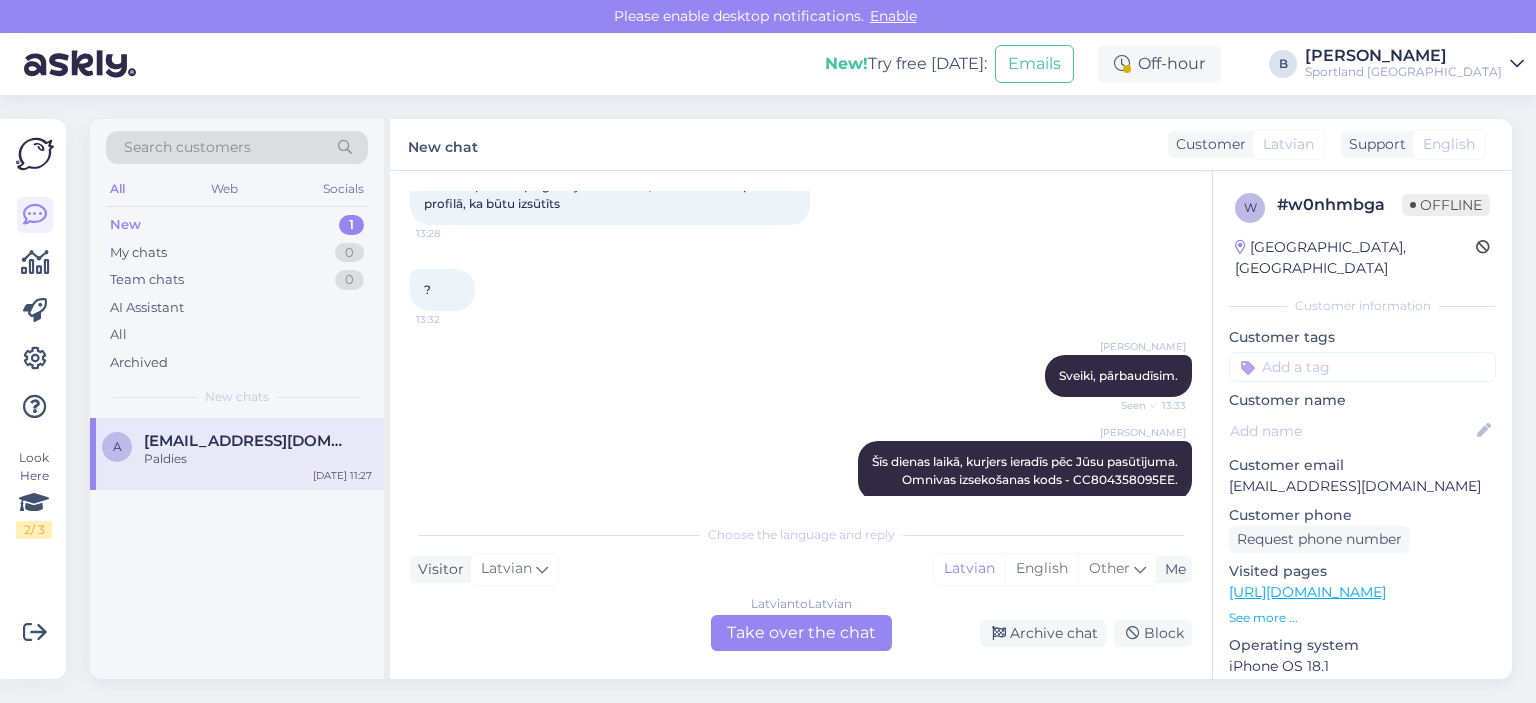 scroll, scrollTop: 1204, scrollLeft: 0, axis: vertical 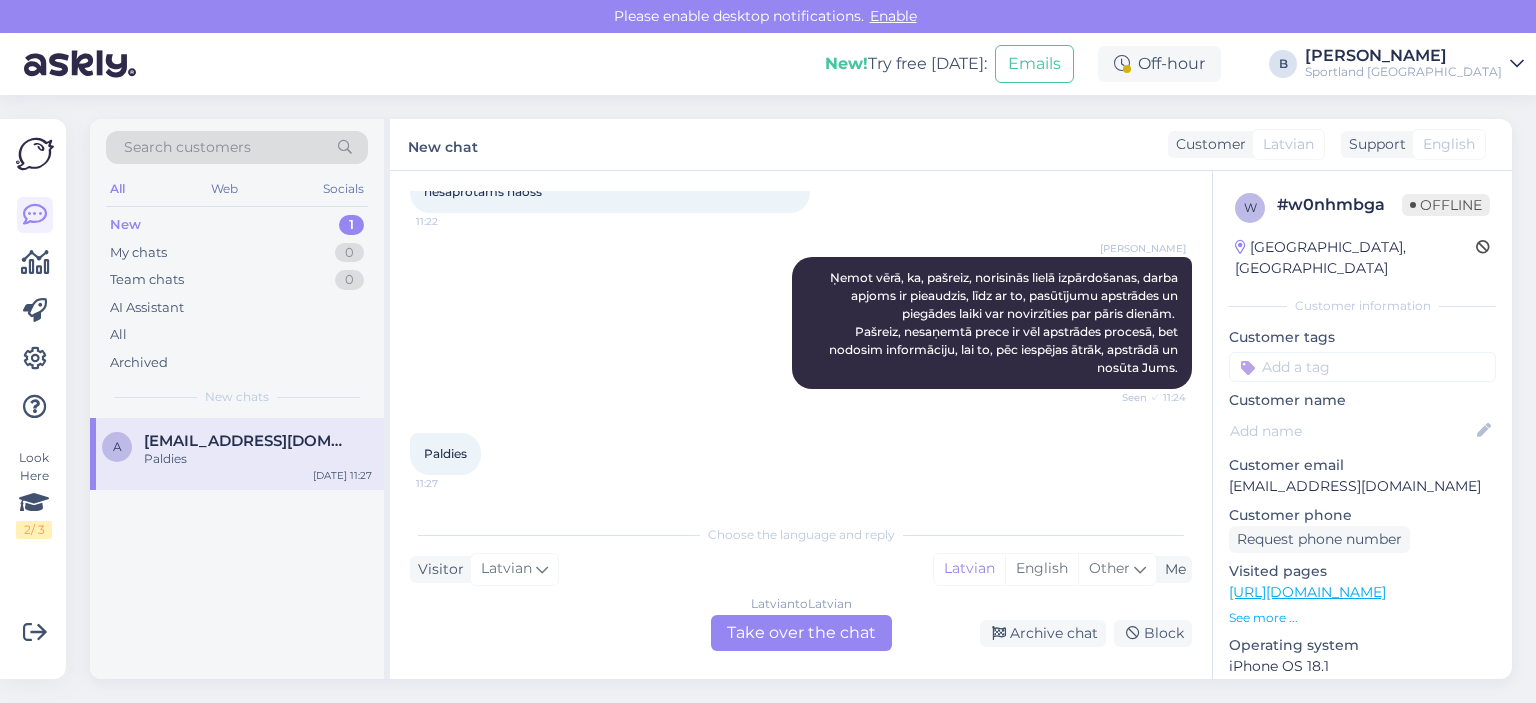 click on "Latvian  to  Latvian Take over the chat" at bounding box center [801, 633] 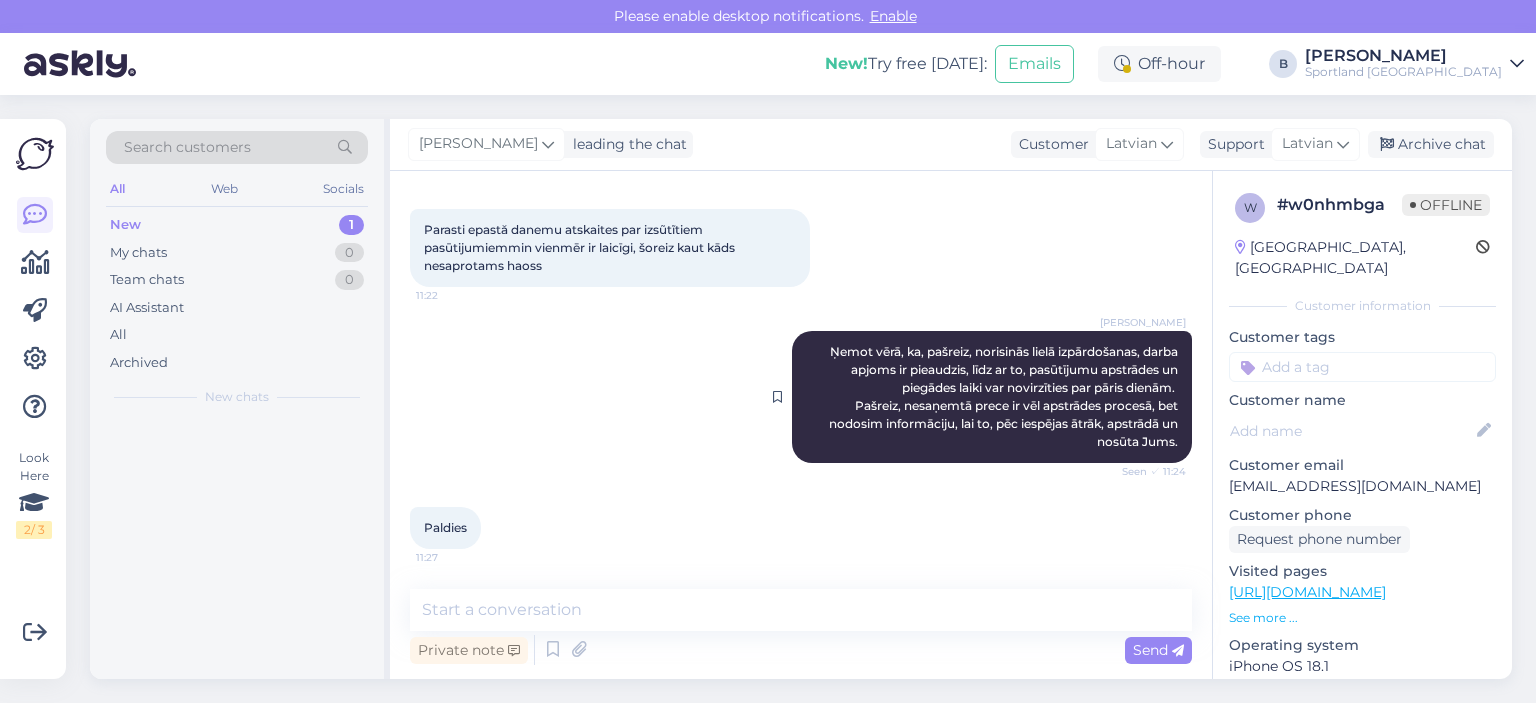 scroll, scrollTop: 1130, scrollLeft: 0, axis: vertical 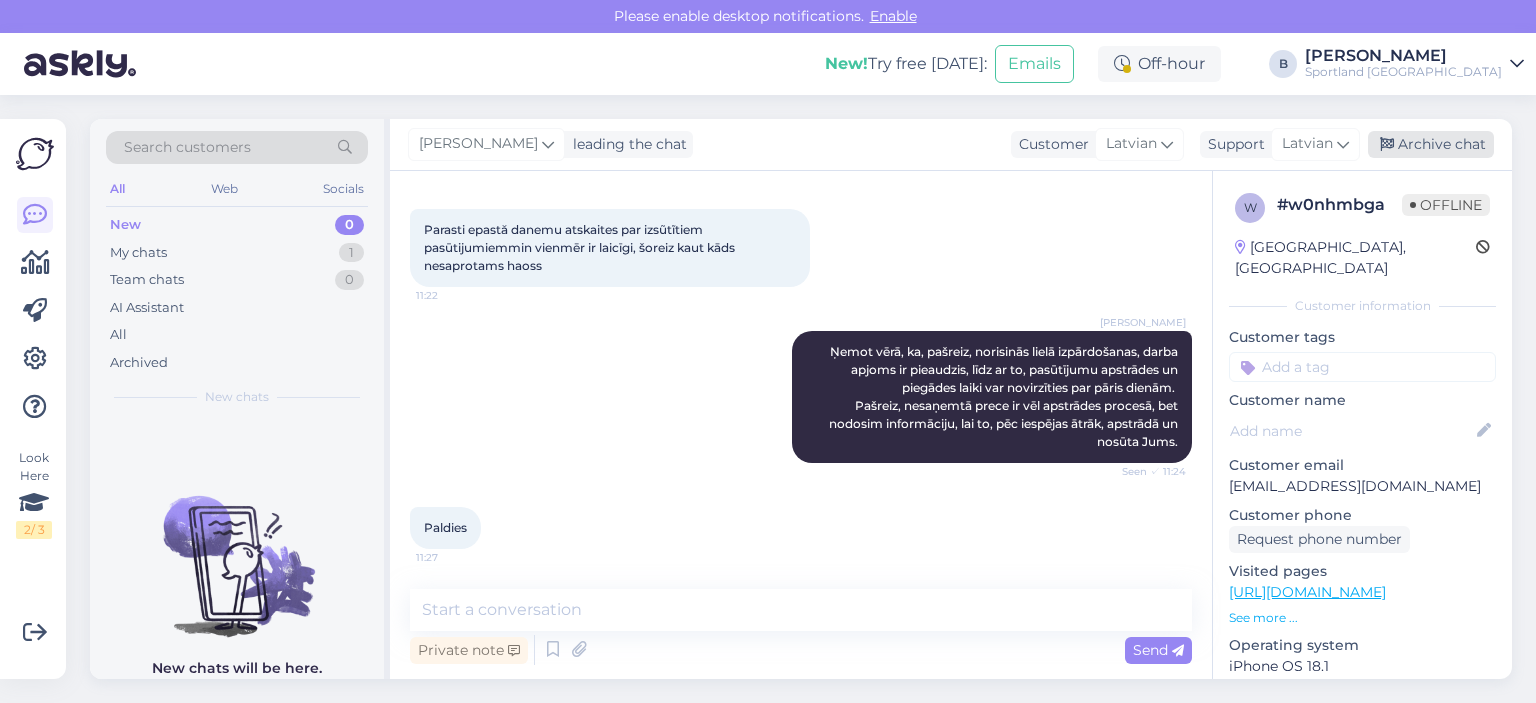 click on "Archive chat" at bounding box center (1431, 144) 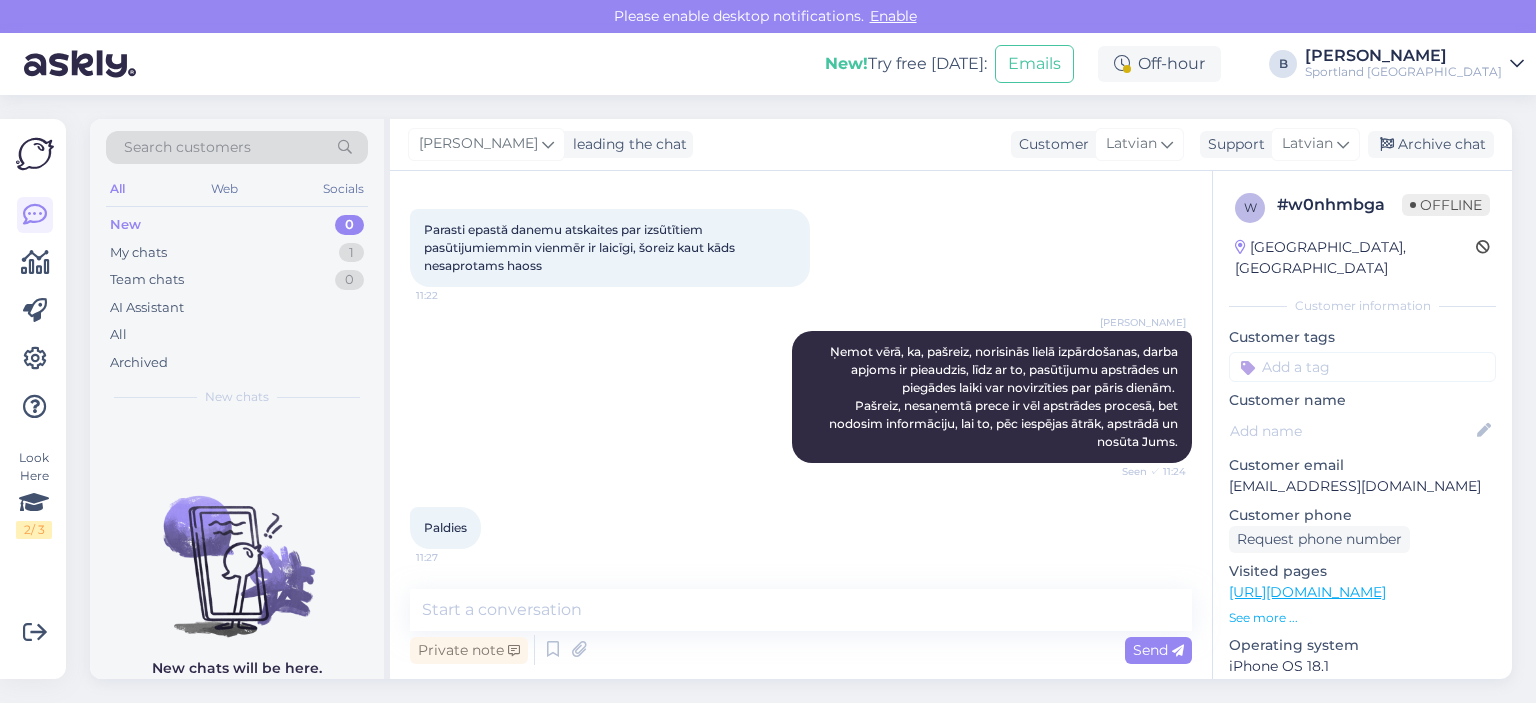 scroll, scrollTop: 1136, scrollLeft: 0, axis: vertical 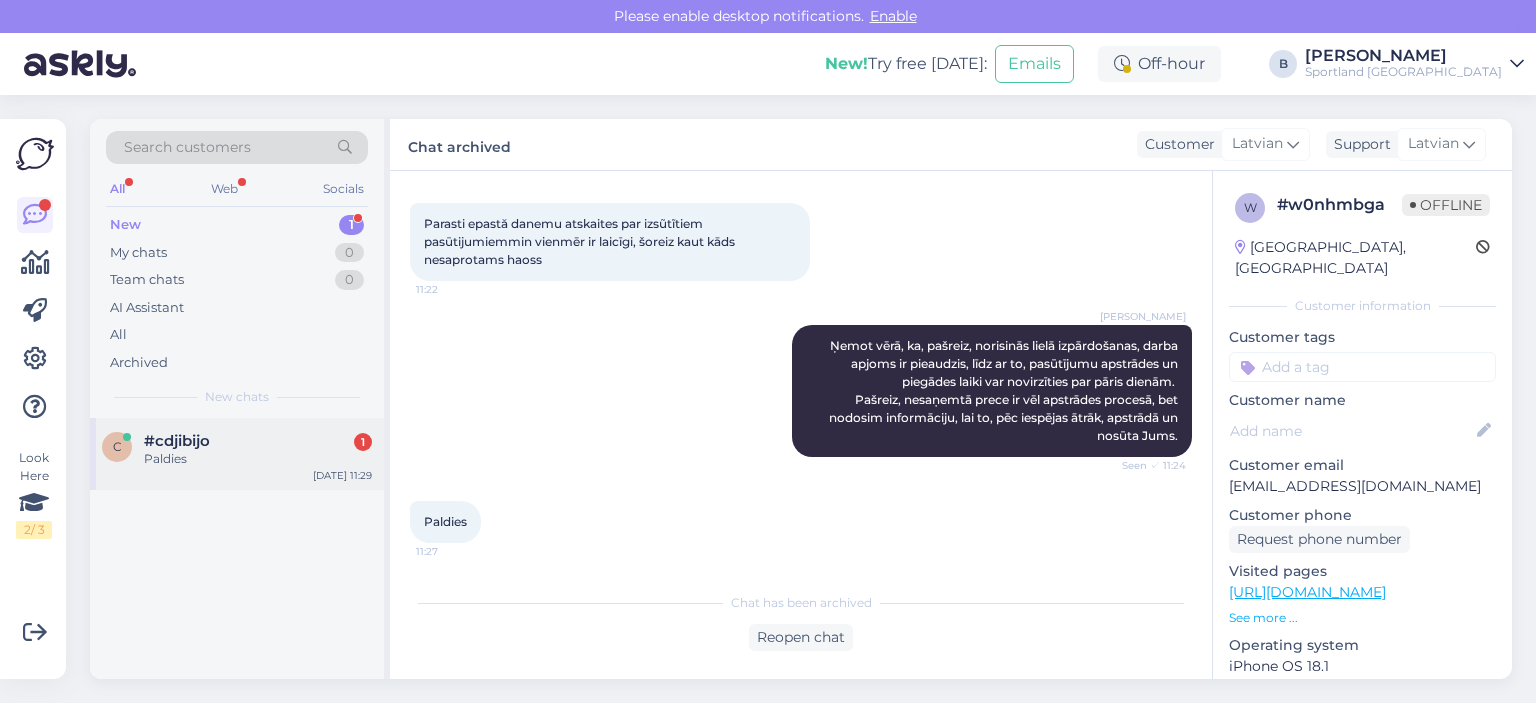 click on "Paldies" at bounding box center (258, 459) 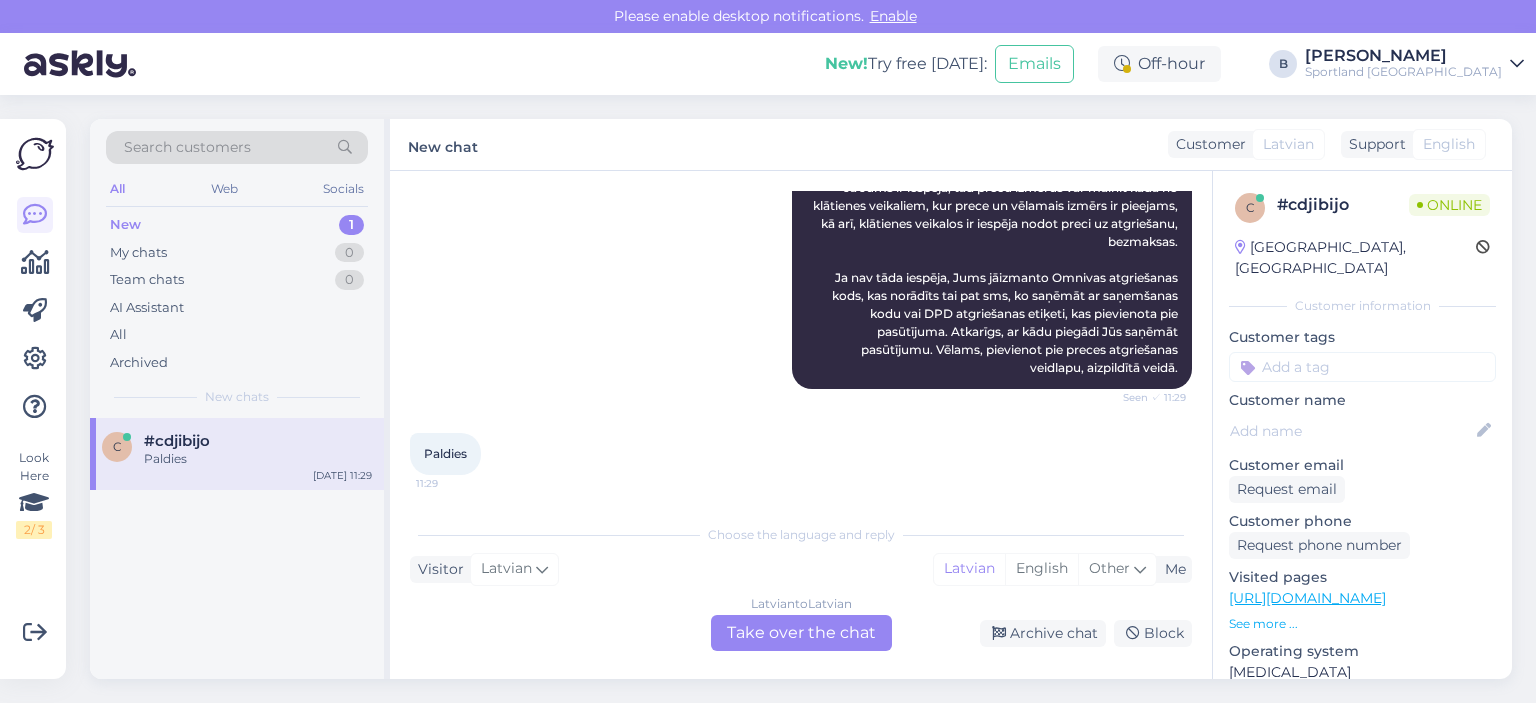 click on "Latvian  to  Latvian Take over the chat" at bounding box center (801, 633) 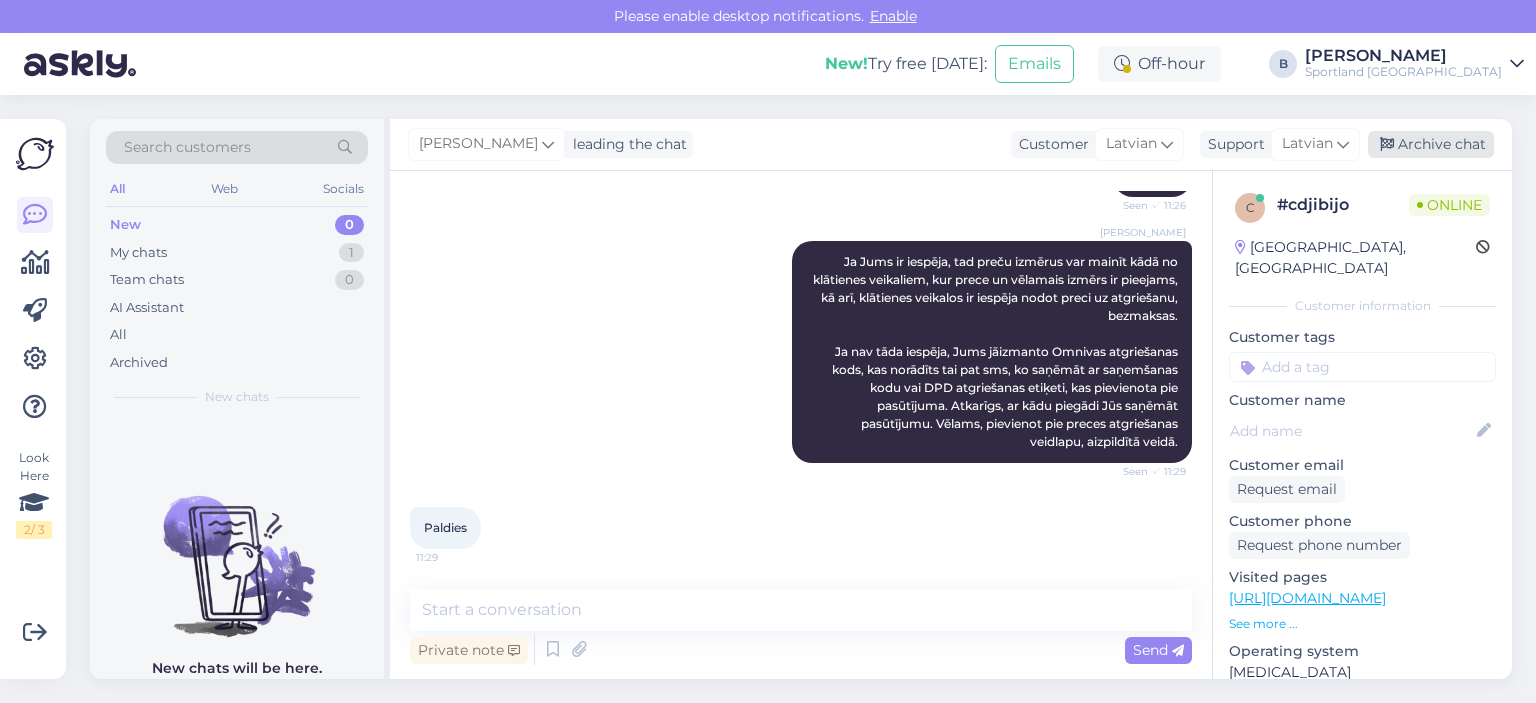 click on "Archive chat" at bounding box center [1431, 144] 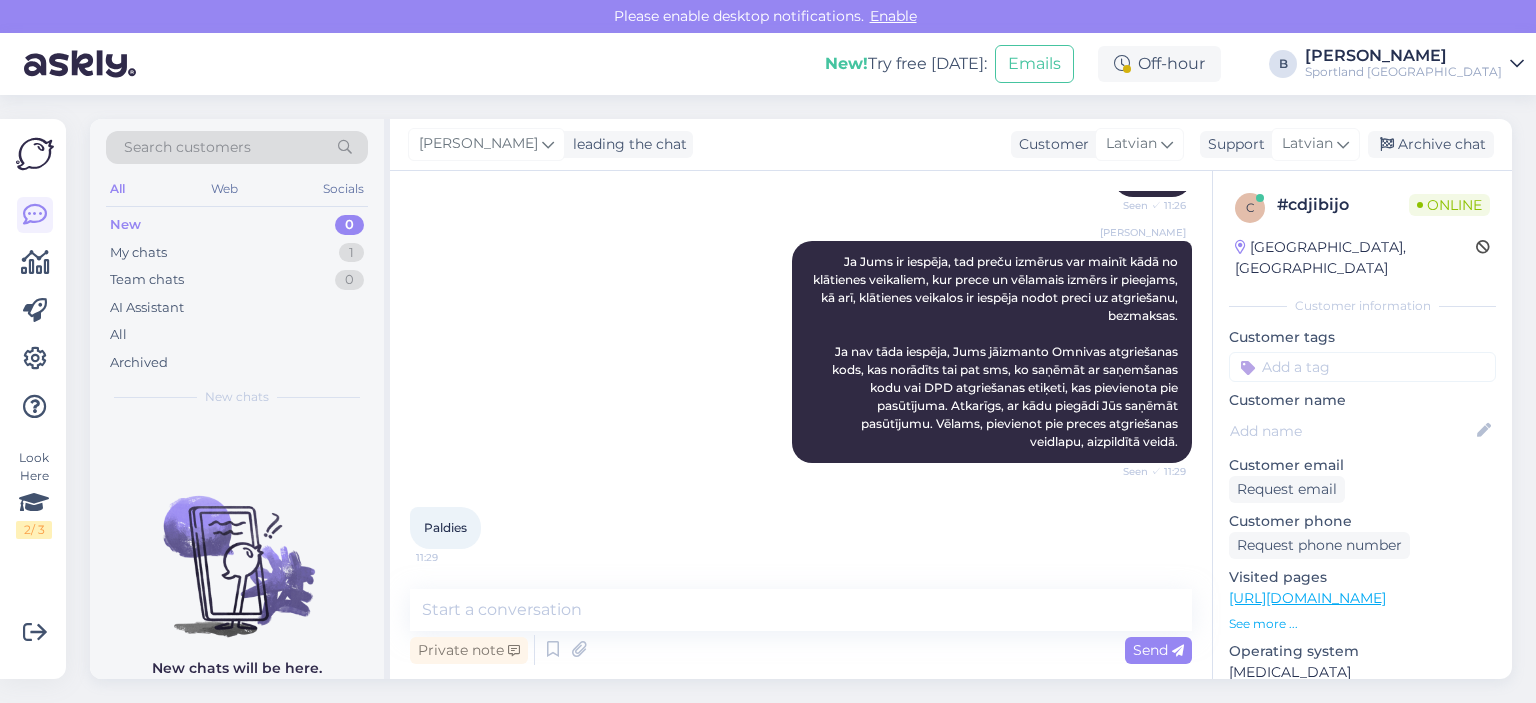 scroll, scrollTop: 304, scrollLeft: 0, axis: vertical 